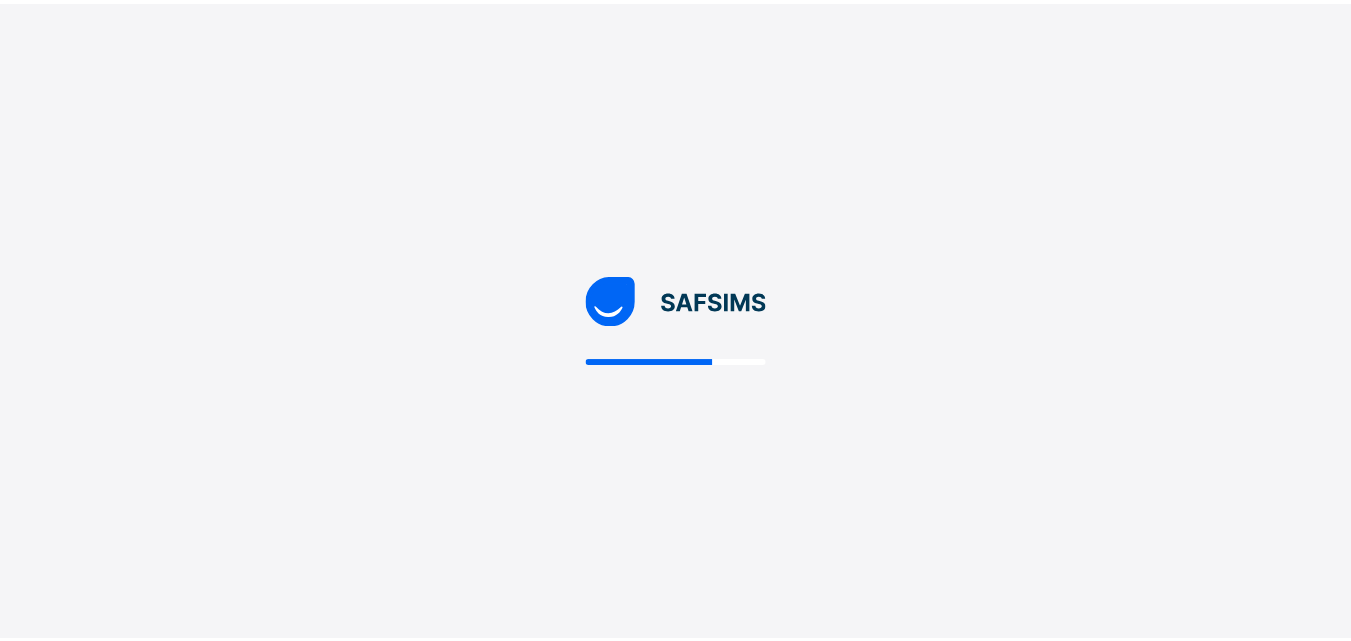 scroll, scrollTop: 0, scrollLeft: 0, axis: both 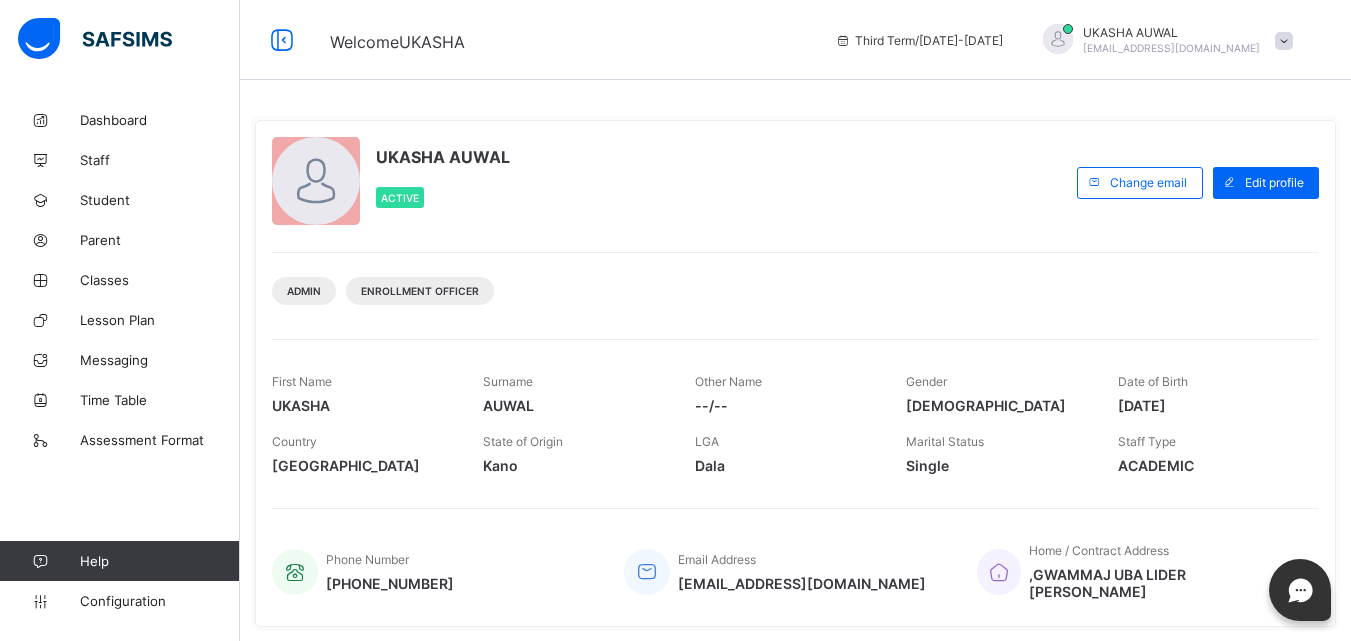 click on "UKASHA AUWAL    Active" at bounding box center [669, 182] 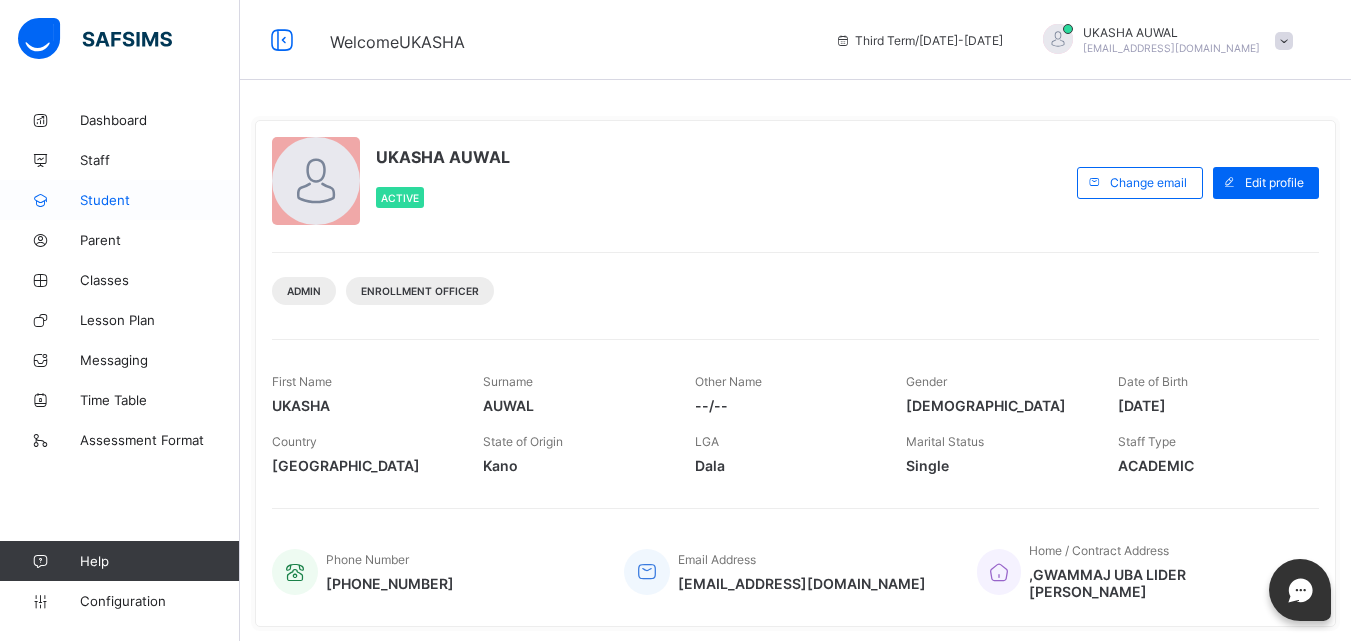 click on "Student" at bounding box center [160, 200] 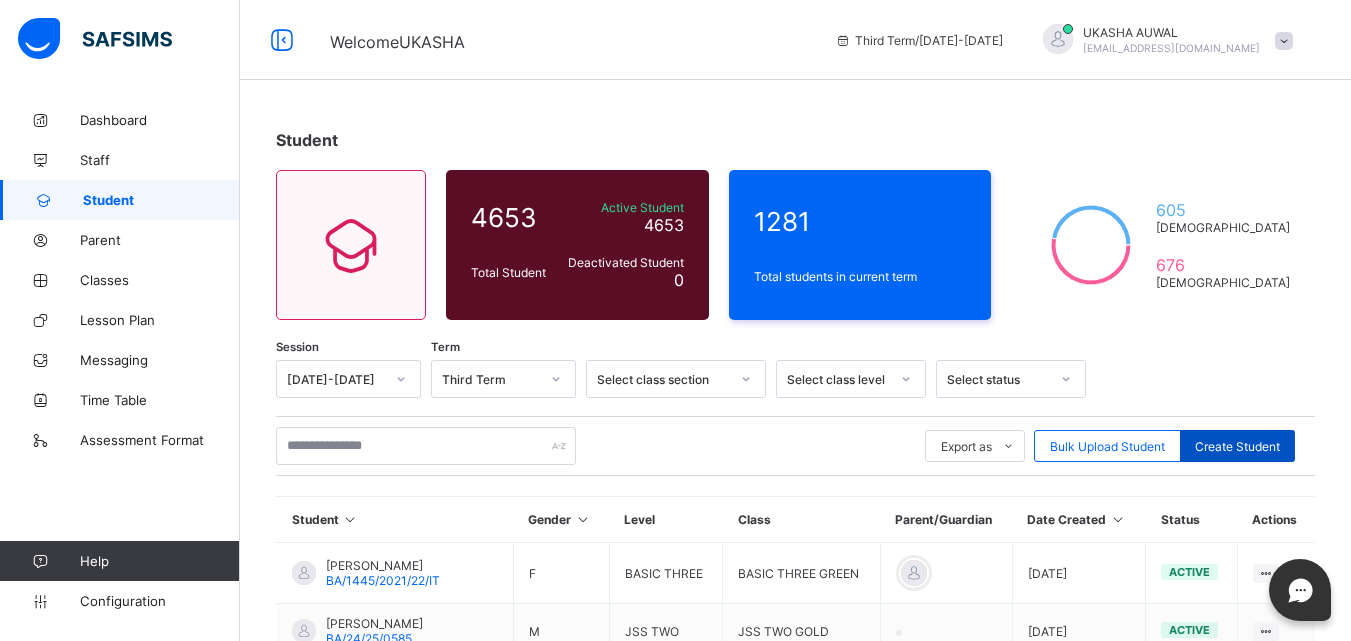 click on "Create Student" at bounding box center (1237, 446) 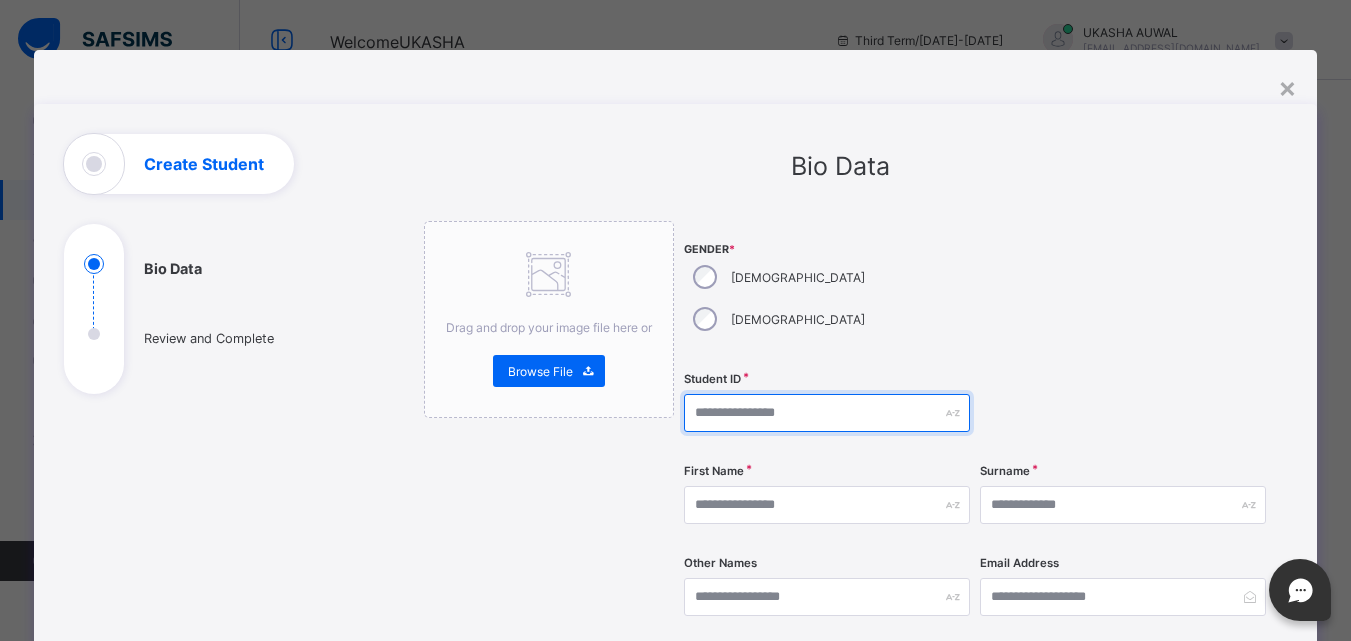 click at bounding box center (827, 413) 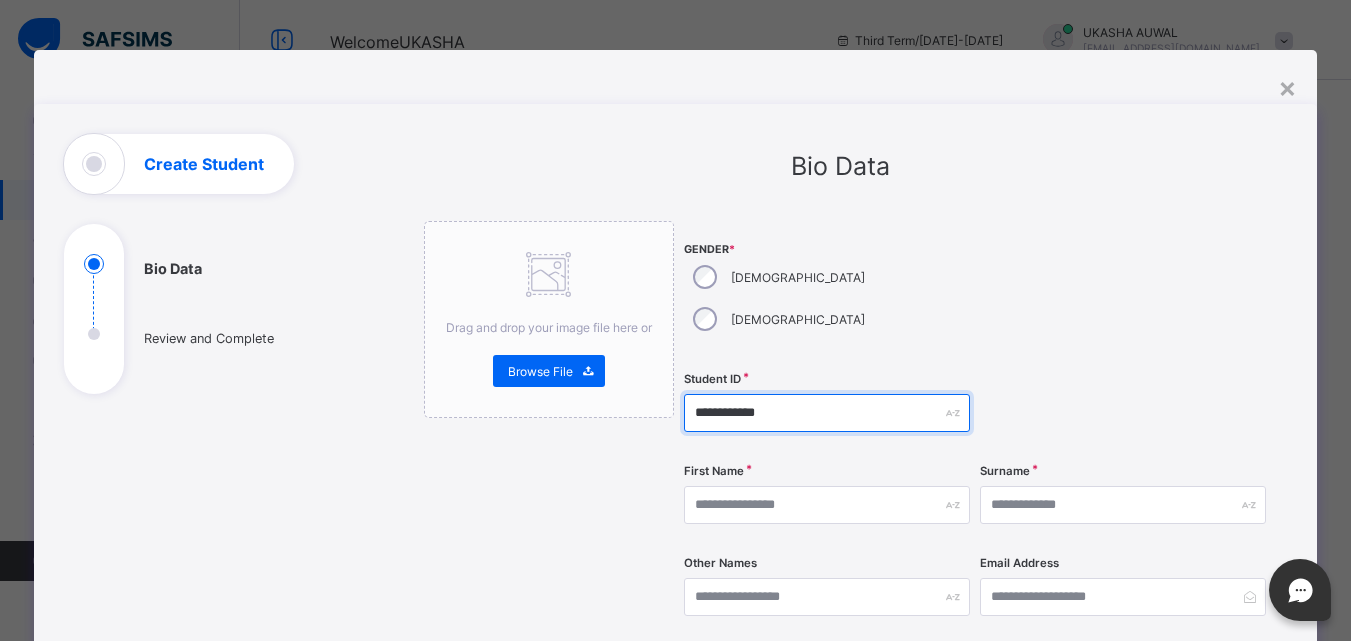 type on "**********" 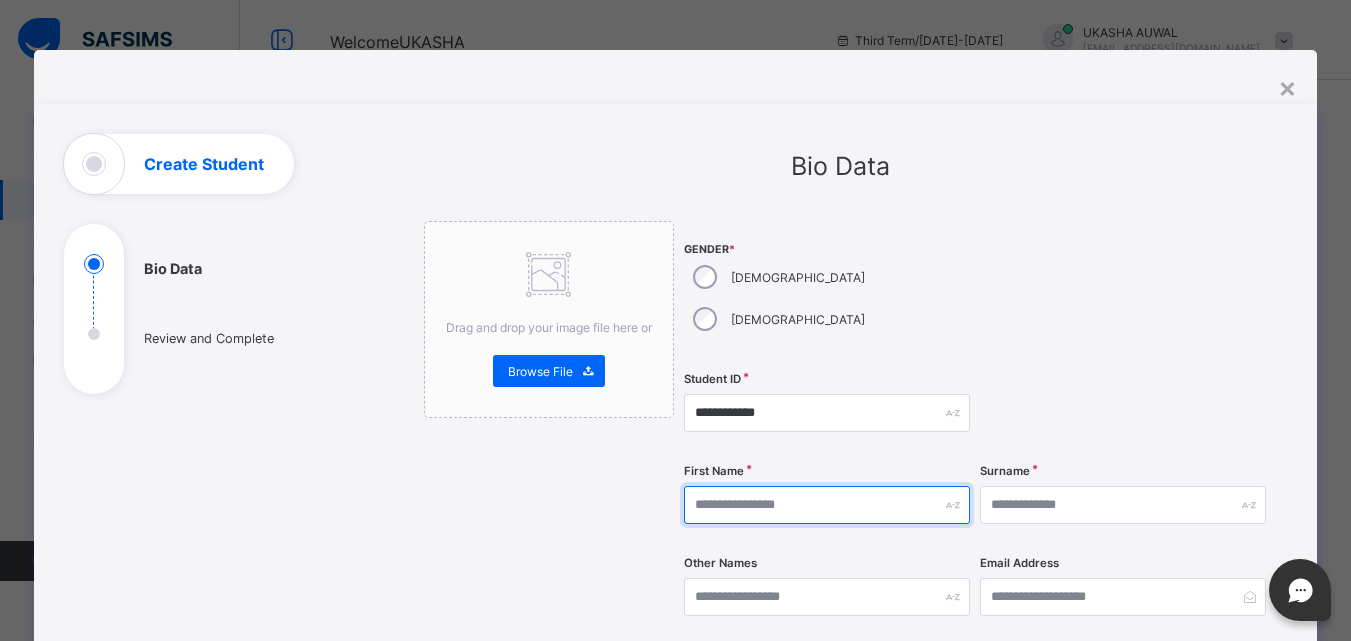 click at bounding box center (827, 505) 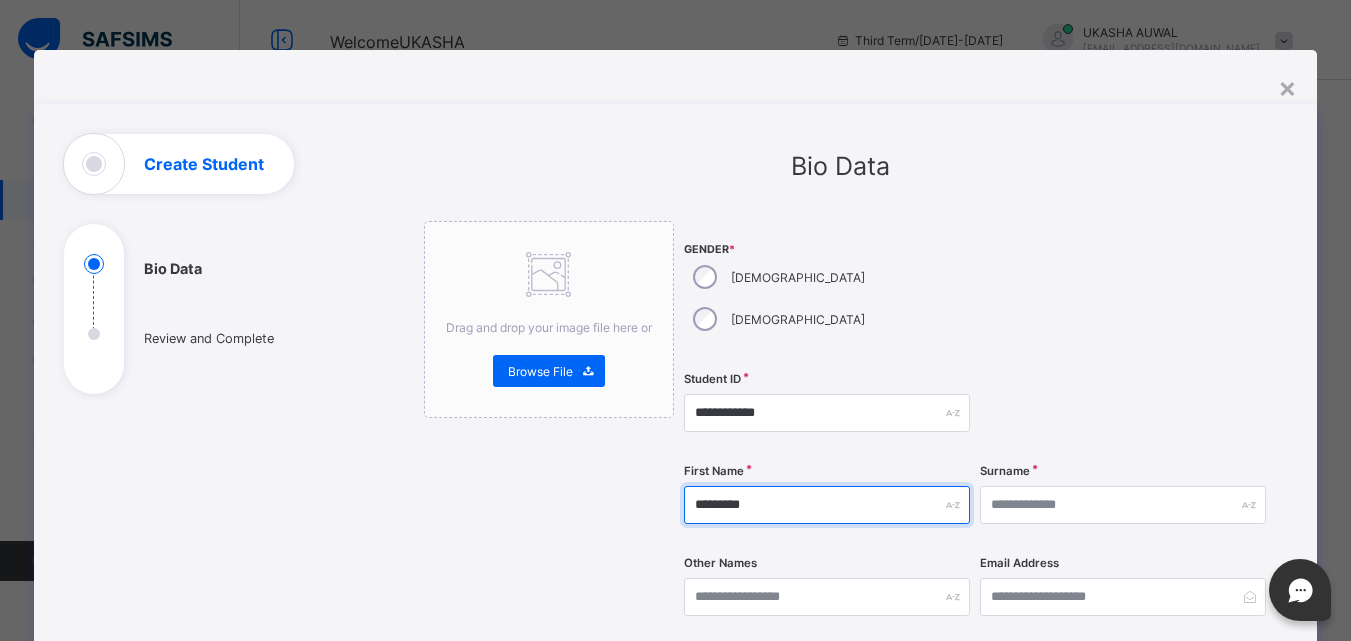 type on "********" 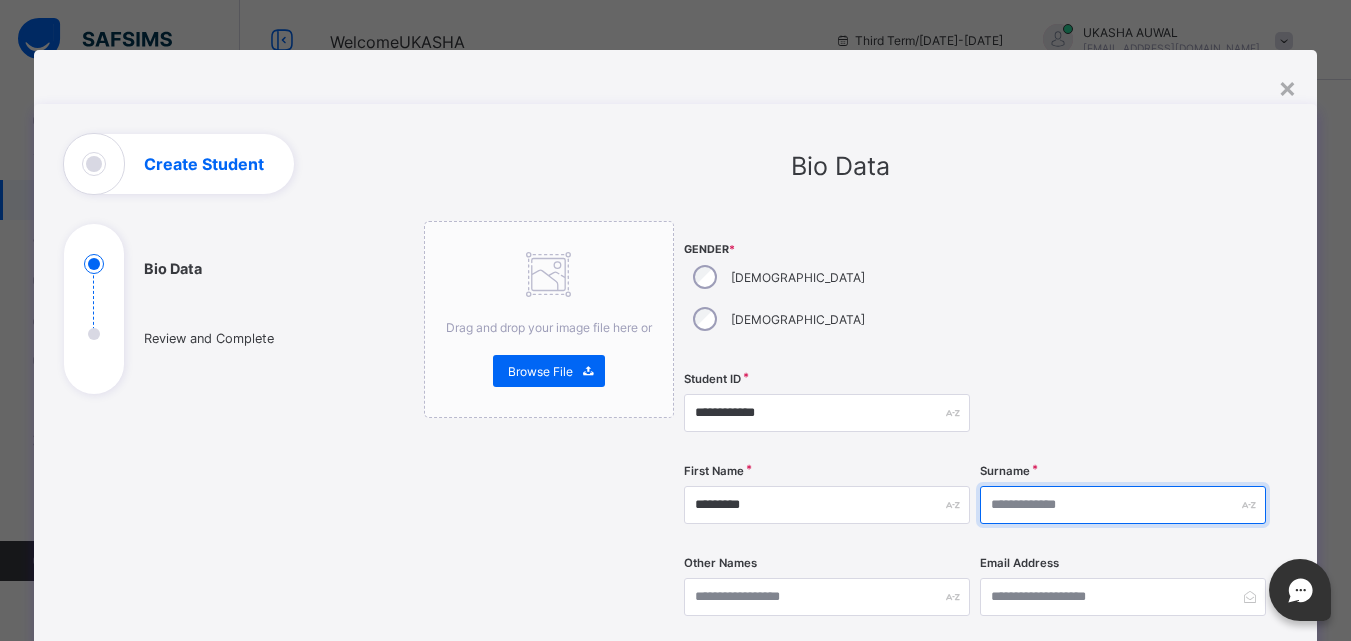 click at bounding box center (1123, 505) 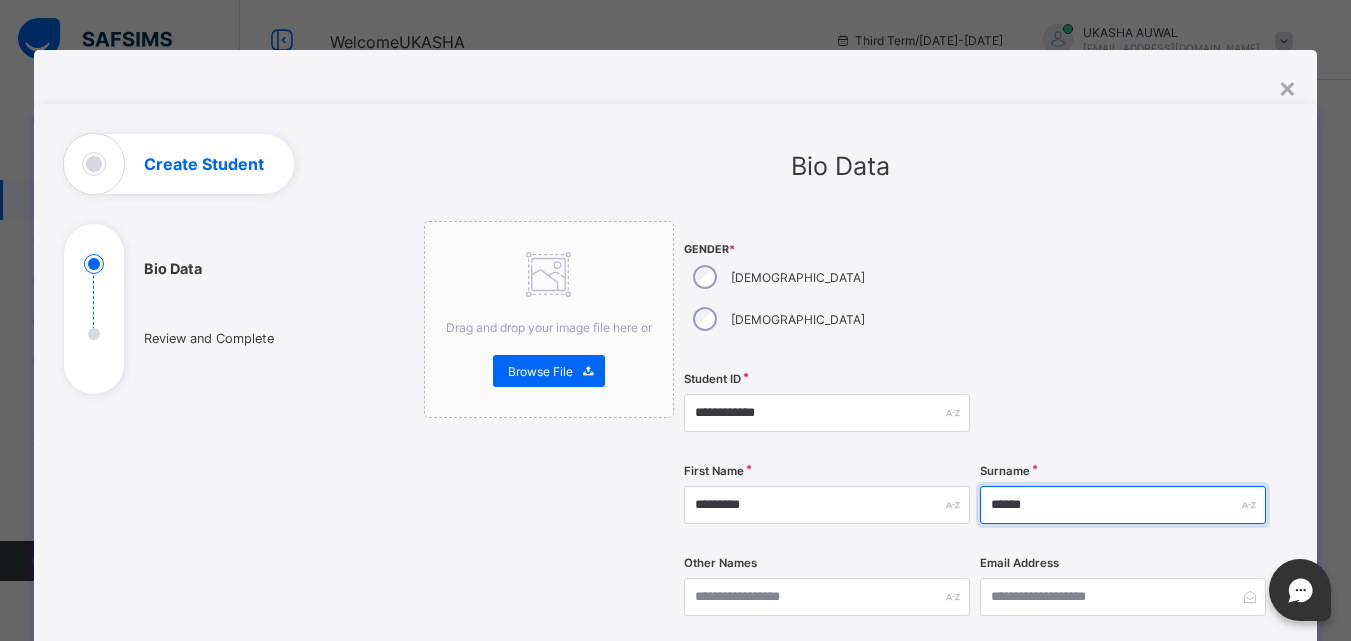 type on "******" 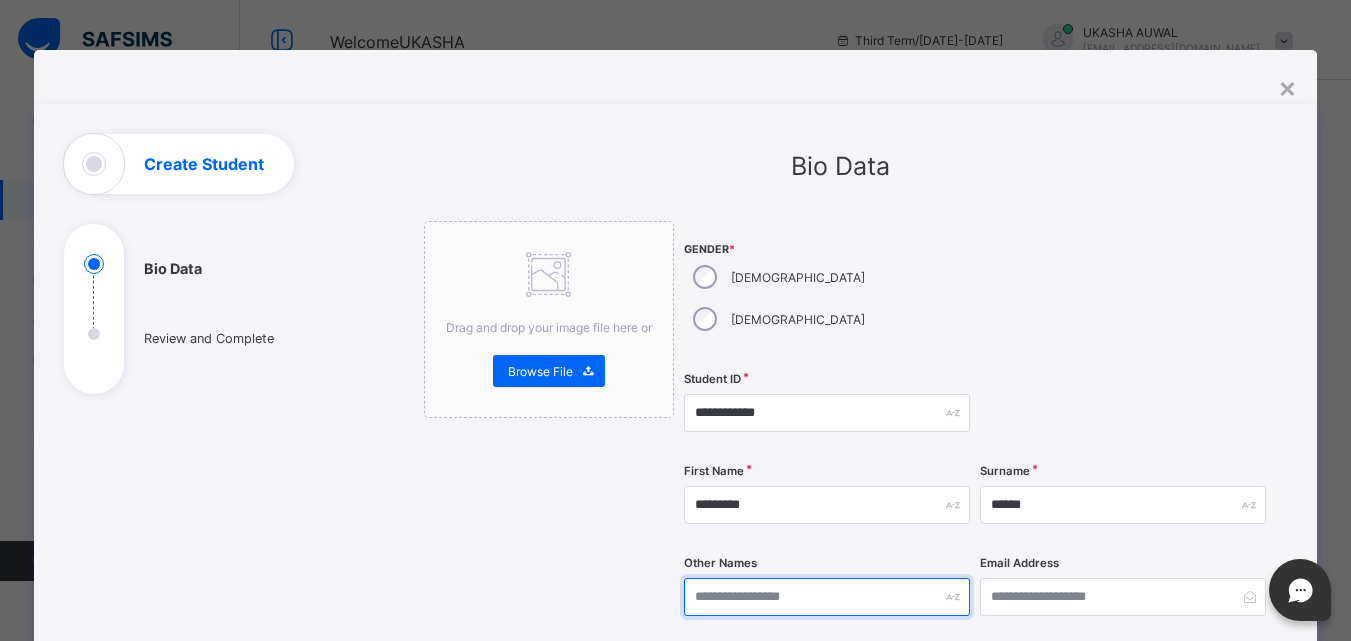 click at bounding box center (827, 597) 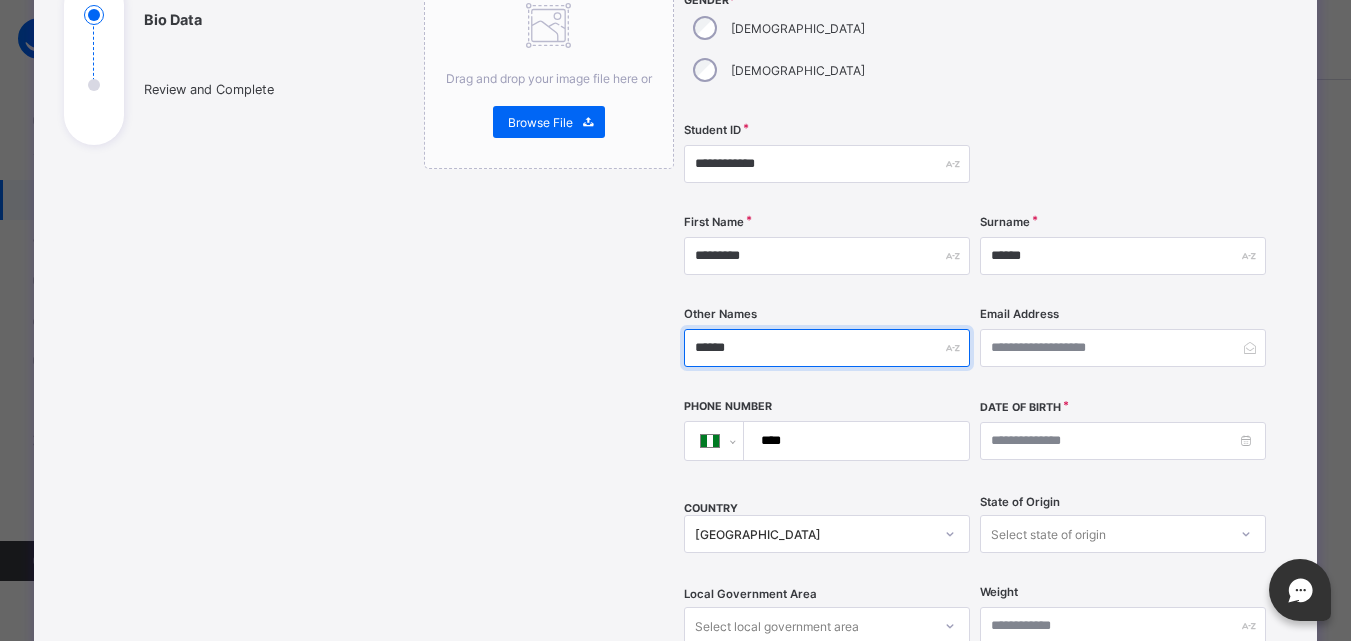 scroll, scrollTop: 256, scrollLeft: 0, axis: vertical 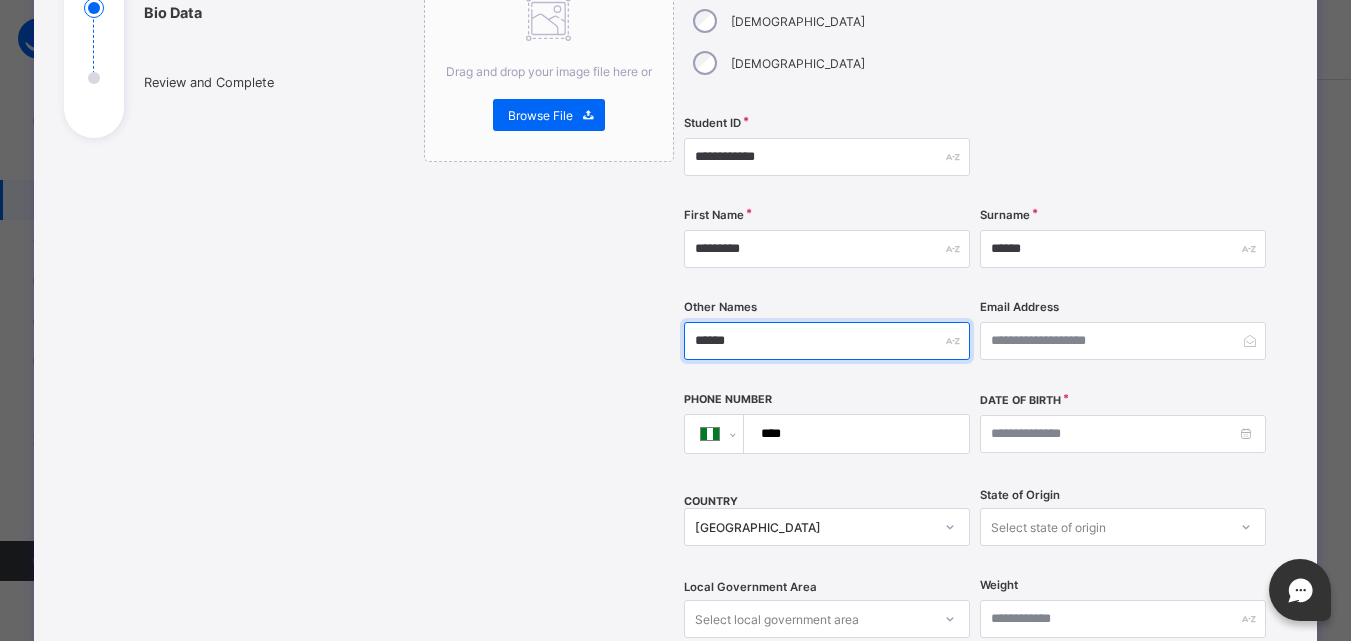 type on "******" 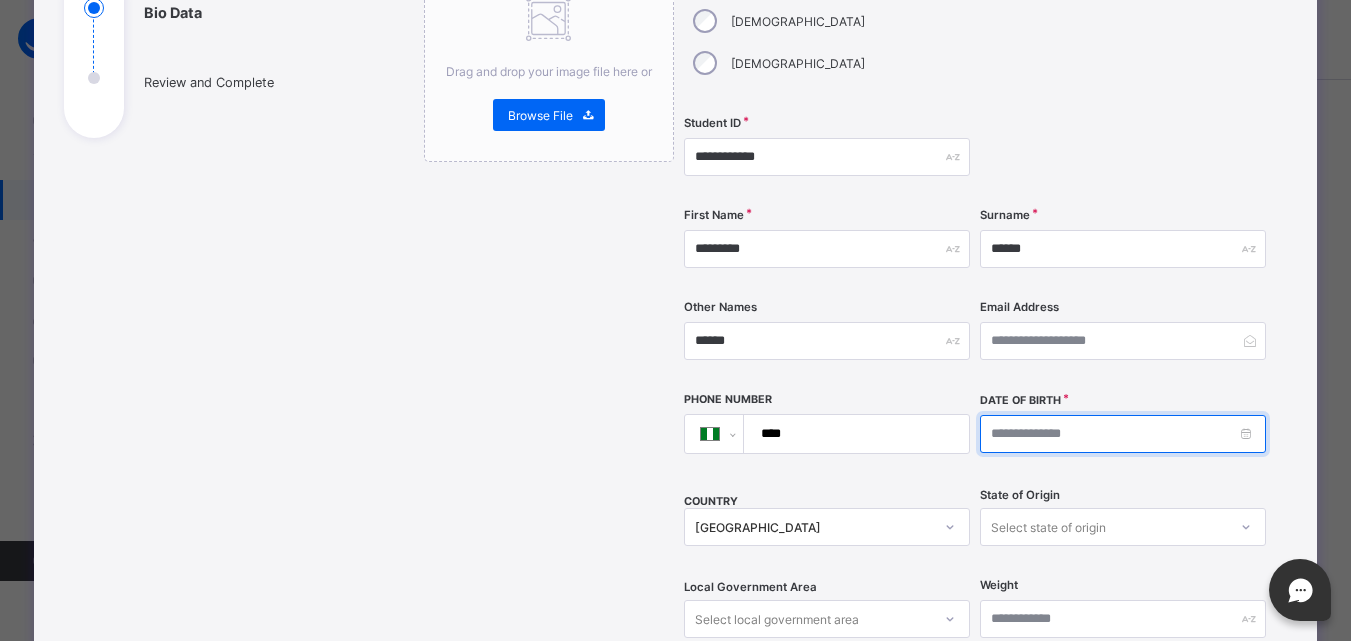 click at bounding box center [1123, 434] 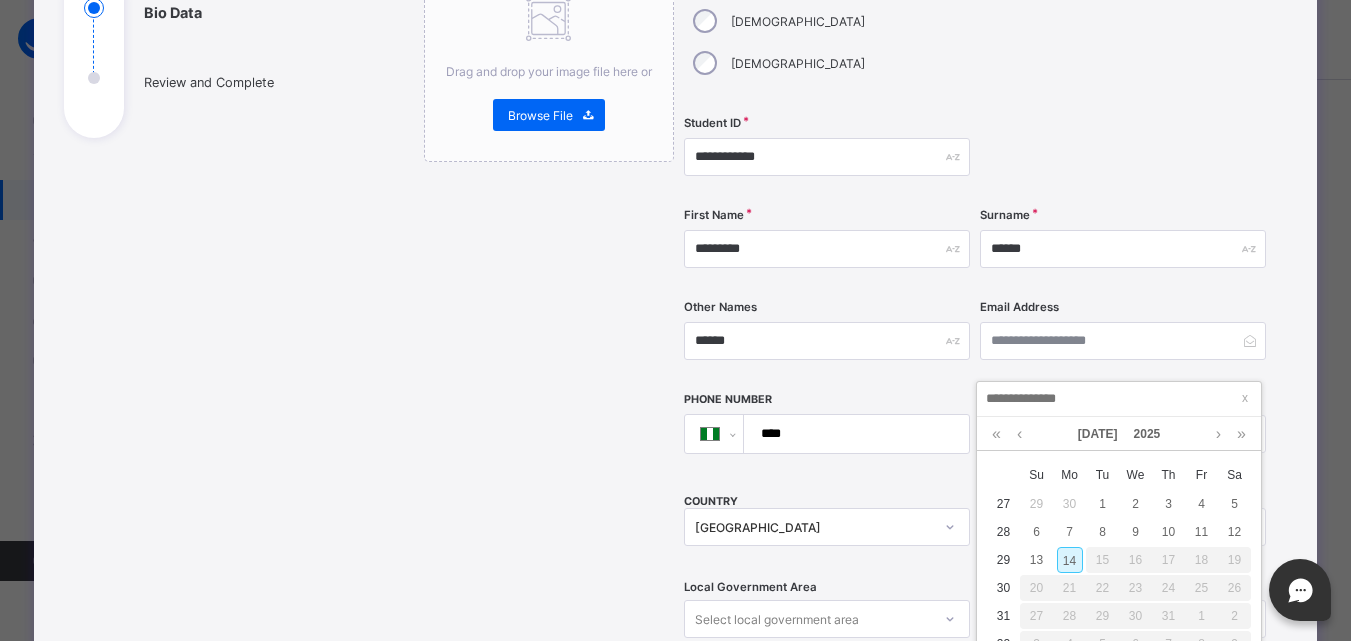 click on "14" at bounding box center (1070, 560) 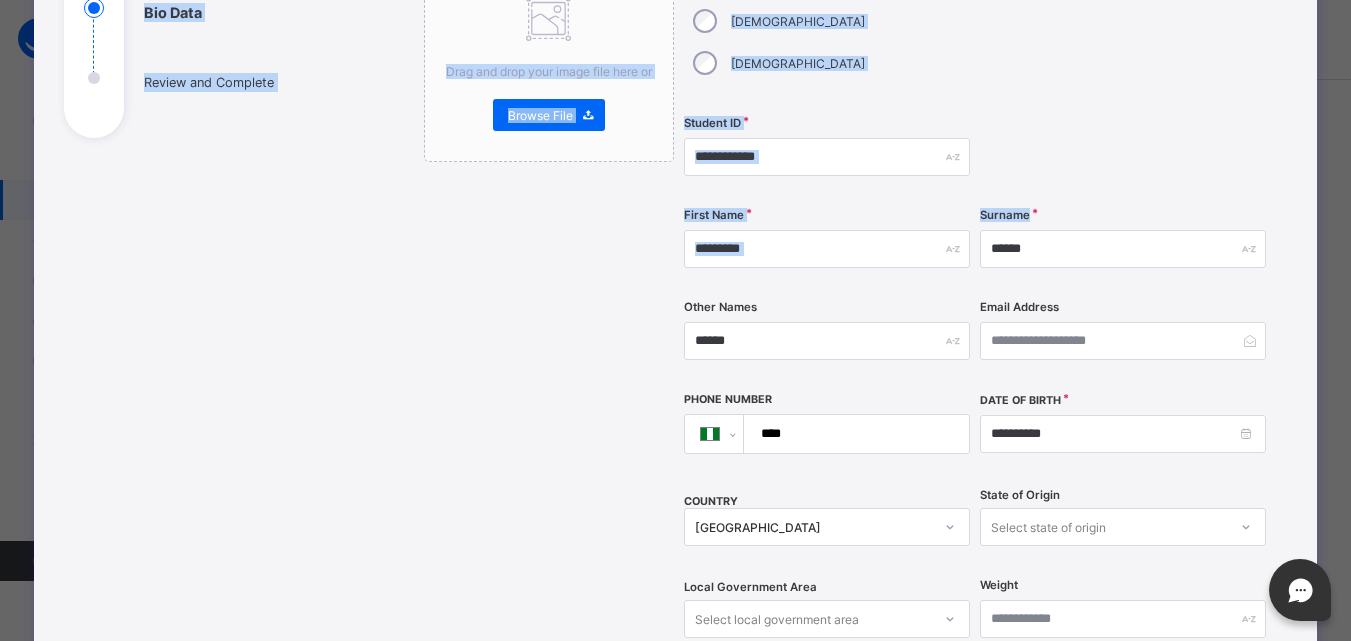 drag, startPoint x: 1340, startPoint y: 246, endPoint x: 1351, endPoint y: 300, distance: 55.108982 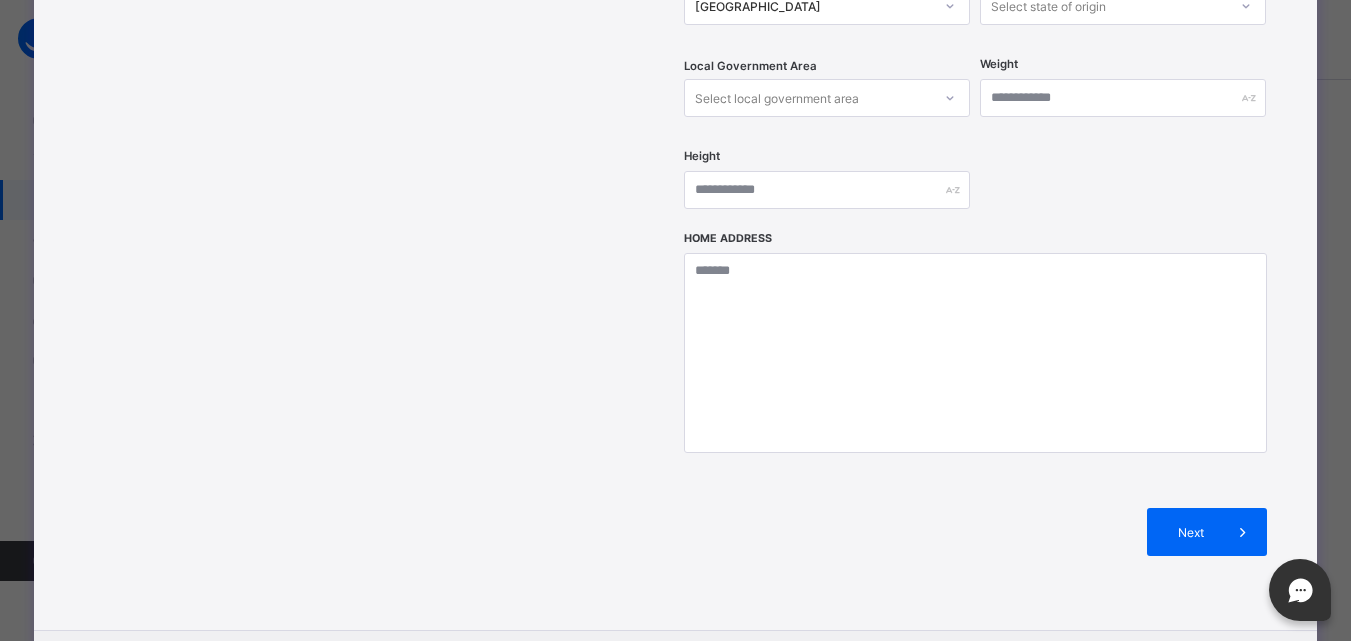 scroll, scrollTop: 790, scrollLeft: 0, axis: vertical 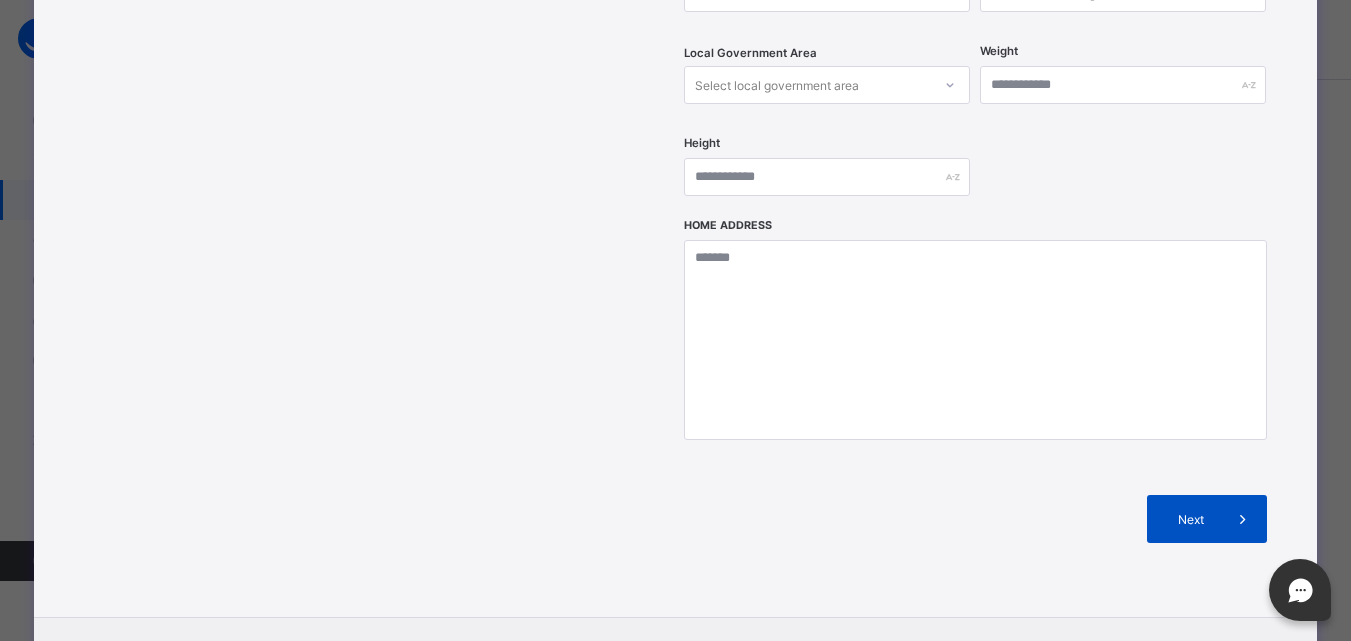 click on "Next" at bounding box center [1207, 519] 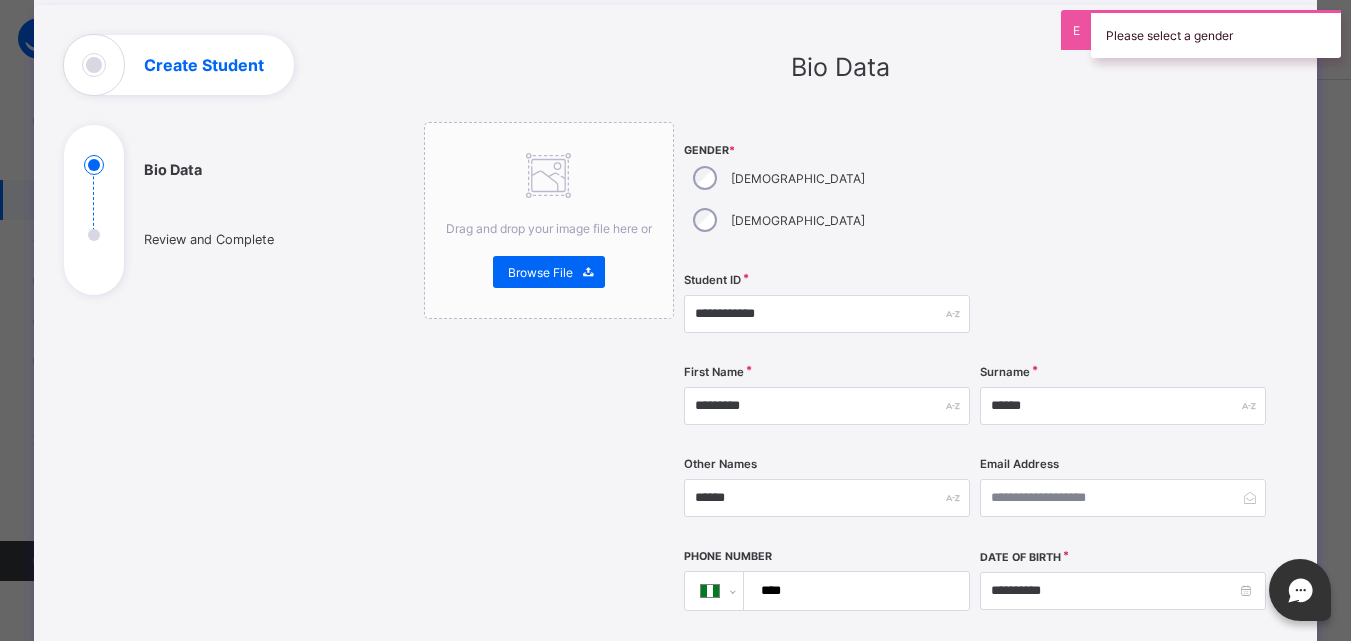 scroll, scrollTop: 87, scrollLeft: 0, axis: vertical 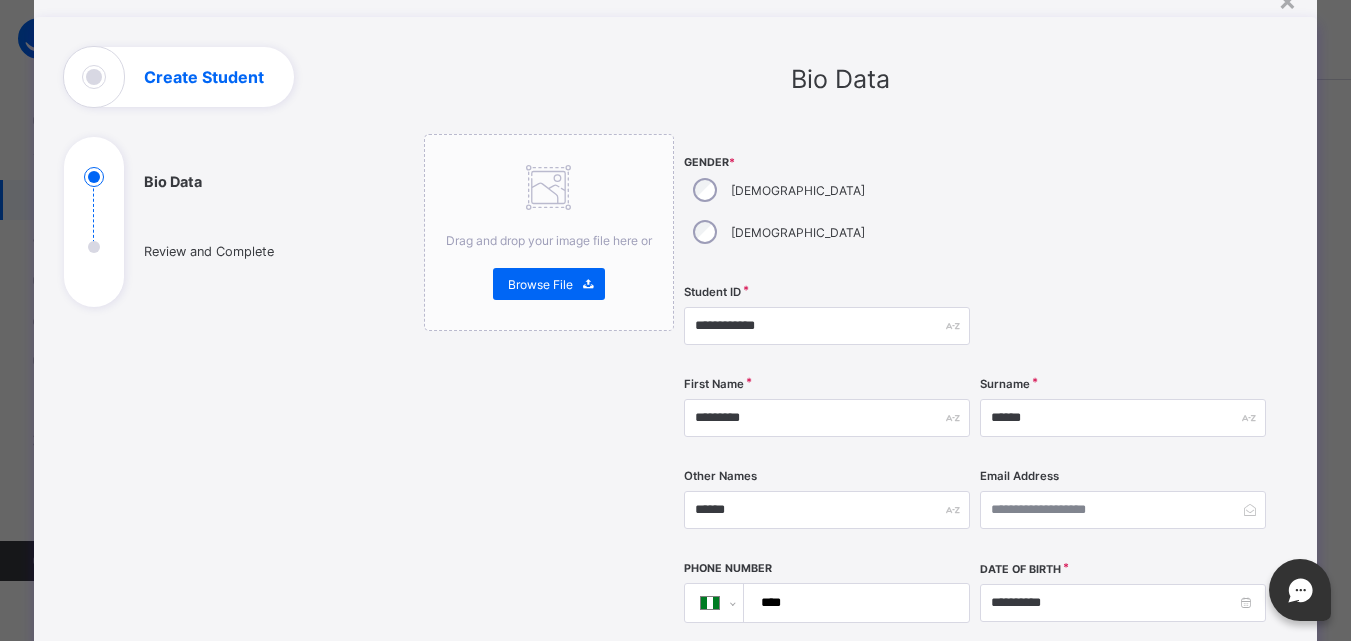 click on "[DEMOGRAPHIC_DATA]" at bounding box center [798, 190] 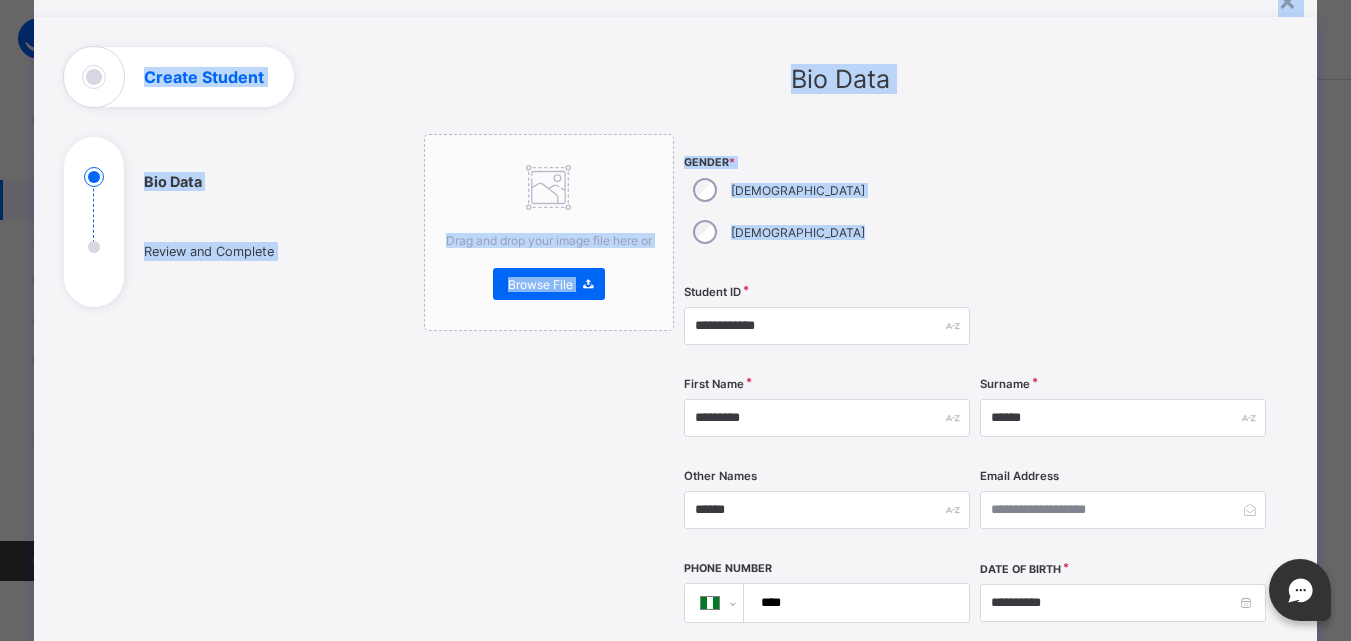 drag, startPoint x: 1336, startPoint y: 173, endPoint x: 1360, endPoint y: 346, distance: 174.6568 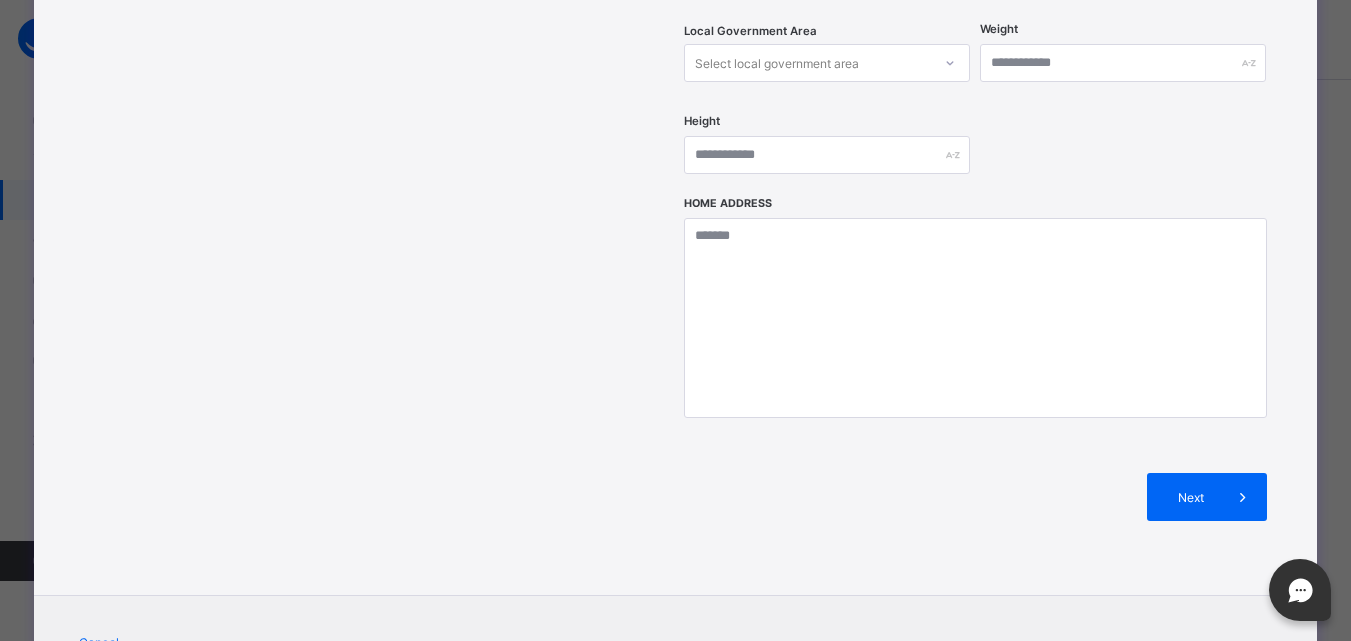 scroll, scrollTop: 816, scrollLeft: 0, axis: vertical 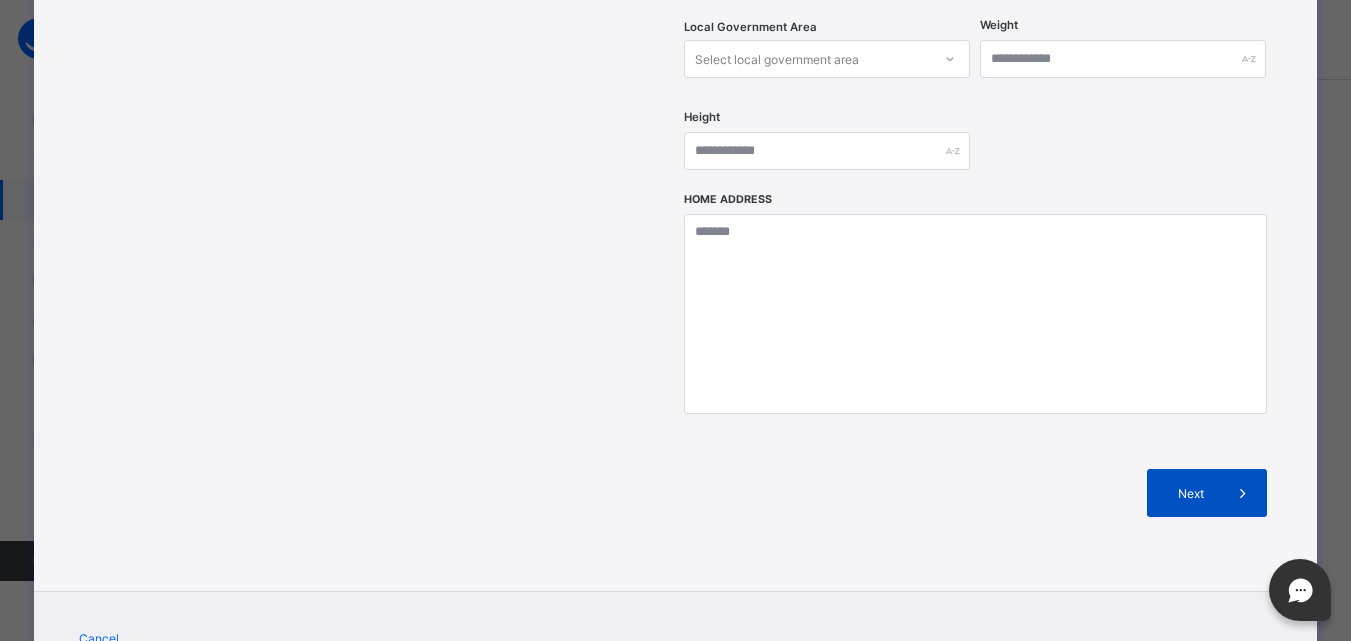 click on "Next" at bounding box center (1207, 493) 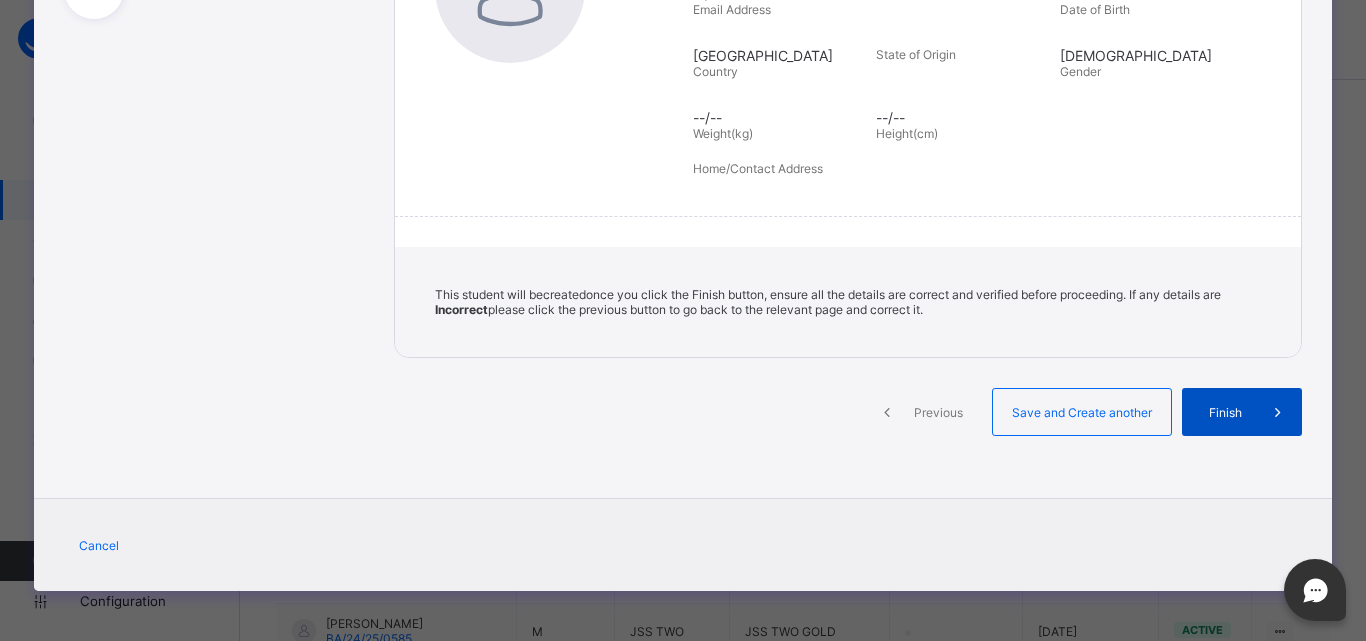 click on "Finish" at bounding box center [1225, 412] 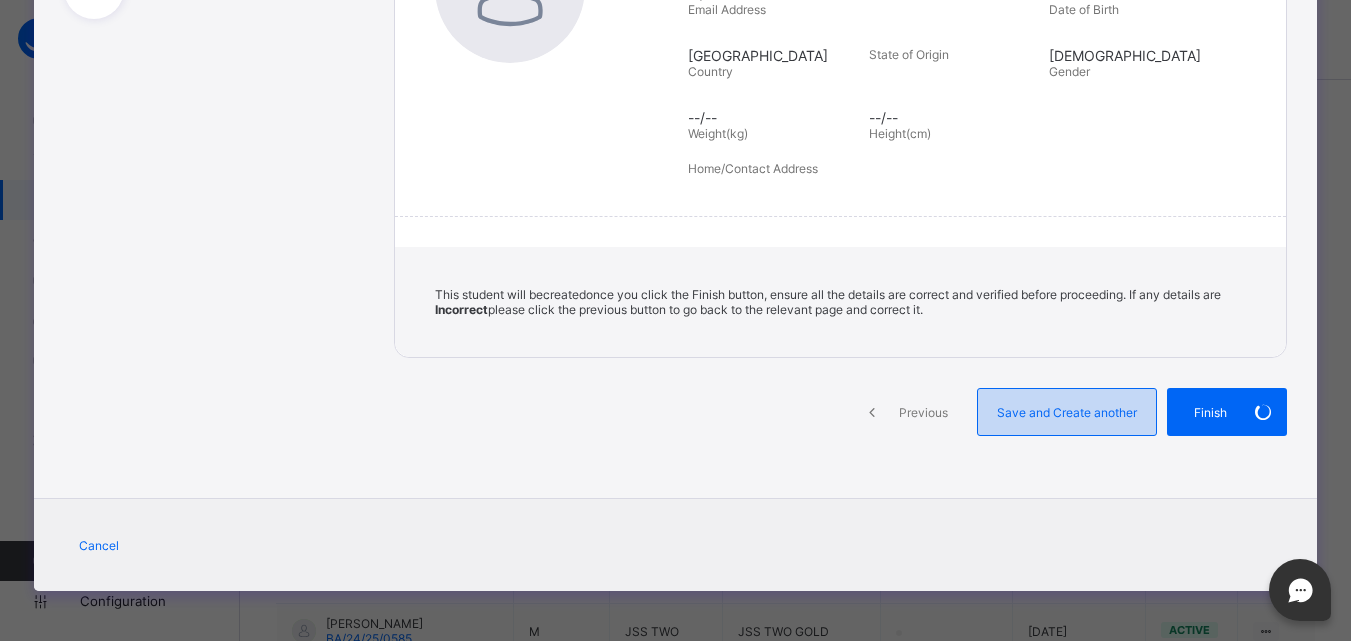 click on "Save and Create another" at bounding box center (1067, 412) 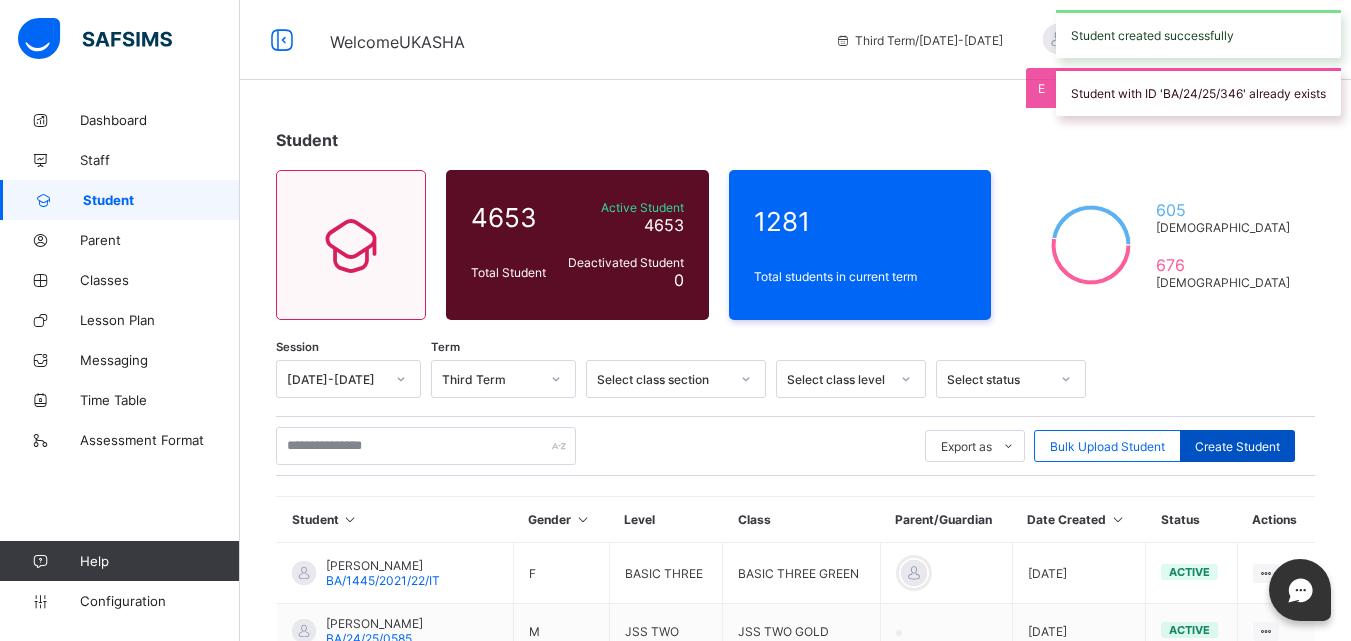 click on "Create Student" at bounding box center [1237, 446] 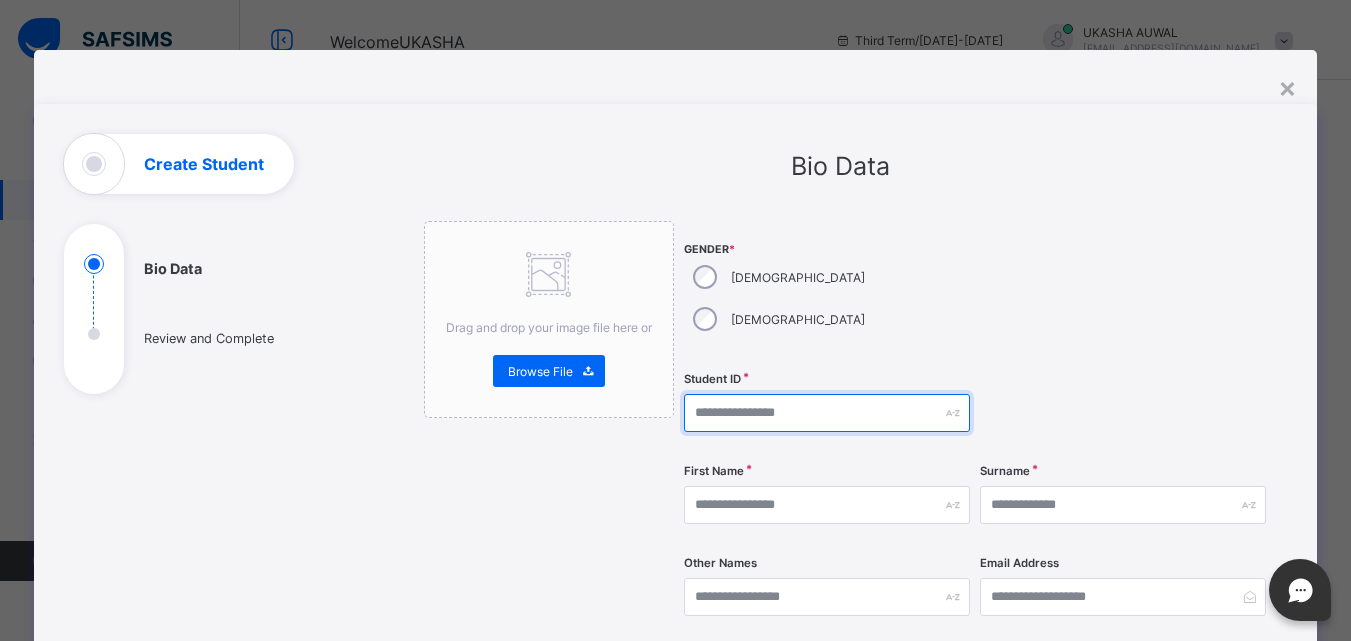click at bounding box center (827, 413) 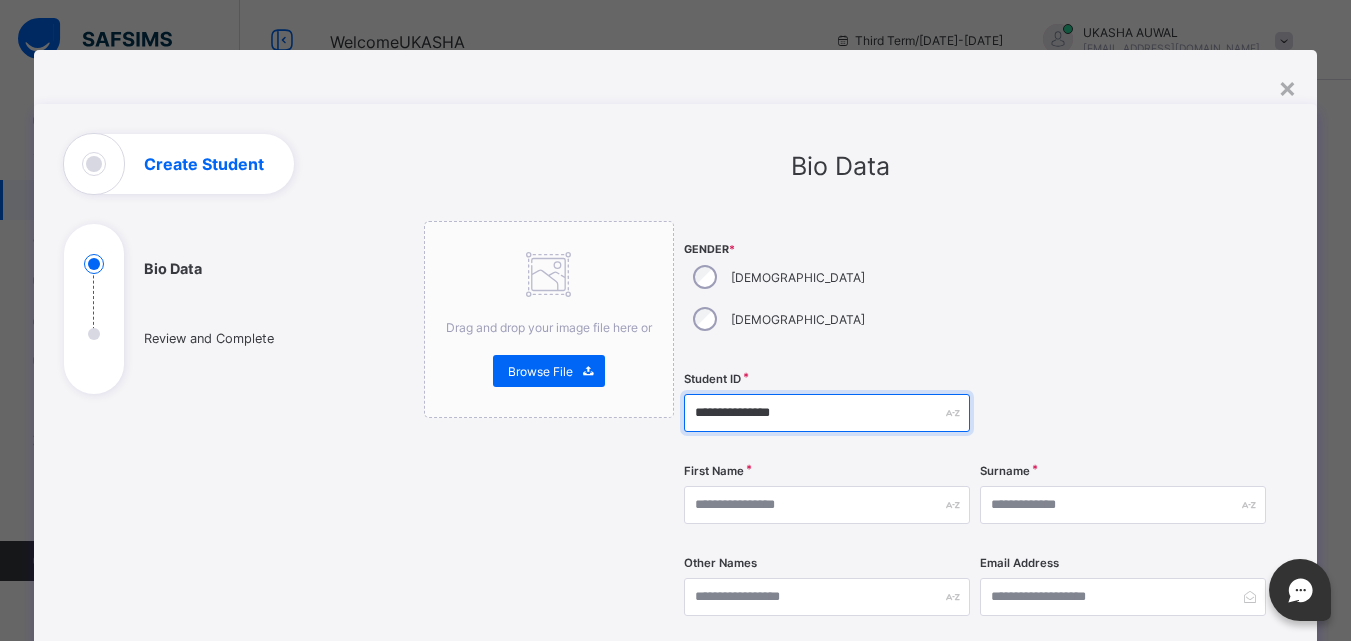 type on "**********" 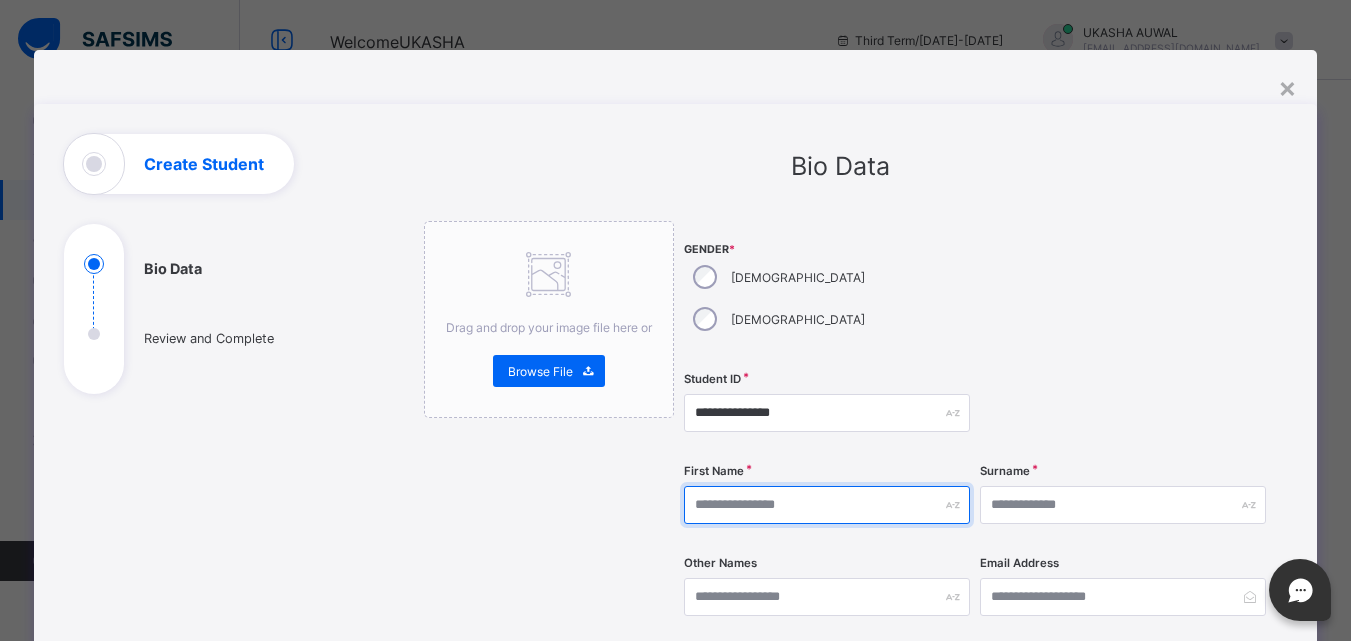 click at bounding box center (827, 505) 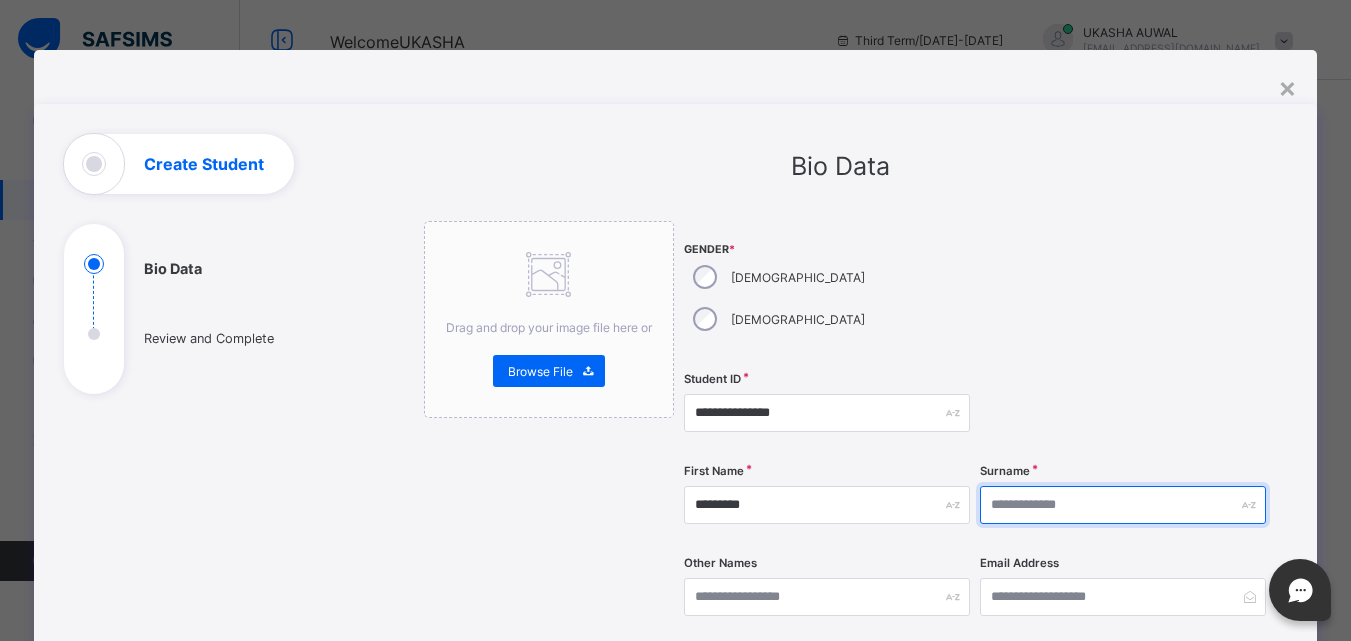 click at bounding box center (1123, 505) 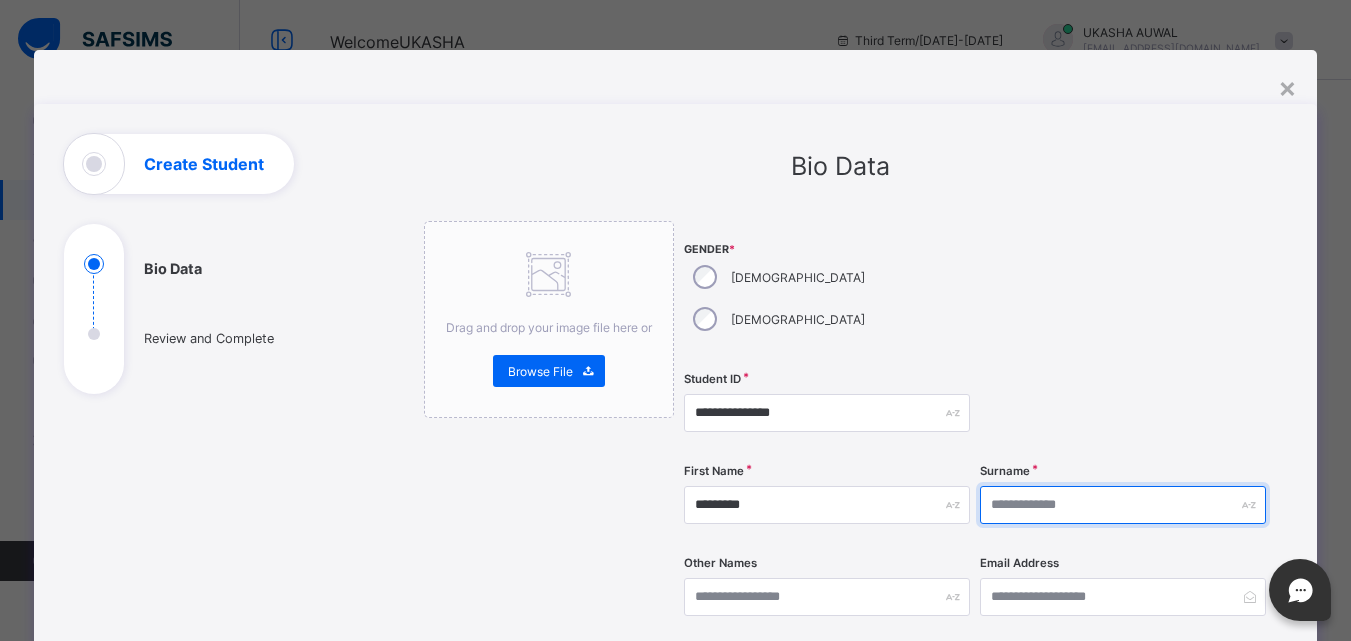type on "******" 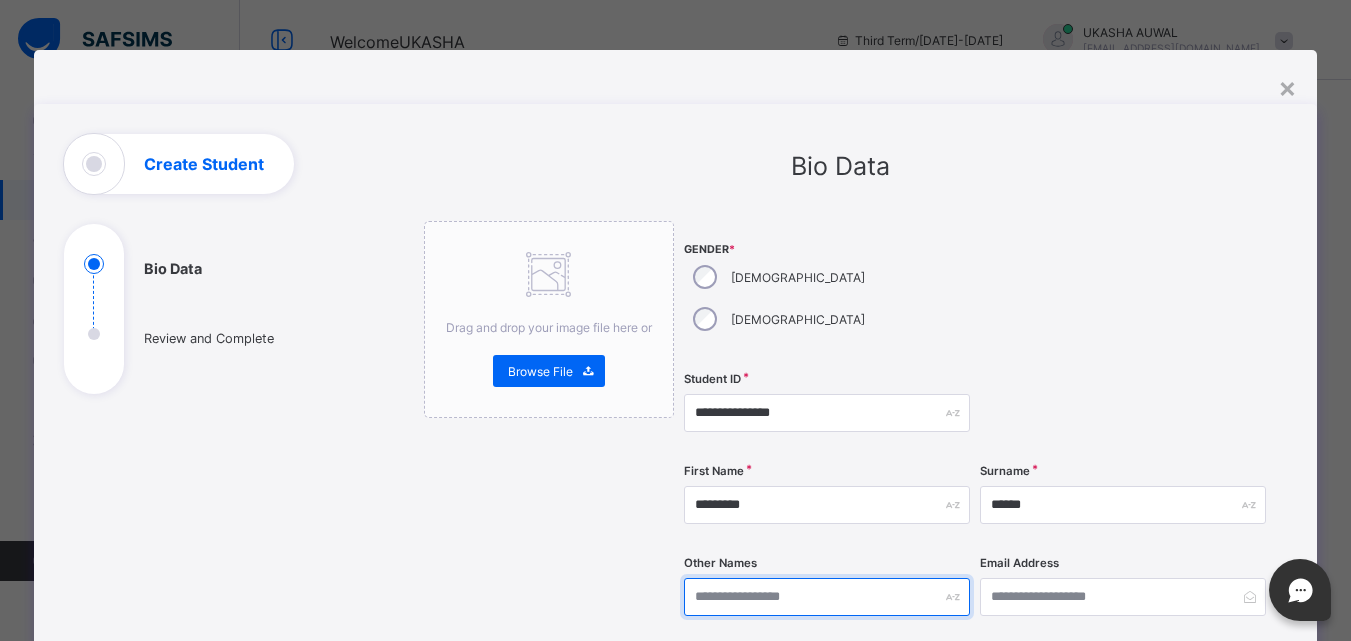 click at bounding box center [827, 597] 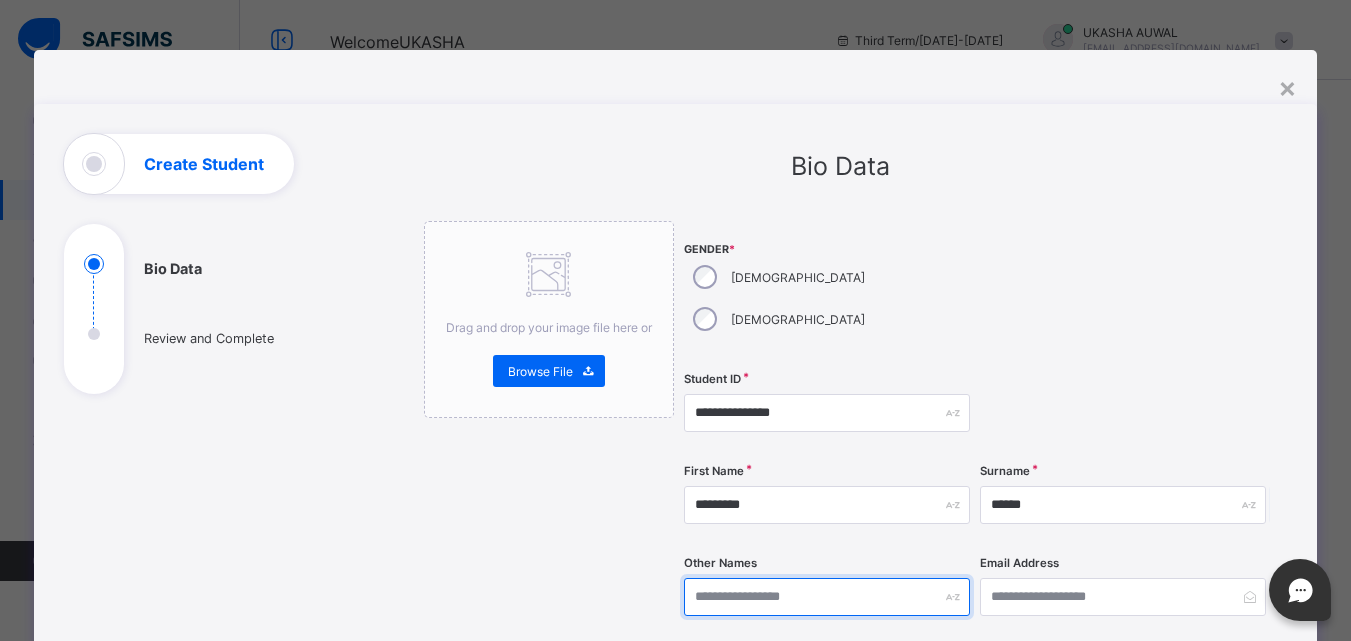 type on "******" 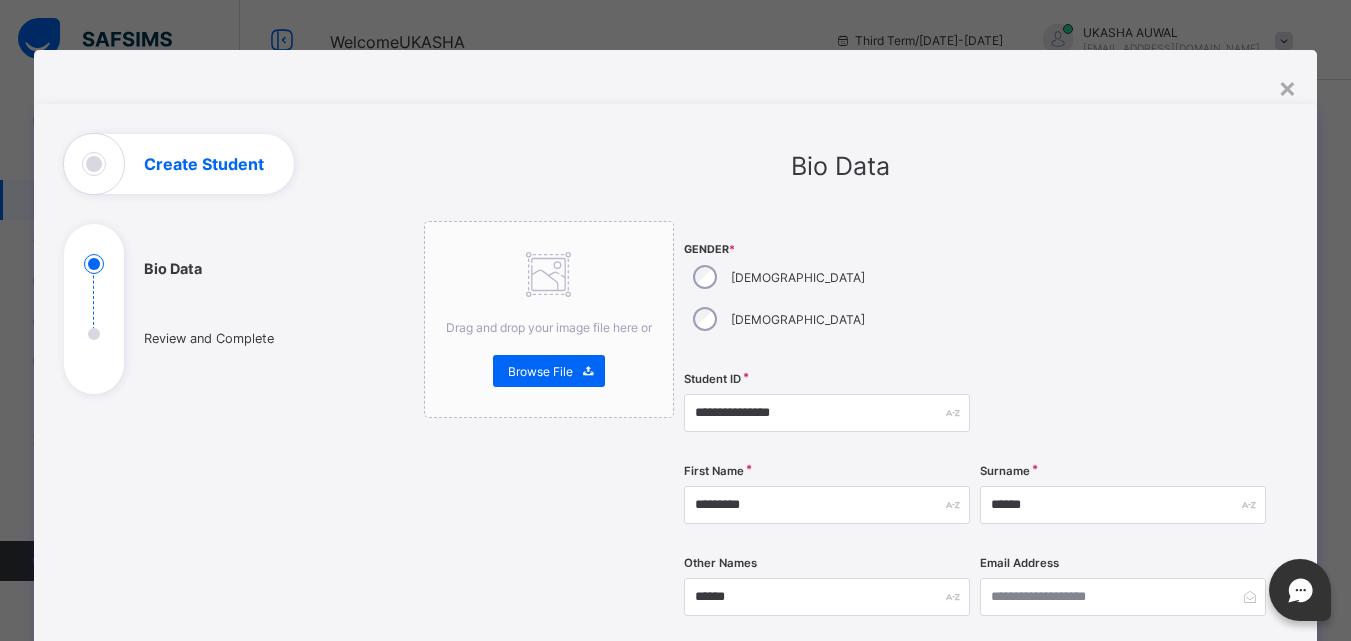 click on "[DEMOGRAPHIC_DATA]" at bounding box center [777, 277] 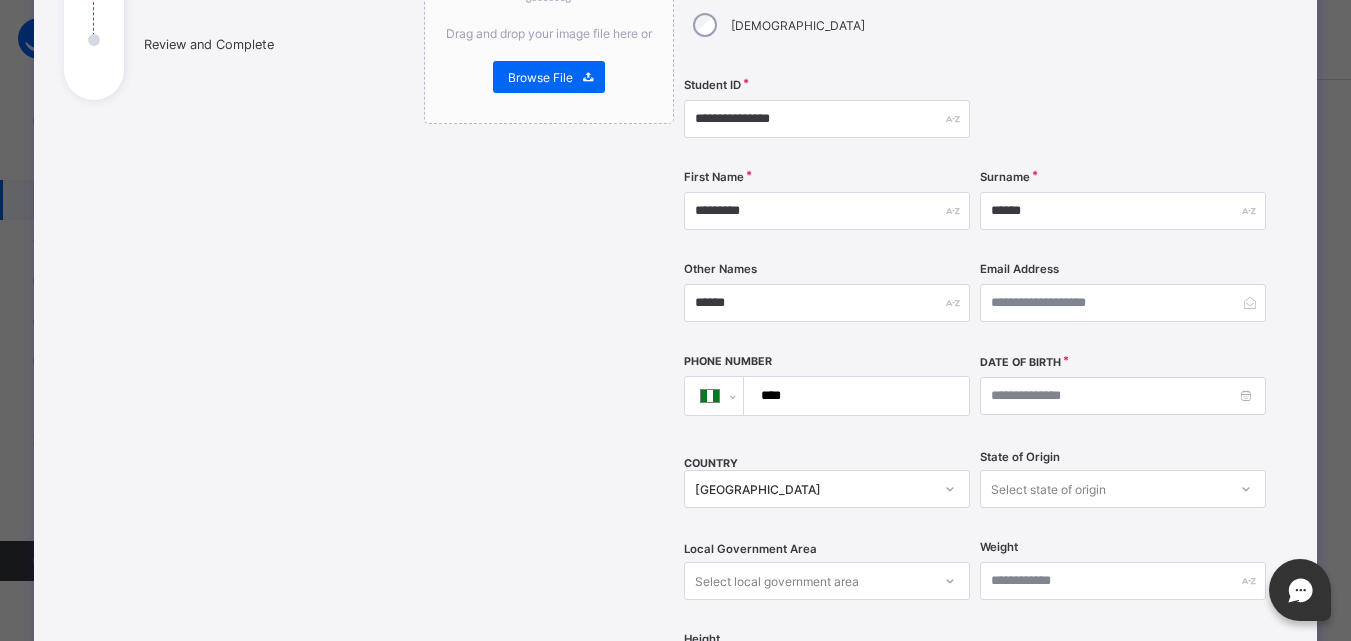 scroll, scrollTop: 308, scrollLeft: 0, axis: vertical 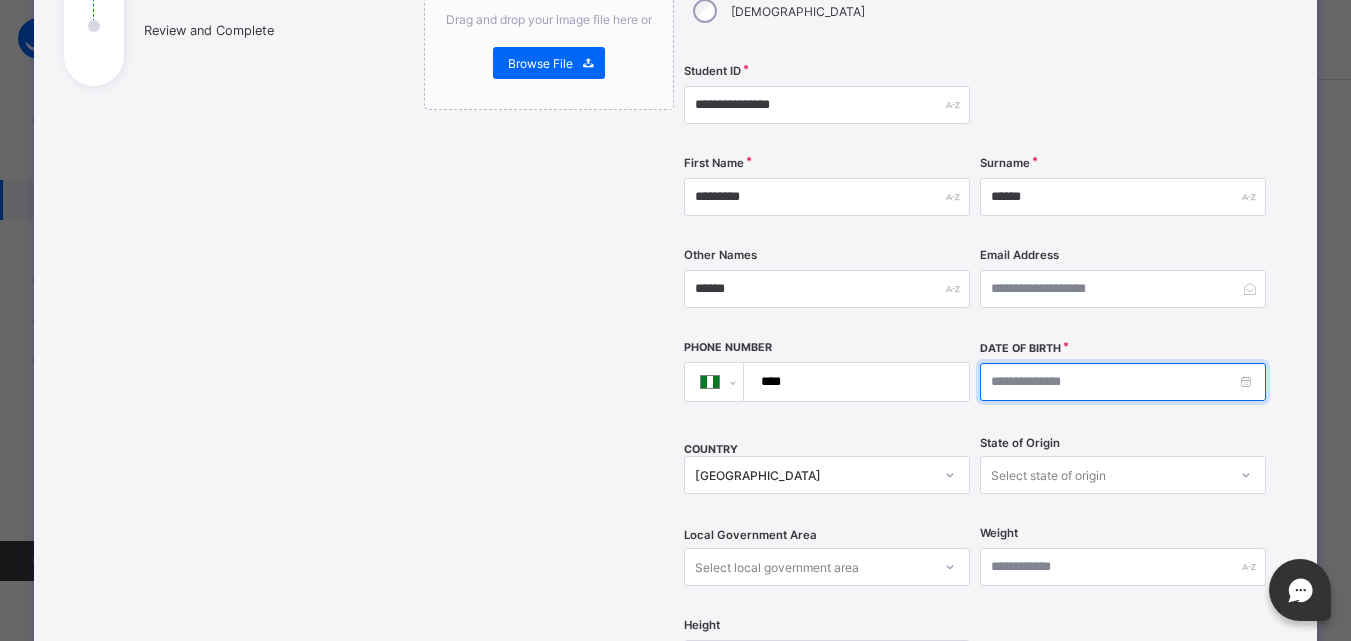 click at bounding box center (1123, 382) 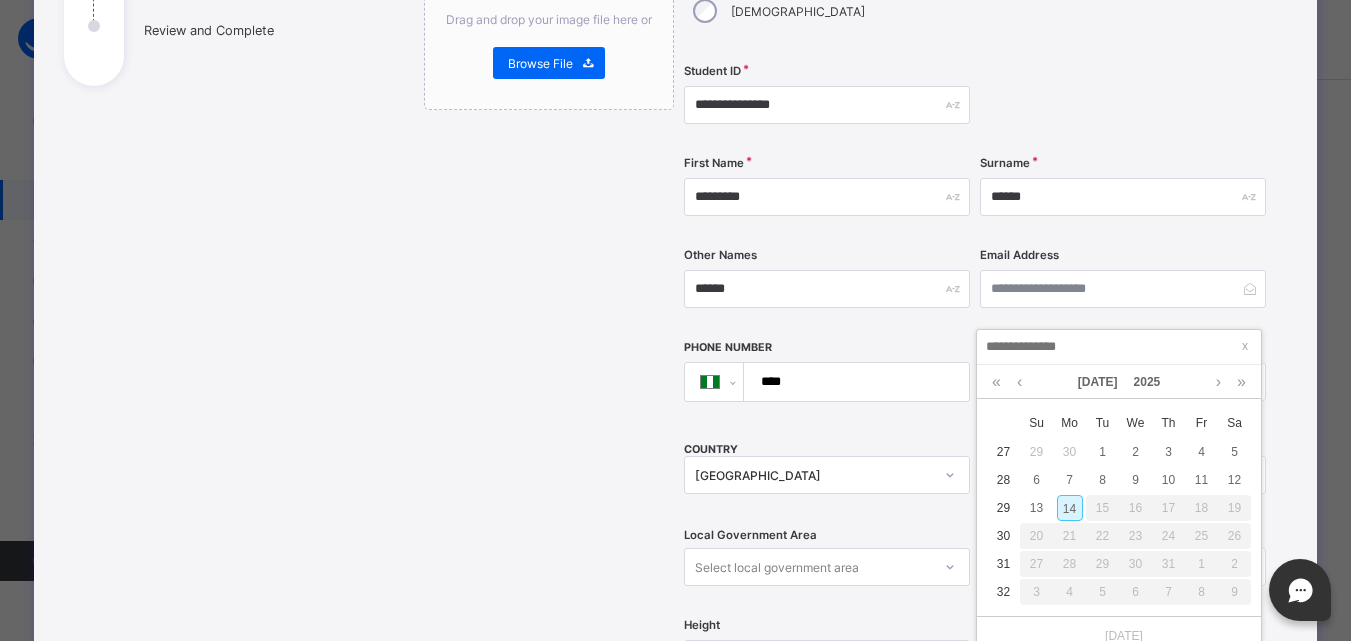 click on "2" at bounding box center [1135, 452] 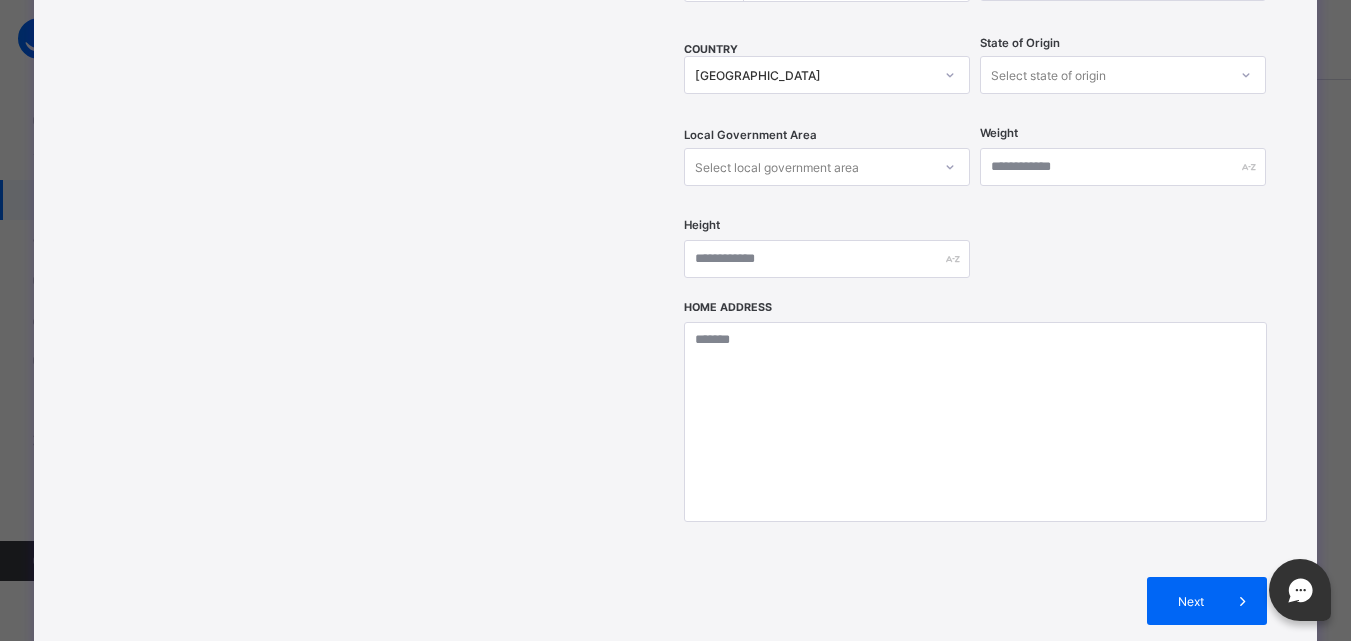scroll, scrollTop: 734, scrollLeft: 0, axis: vertical 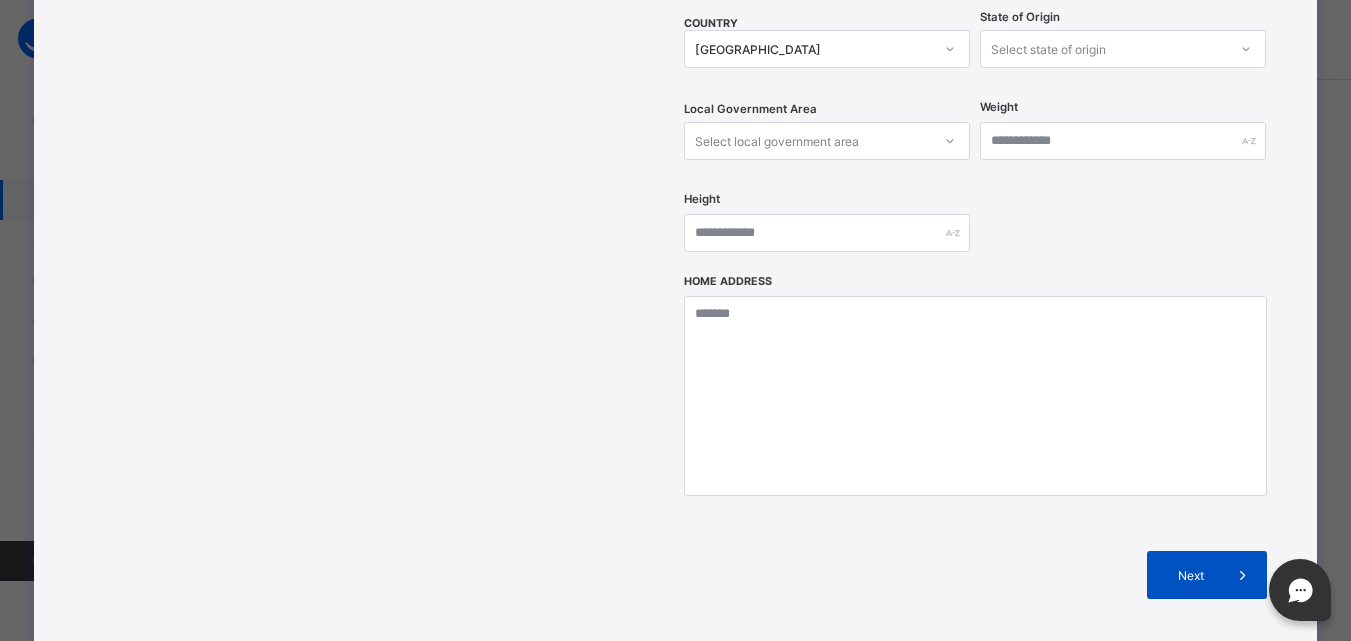 click at bounding box center [1243, 575] 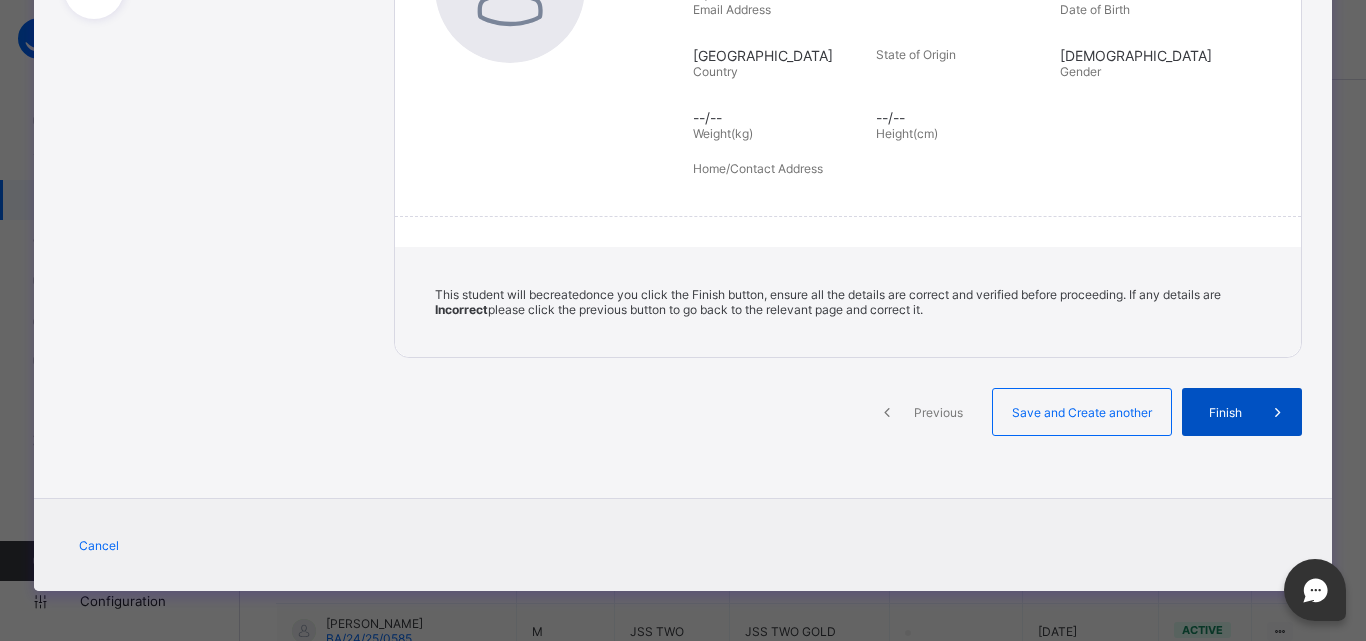click on "Finish" at bounding box center [1242, 412] 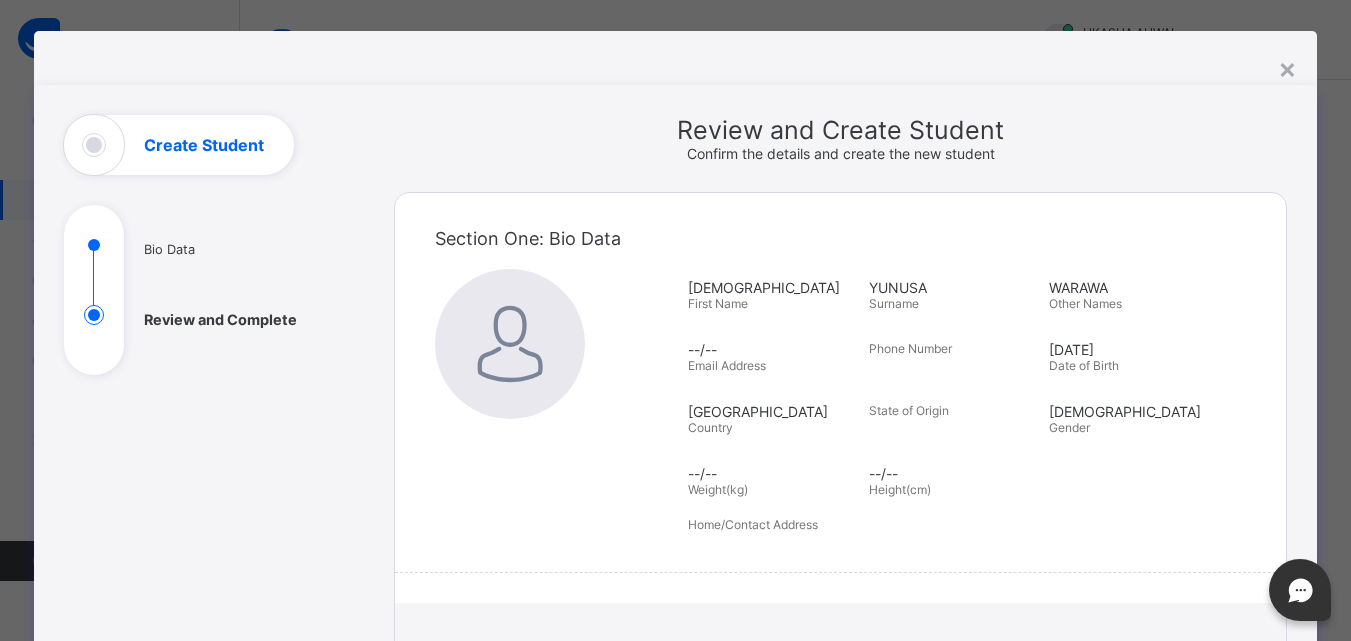 scroll, scrollTop: 0, scrollLeft: 0, axis: both 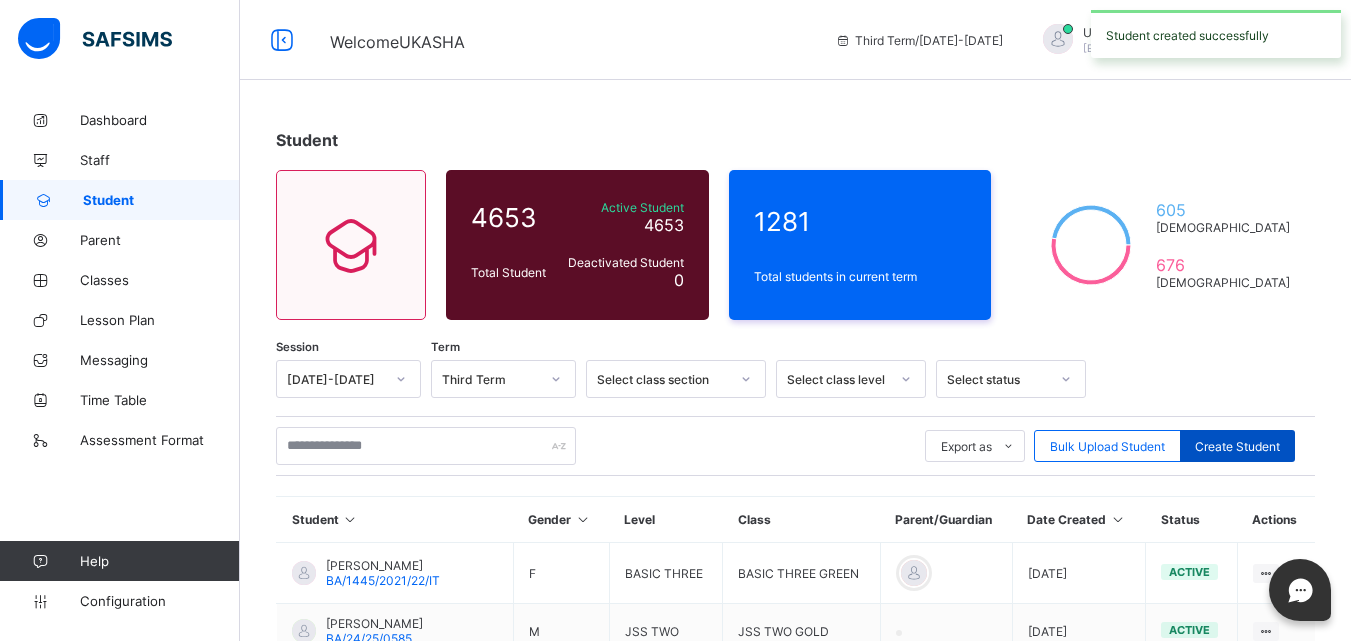 click on "Create Student" at bounding box center (1237, 446) 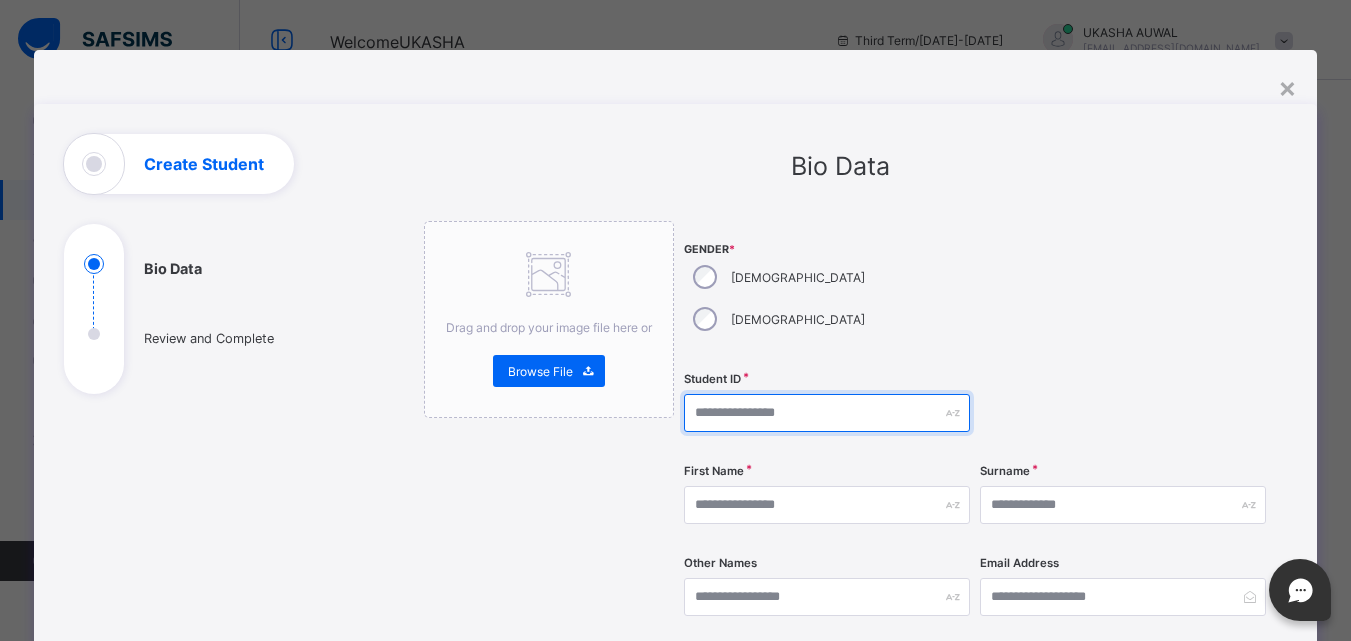 click at bounding box center (827, 413) 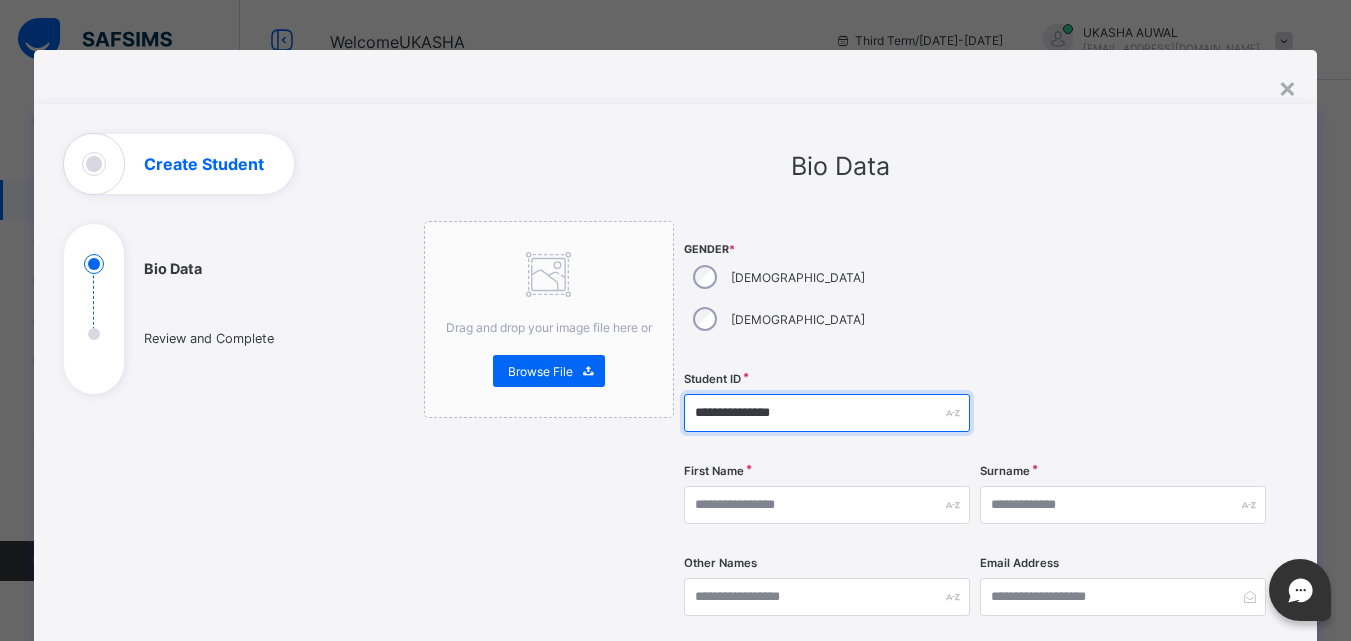 type on "**********" 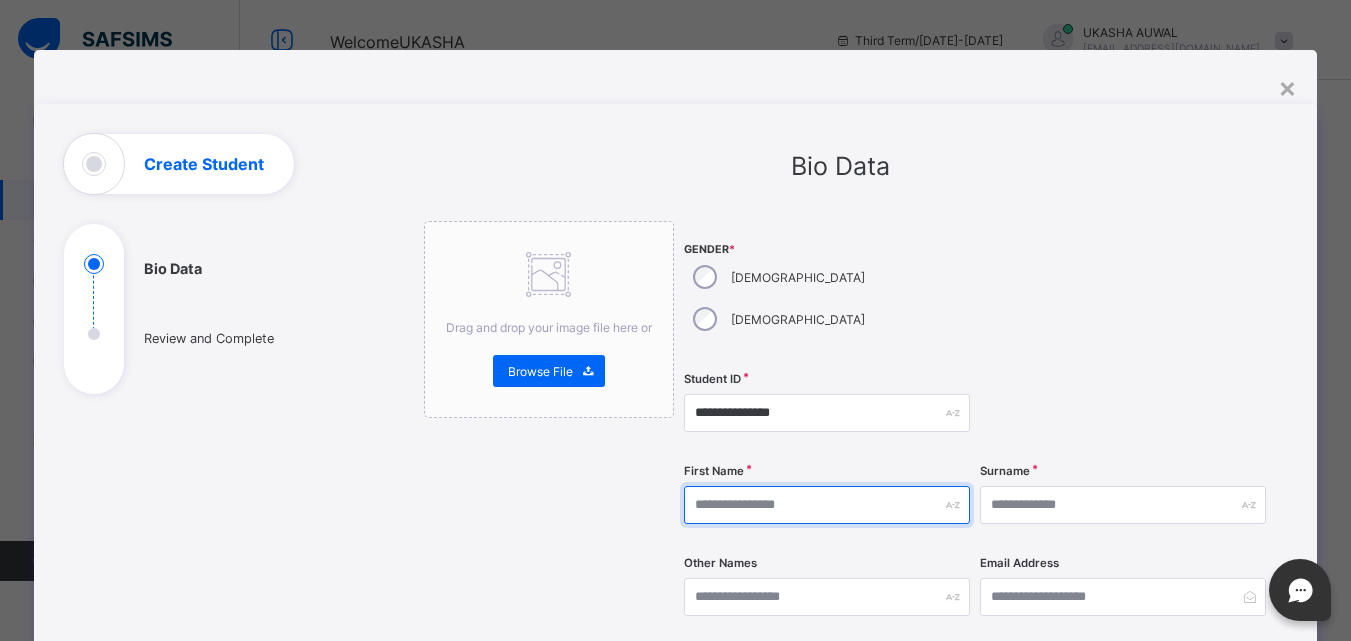 click at bounding box center (827, 505) 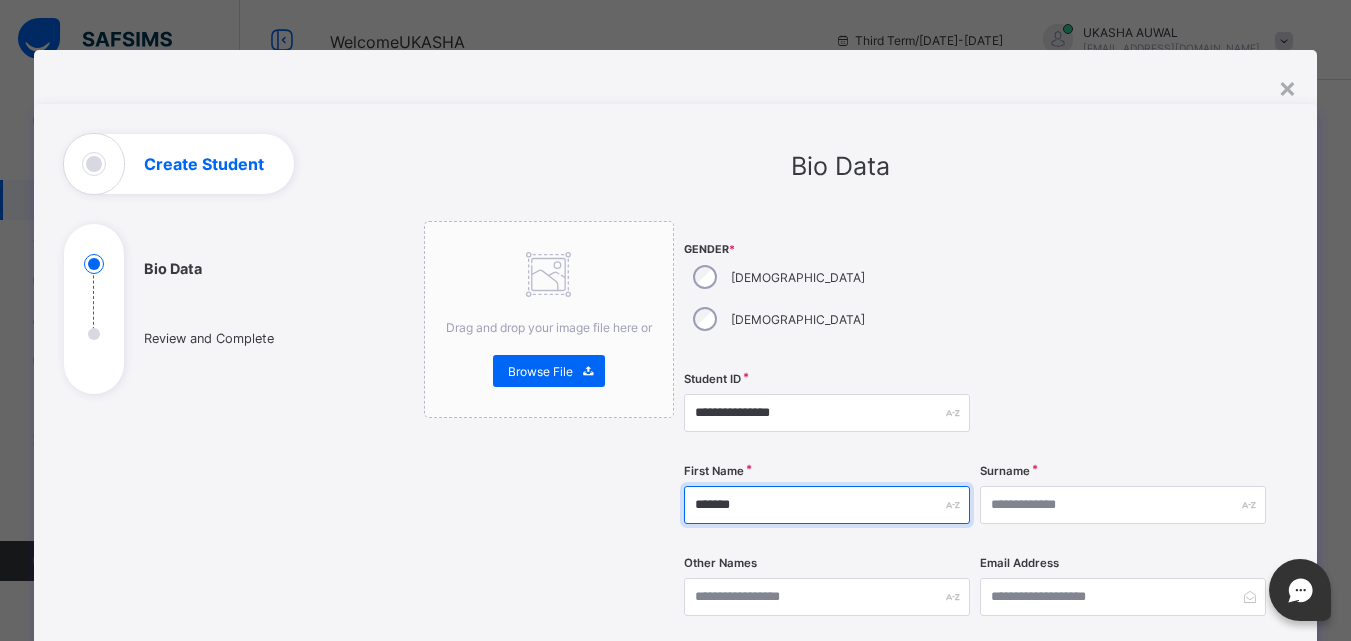 type on "*******" 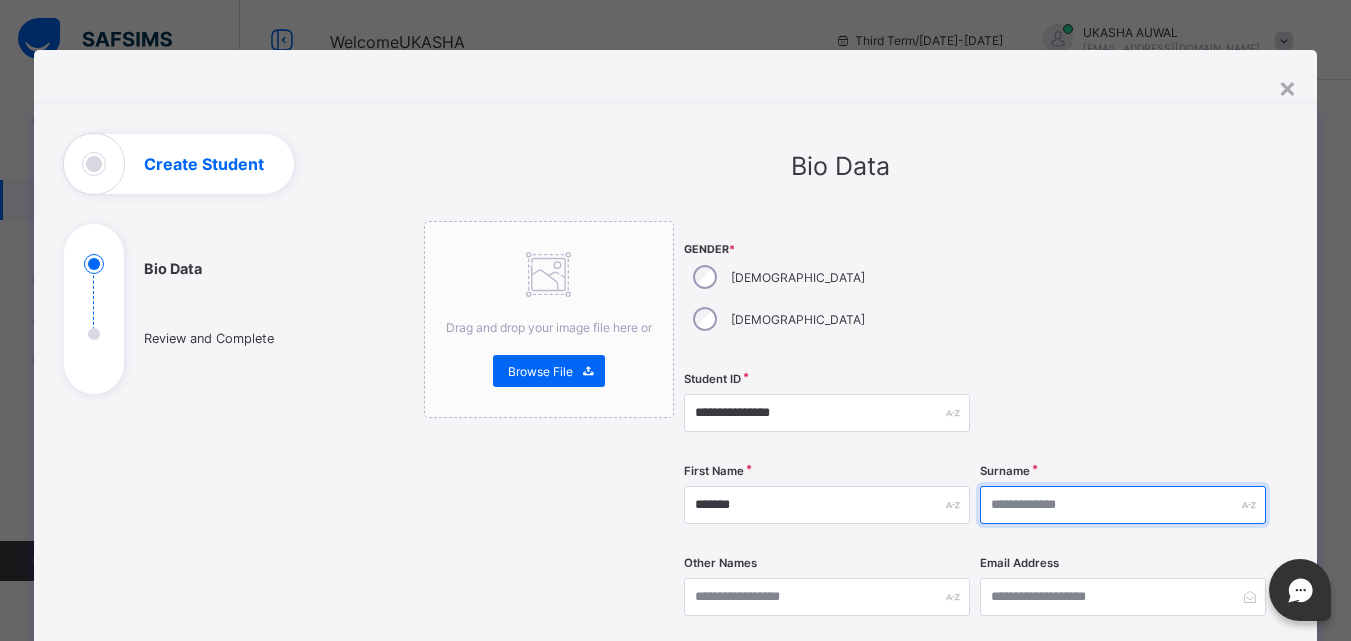 click at bounding box center [1123, 505] 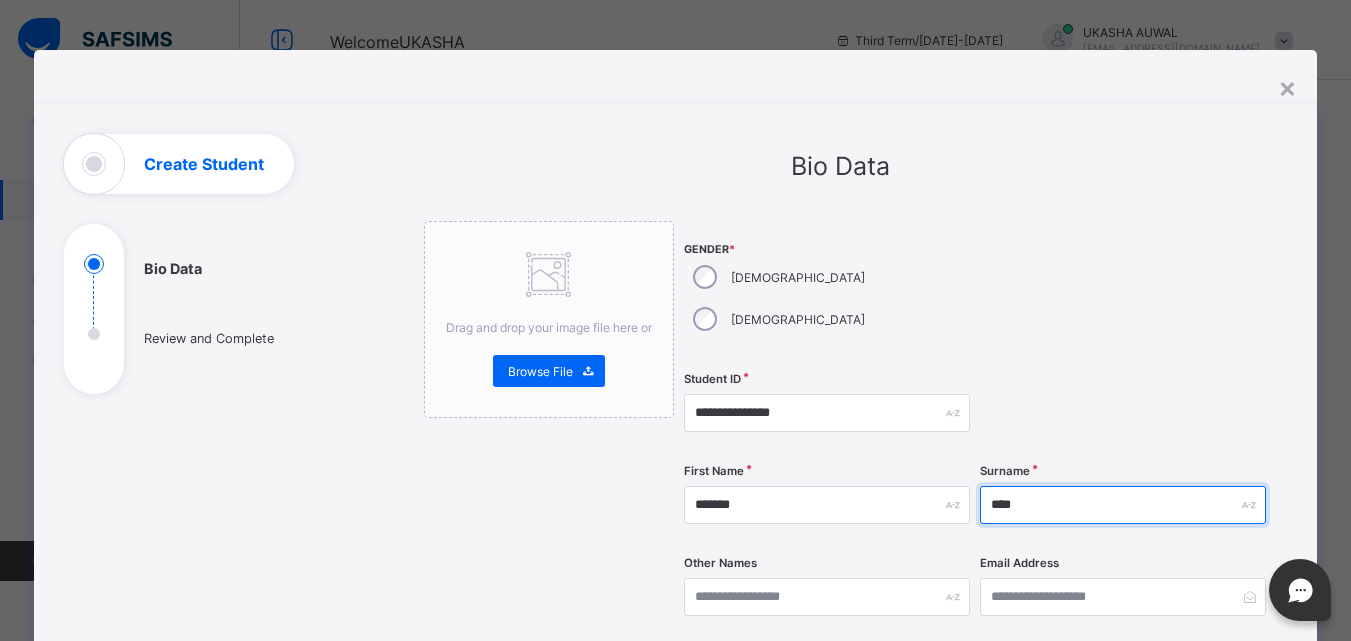 type on "****" 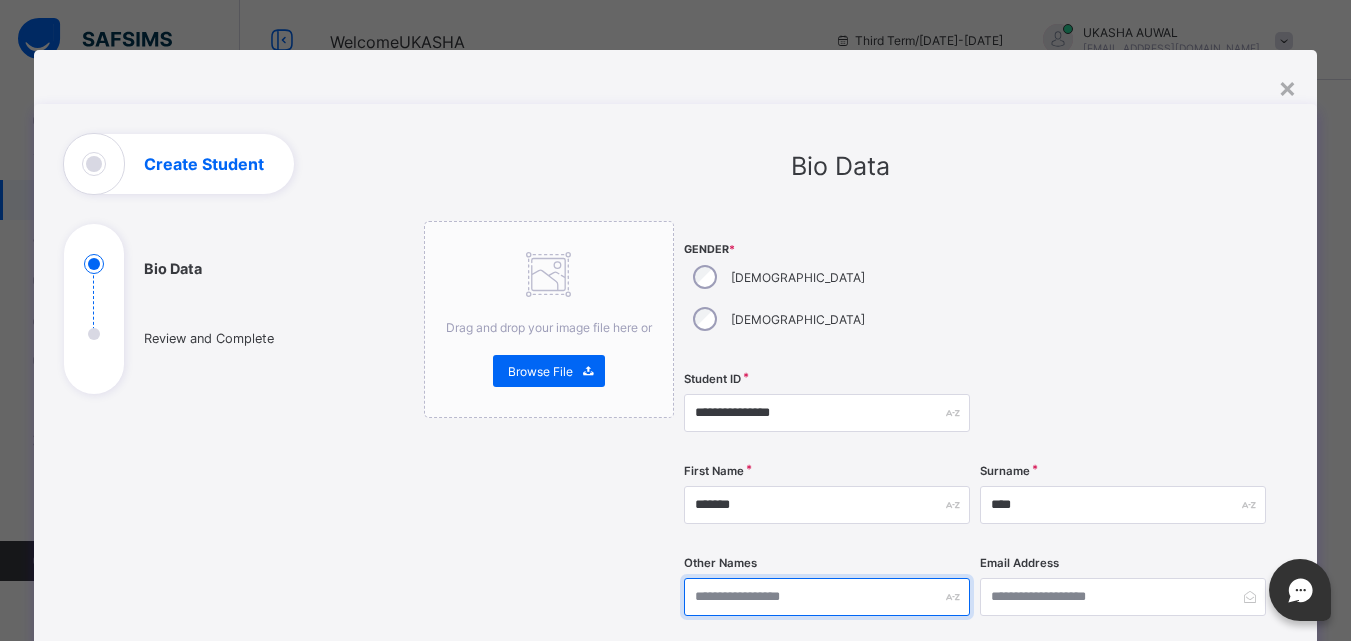 click at bounding box center [827, 597] 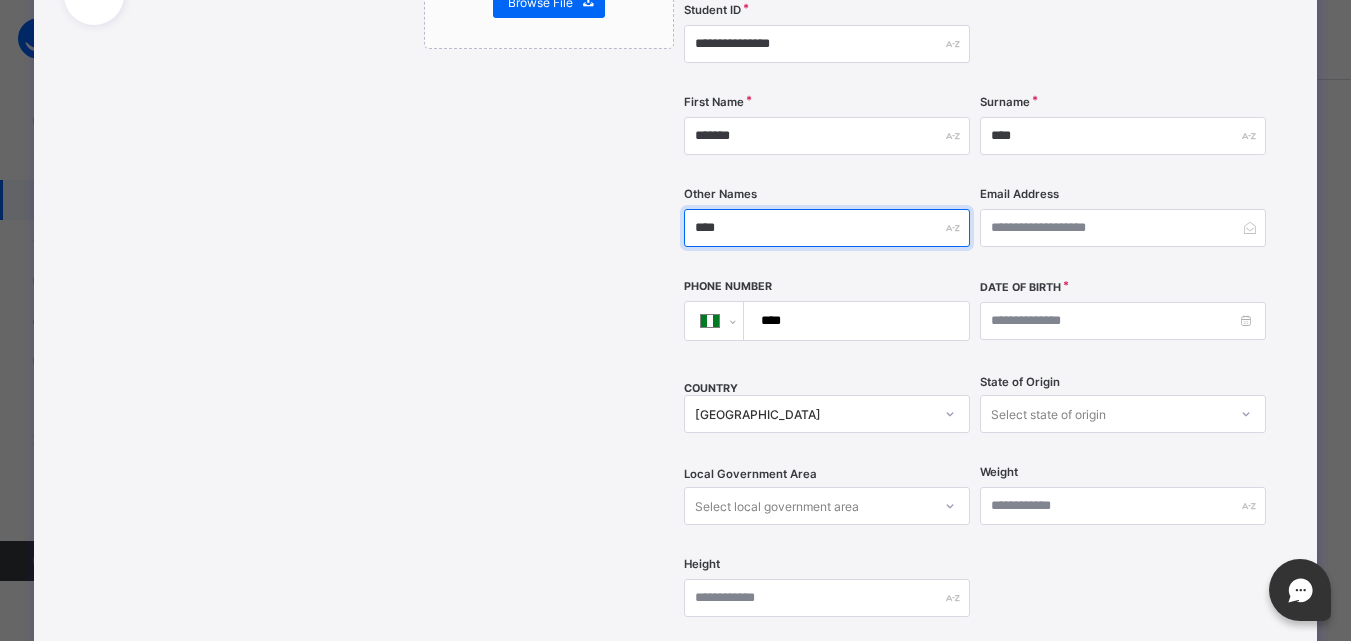 scroll, scrollTop: 386, scrollLeft: 0, axis: vertical 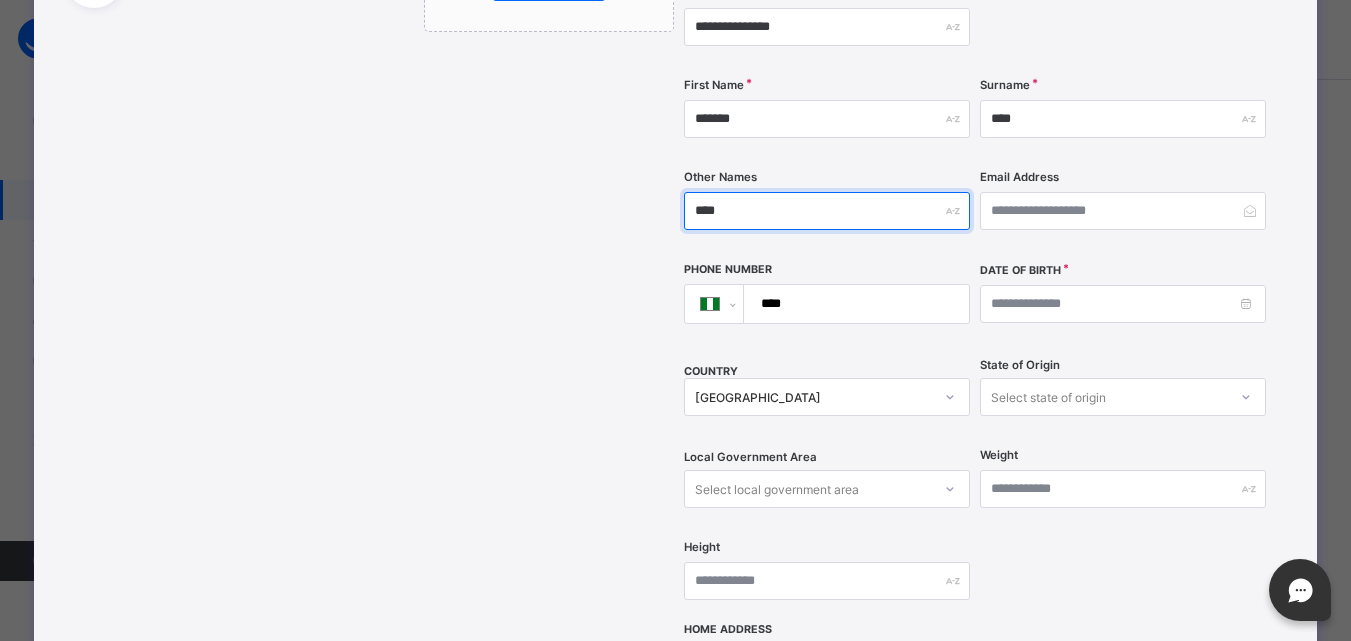 type on "****" 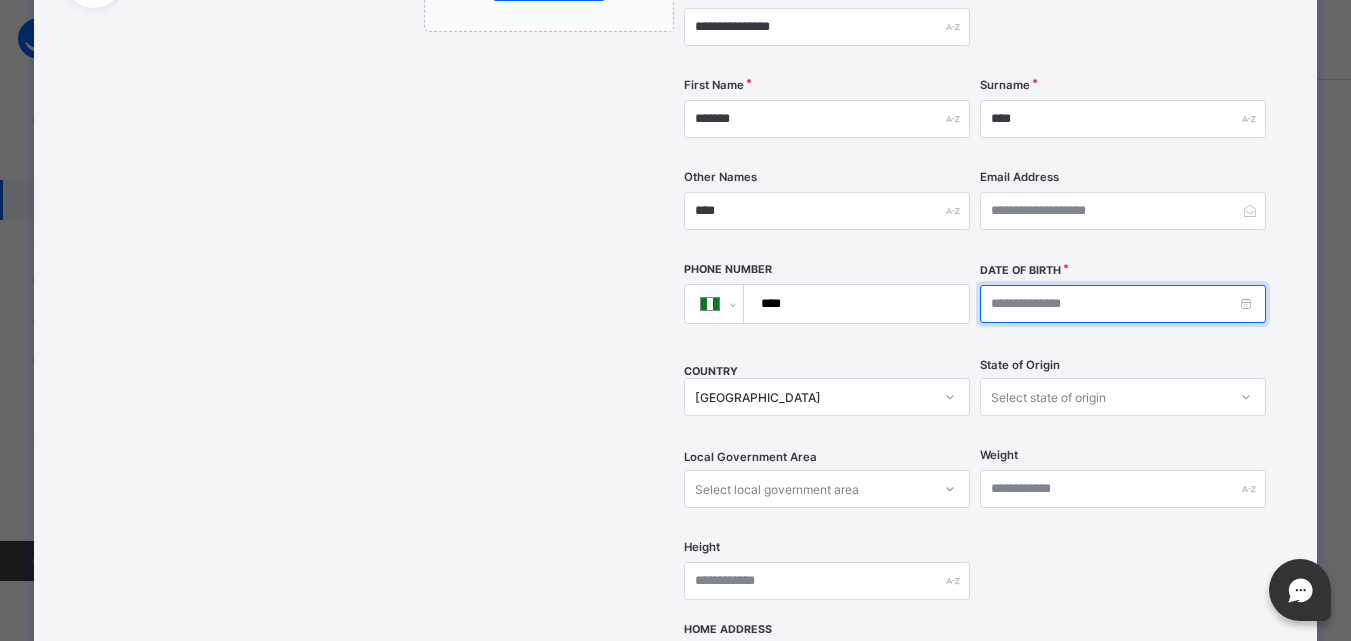click at bounding box center [1123, 304] 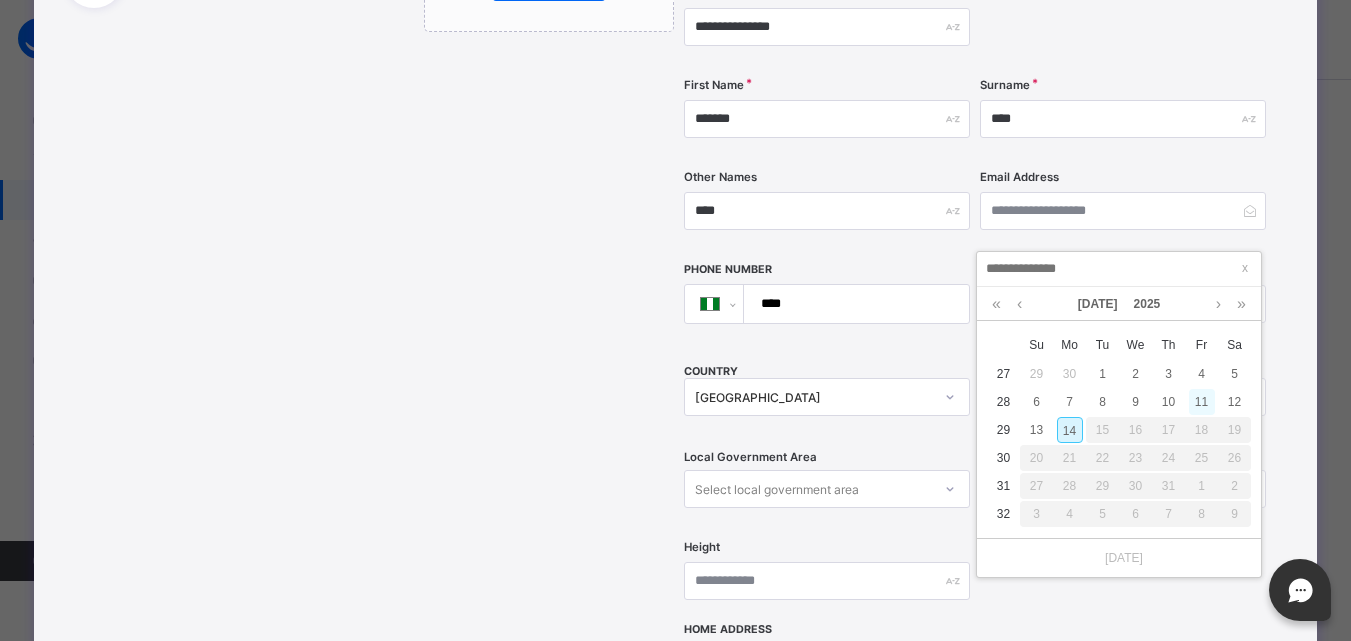 click on "11" at bounding box center [1202, 402] 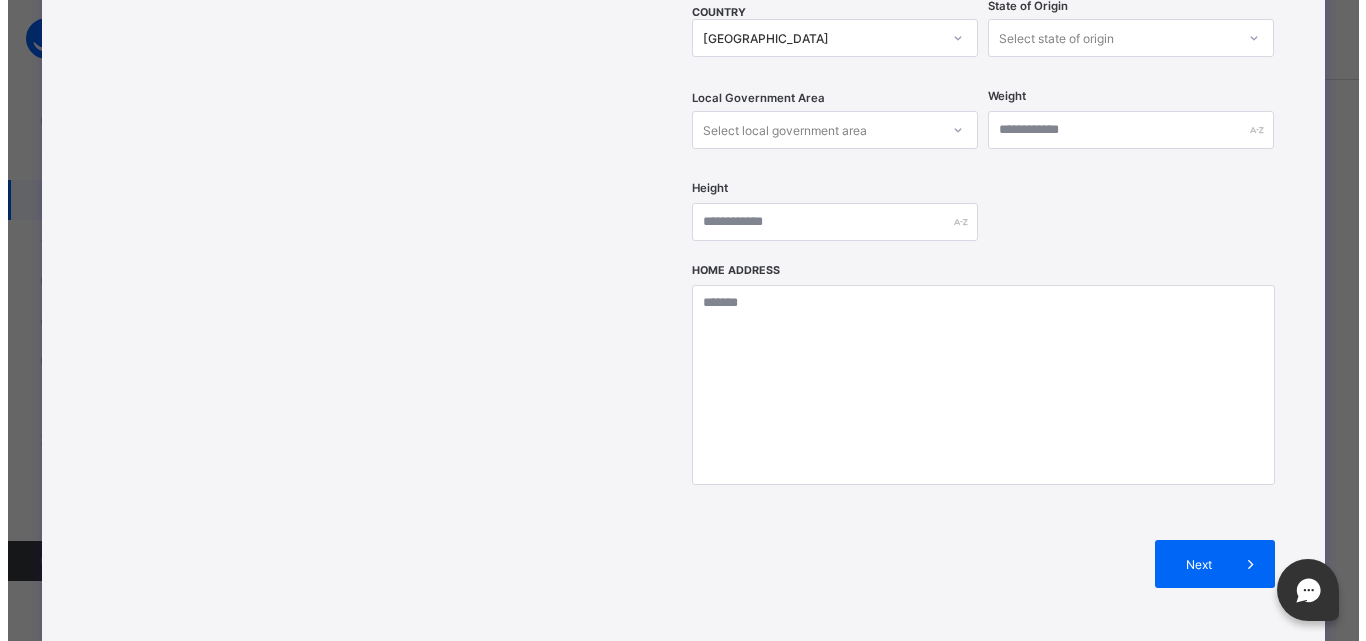 scroll, scrollTop: 776, scrollLeft: 0, axis: vertical 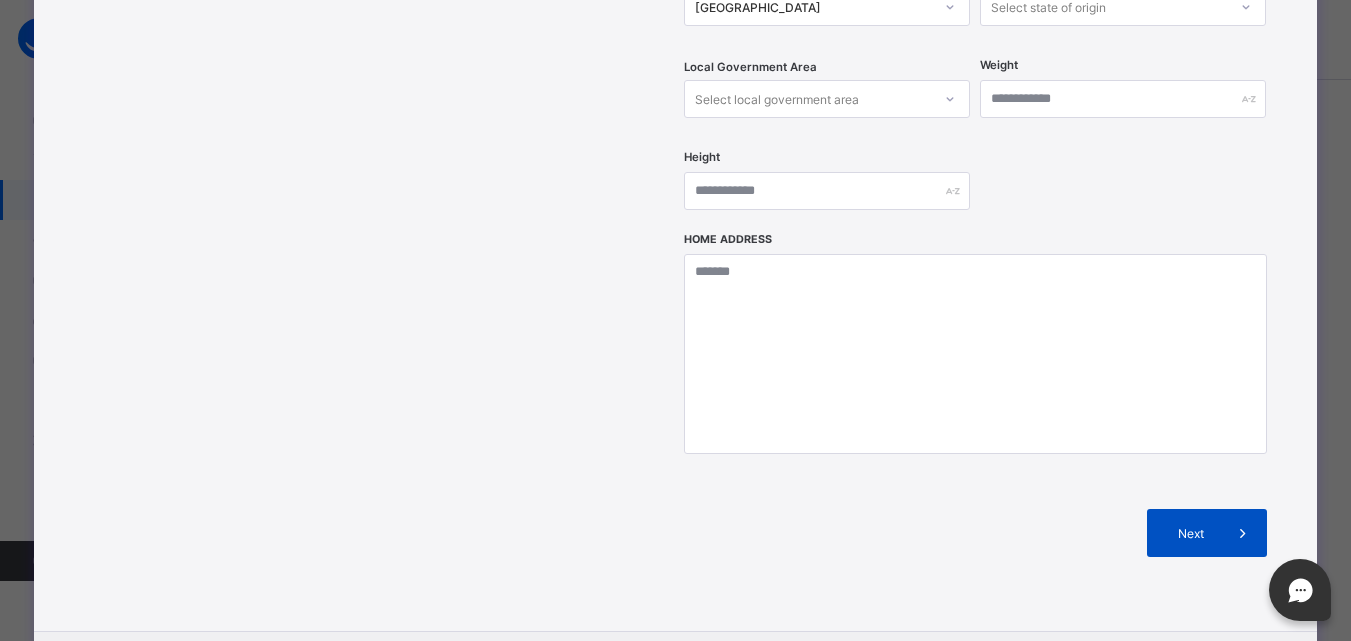 click at bounding box center (1243, 533) 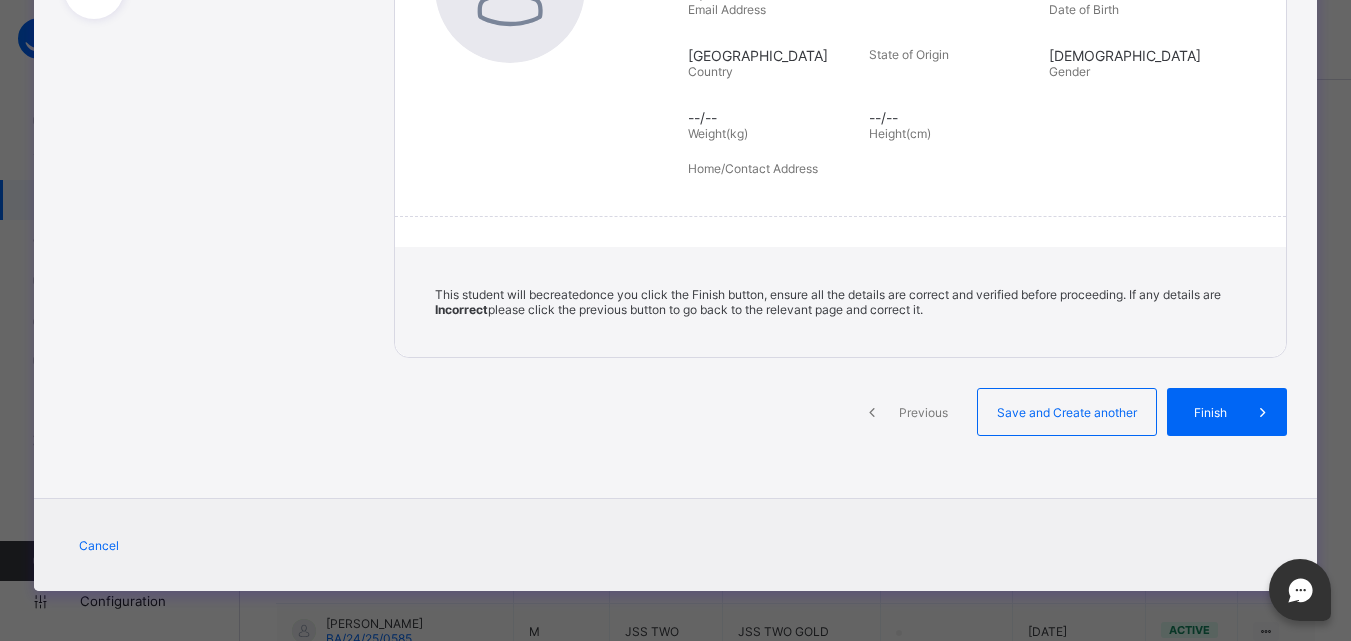 scroll, scrollTop: 375, scrollLeft: 0, axis: vertical 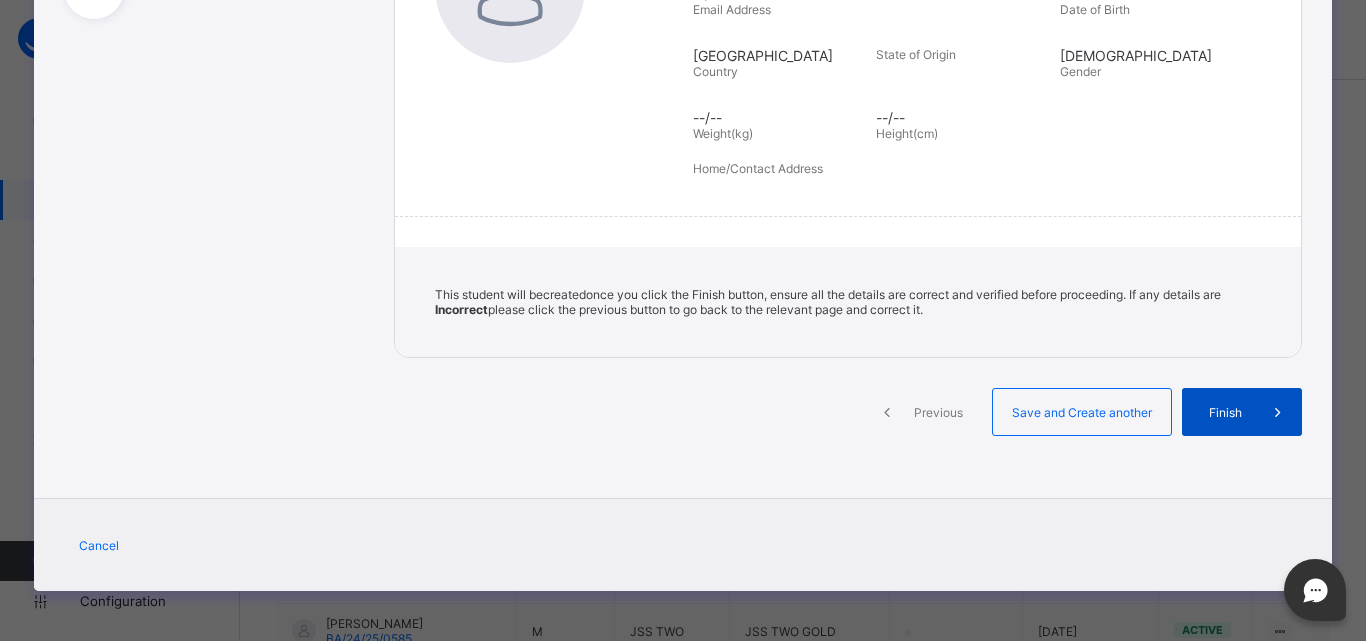 click on "Finish" at bounding box center (1225, 412) 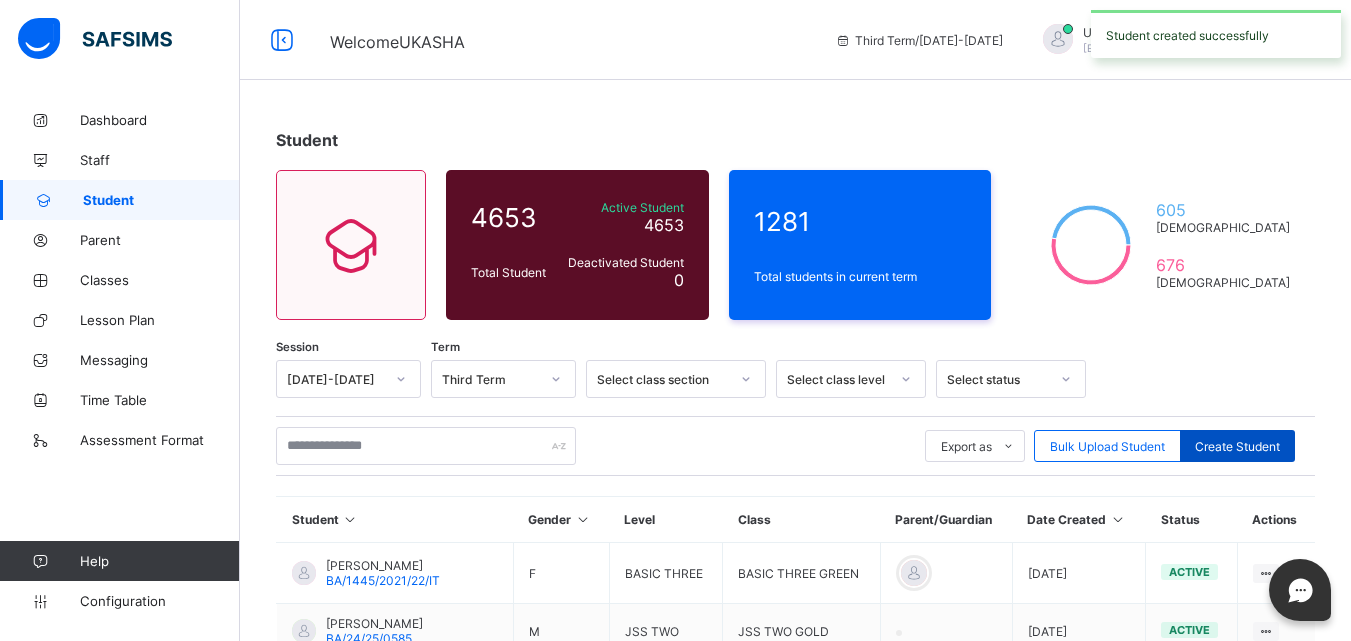 click on "Create Student" at bounding box center [1237, 446] 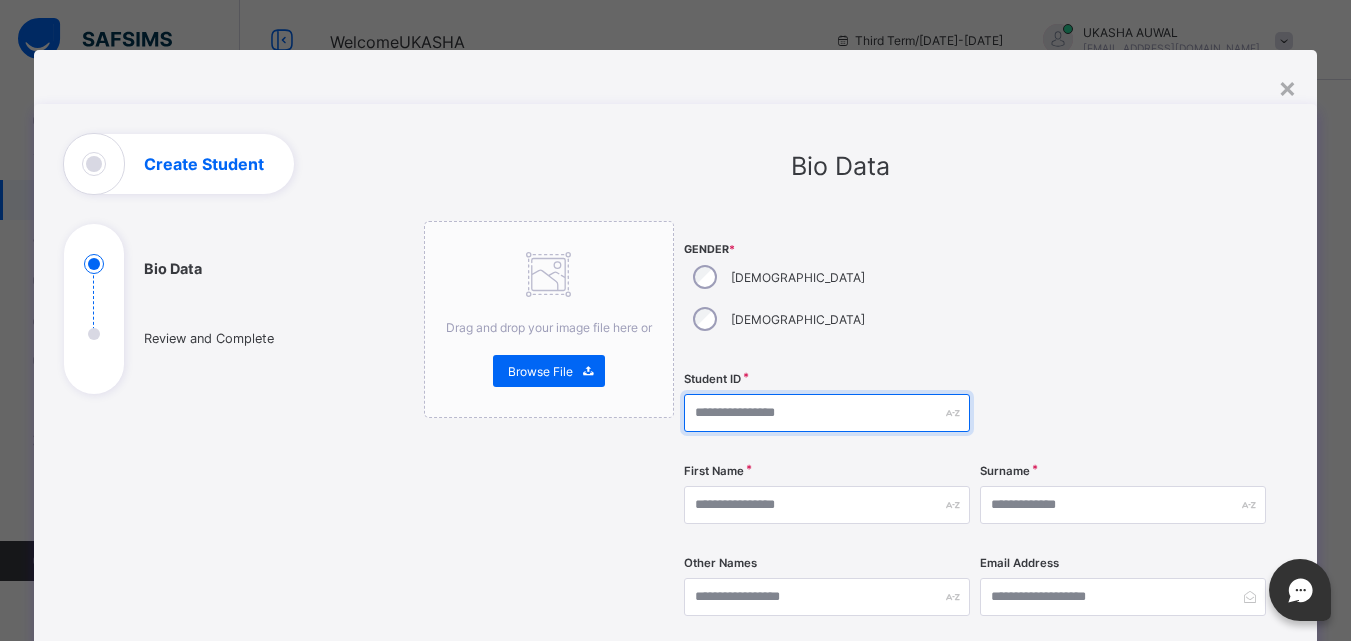click at bounding box center [827, 413] 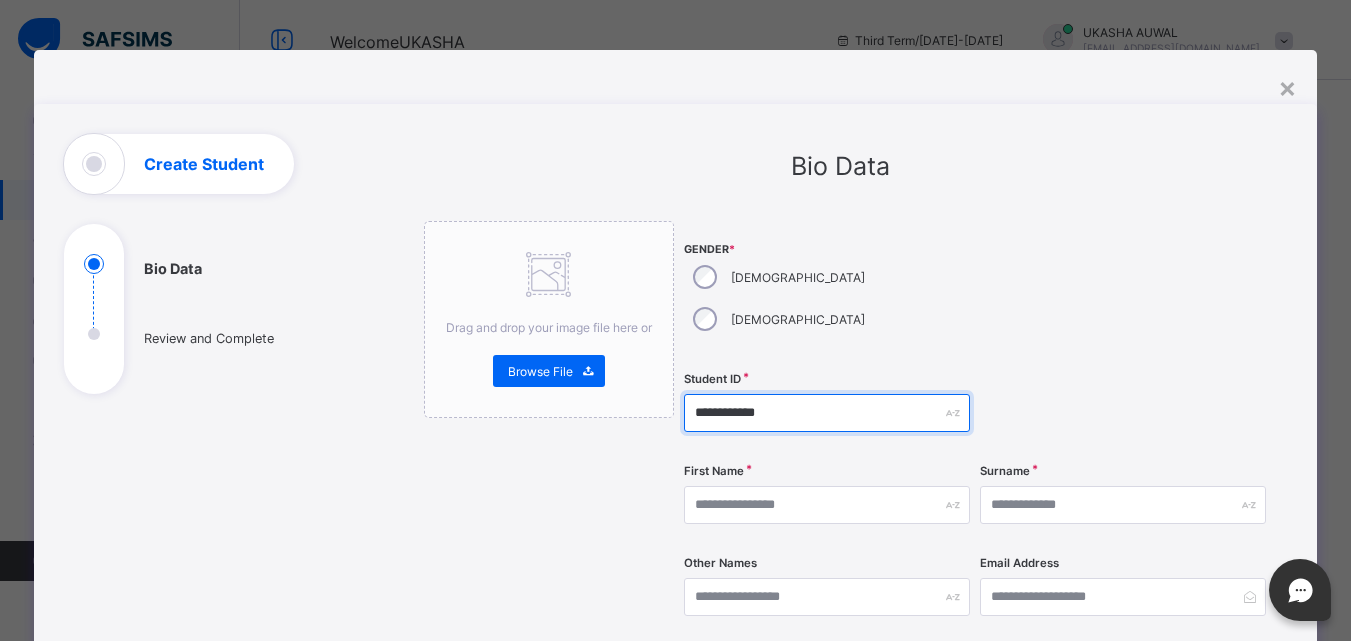 type on "**********" 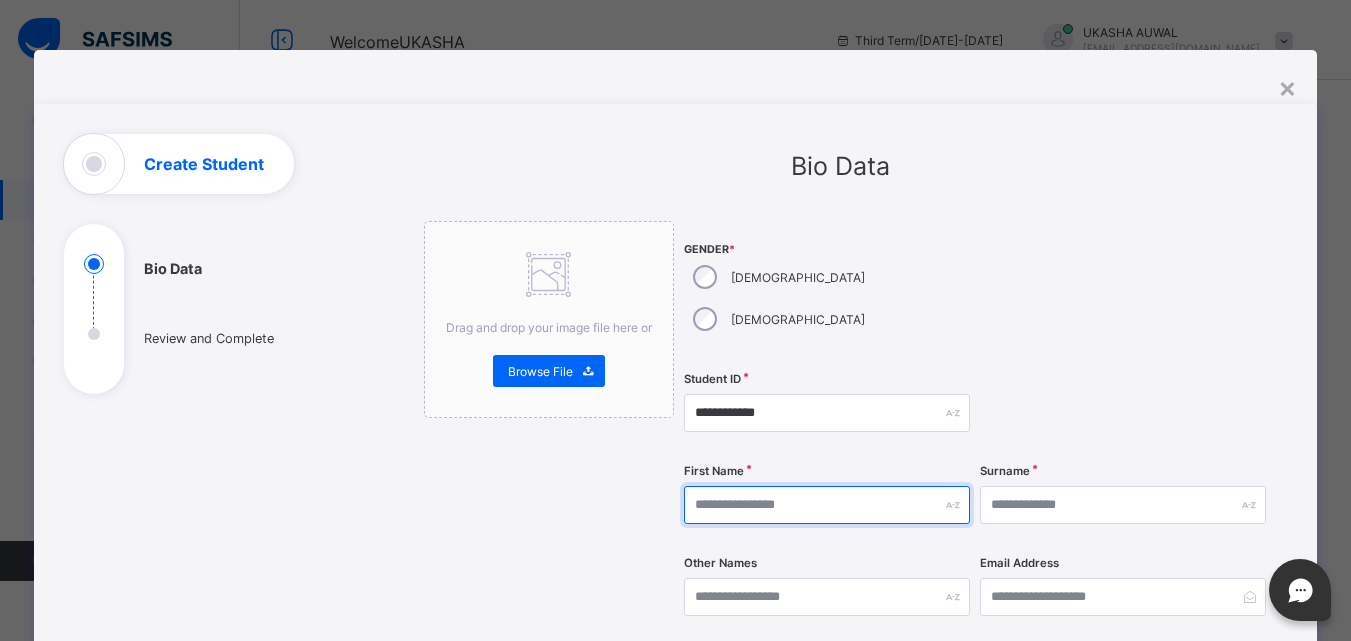 click at bounding box center (827, 505) 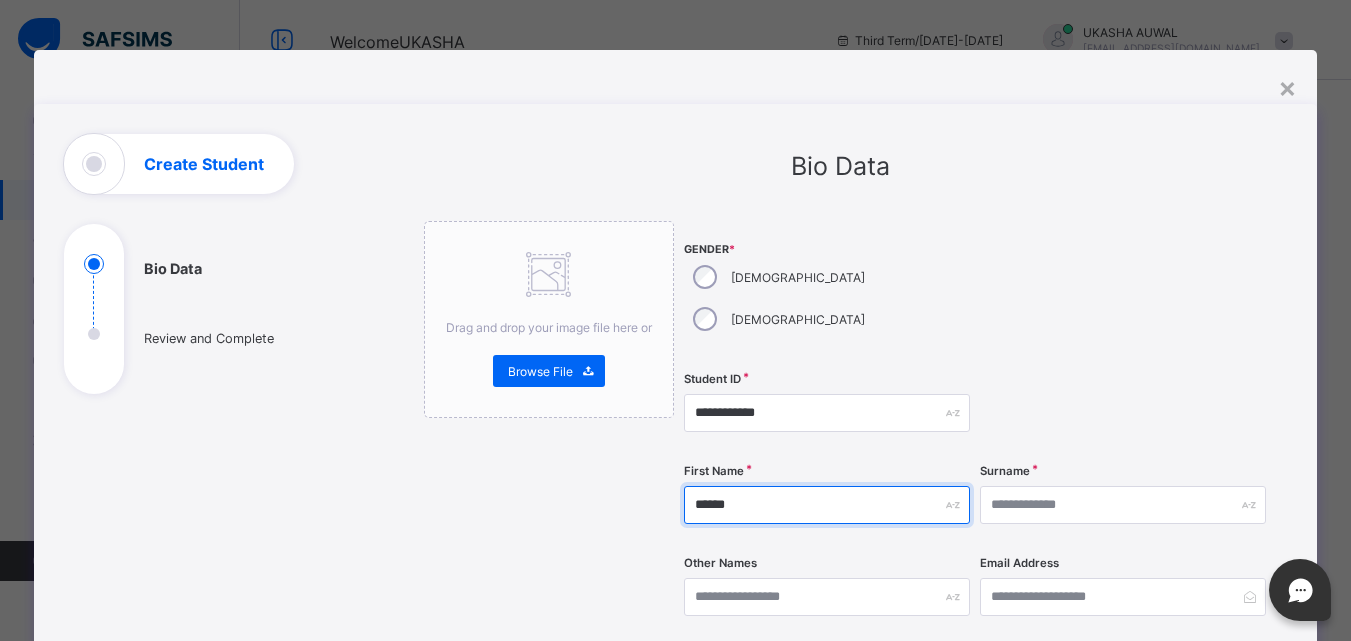 type on "******" 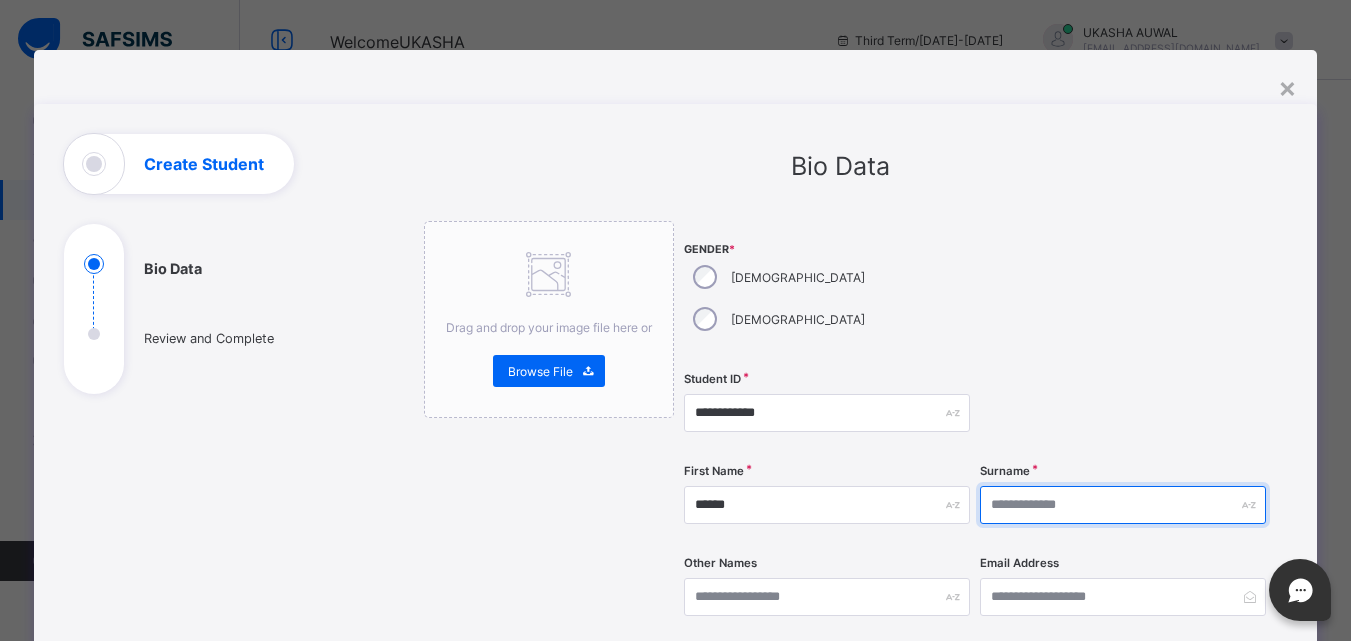 click at bounding box center [1123, 505] 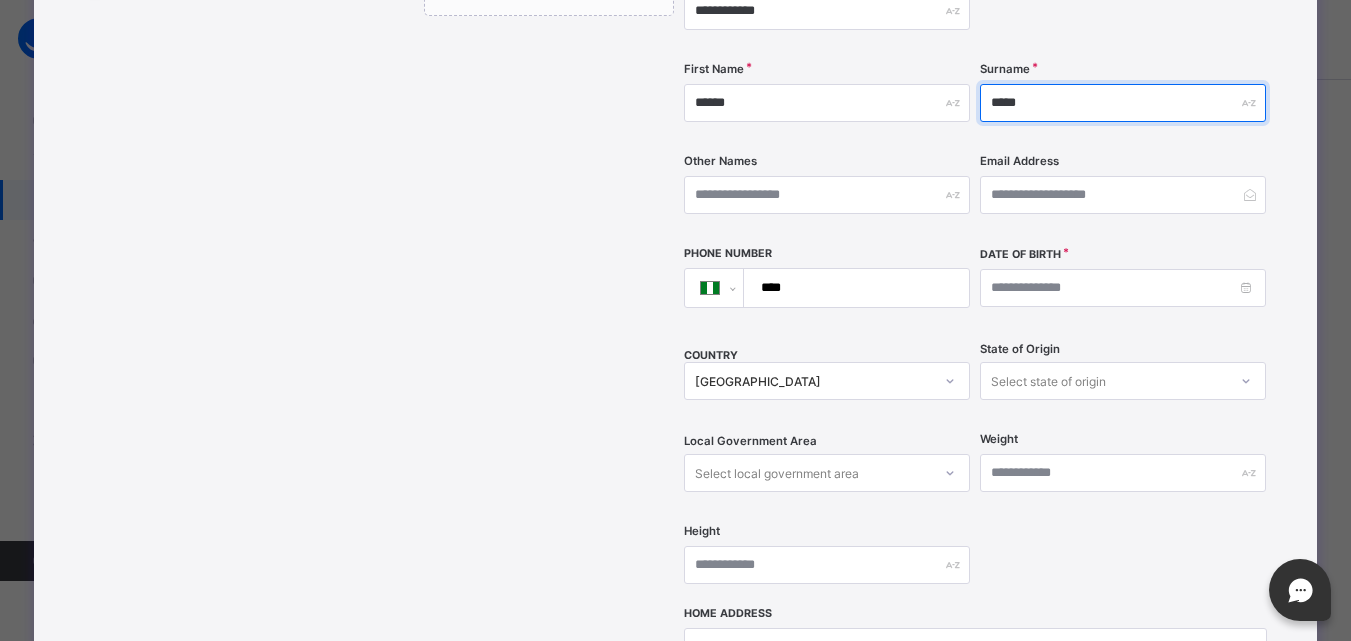 scroll, scrollTop: 405, scrollLeft: 0, axis: vertical 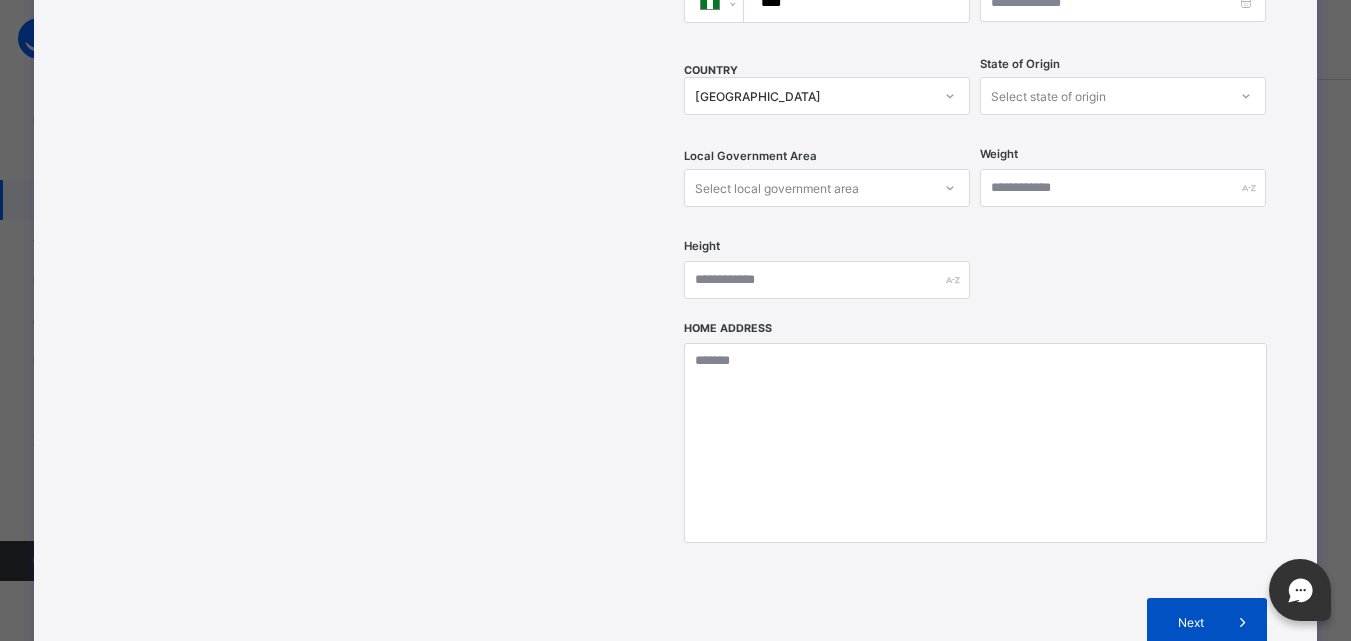 type on "*****" 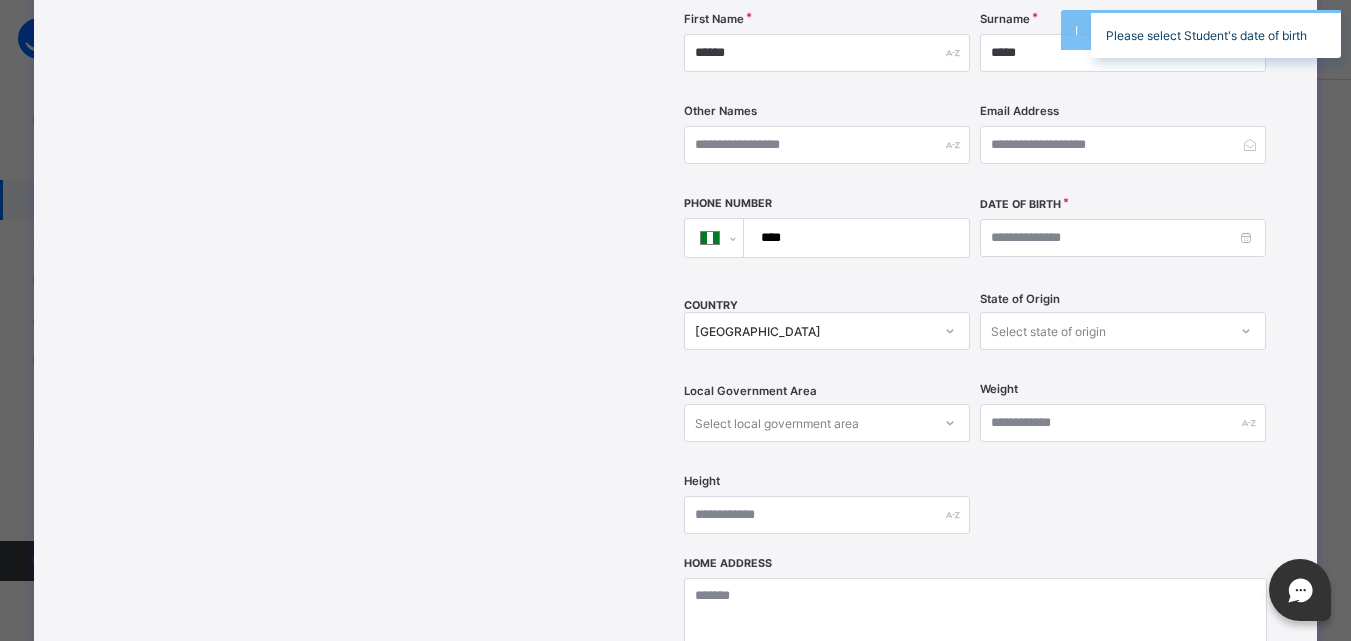 scroll, scrollTop: 449, scrollLeft: 0, axis: vertical 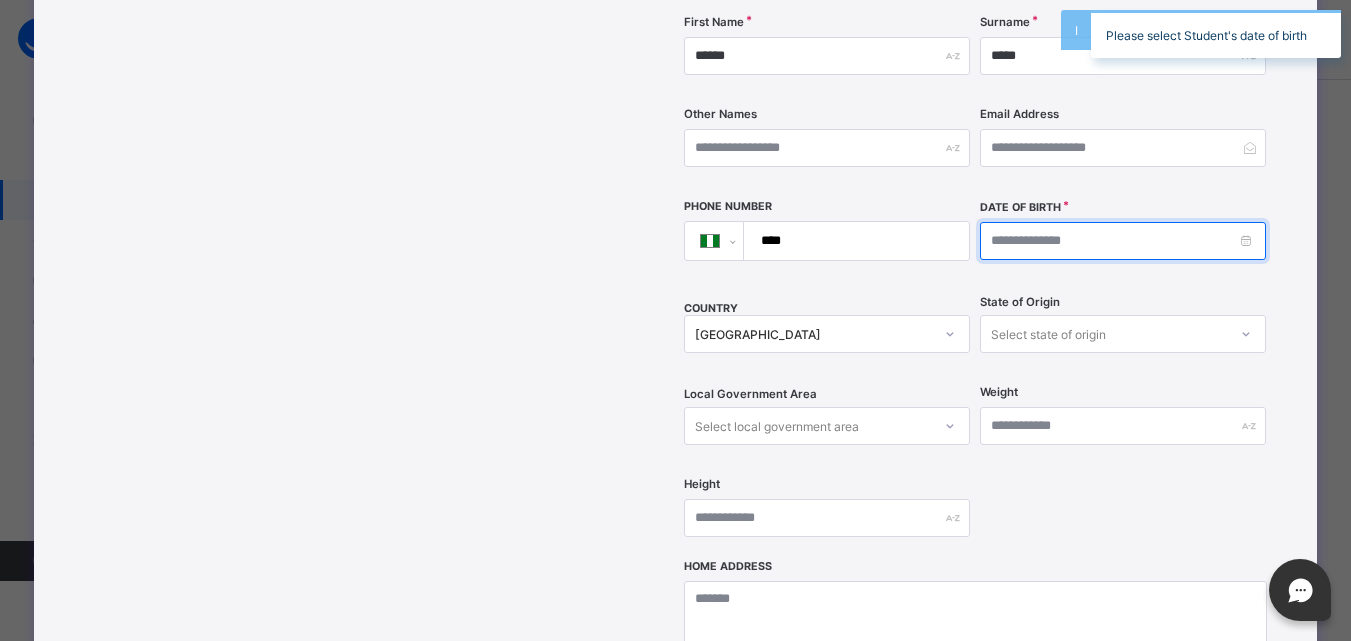 click at bounding box center (1123, 241) 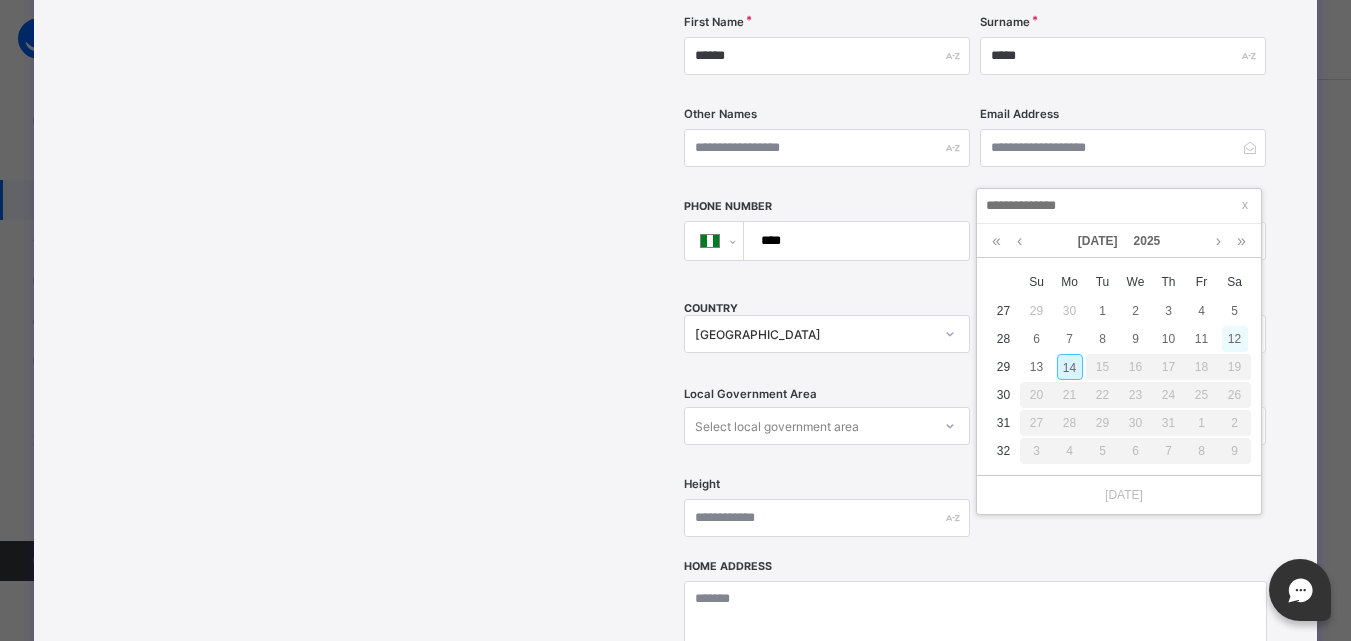 click on "12" at bounding box center (1235, 339) 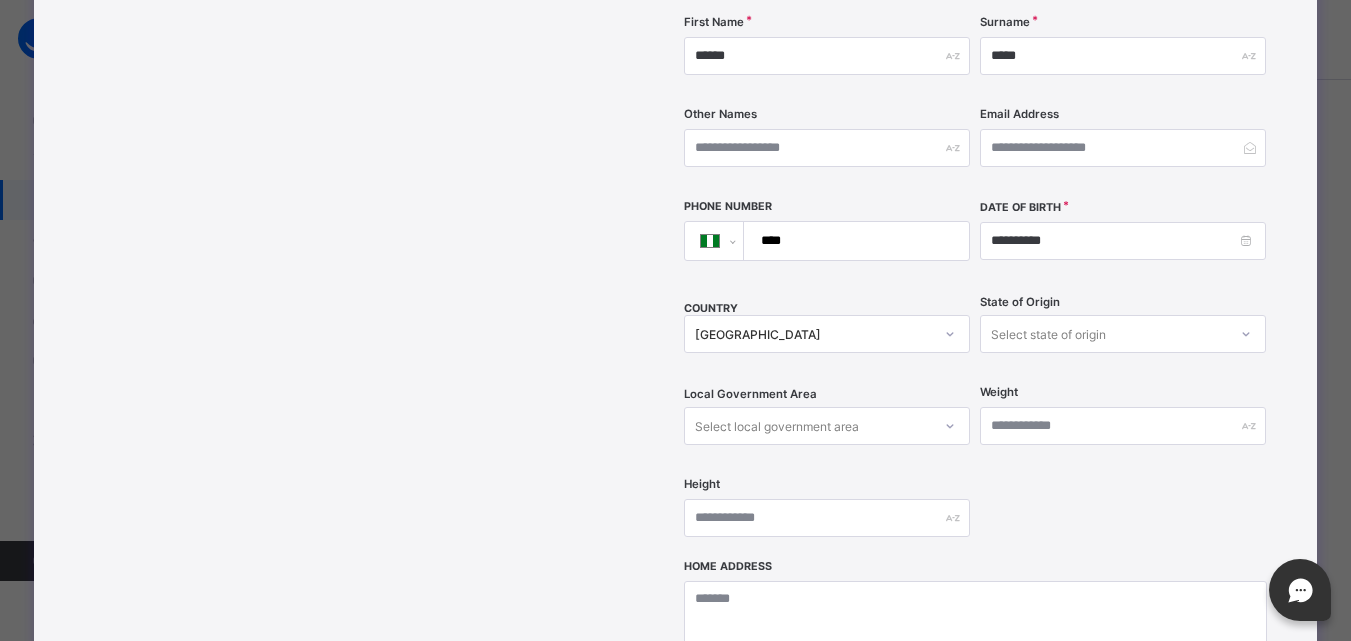 scroll, scrollTop: 868, scrollLeft: 0, axis: vertical 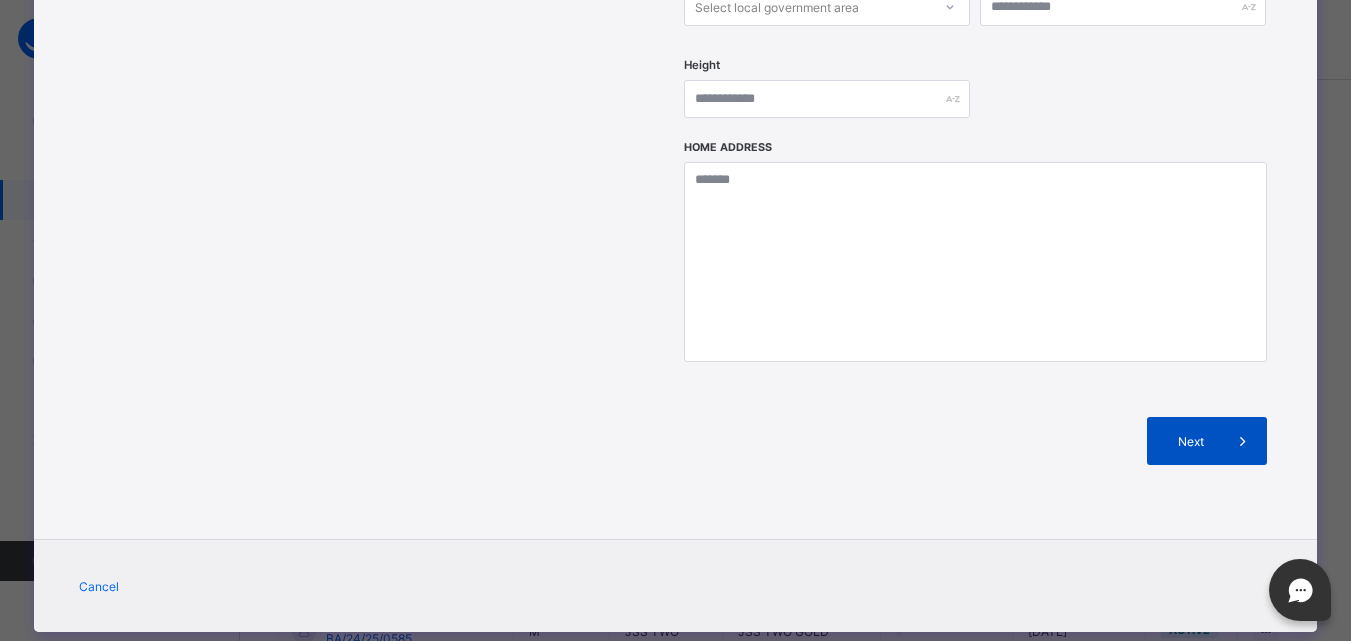 click on "Next" at bounding box center [1190, 441] 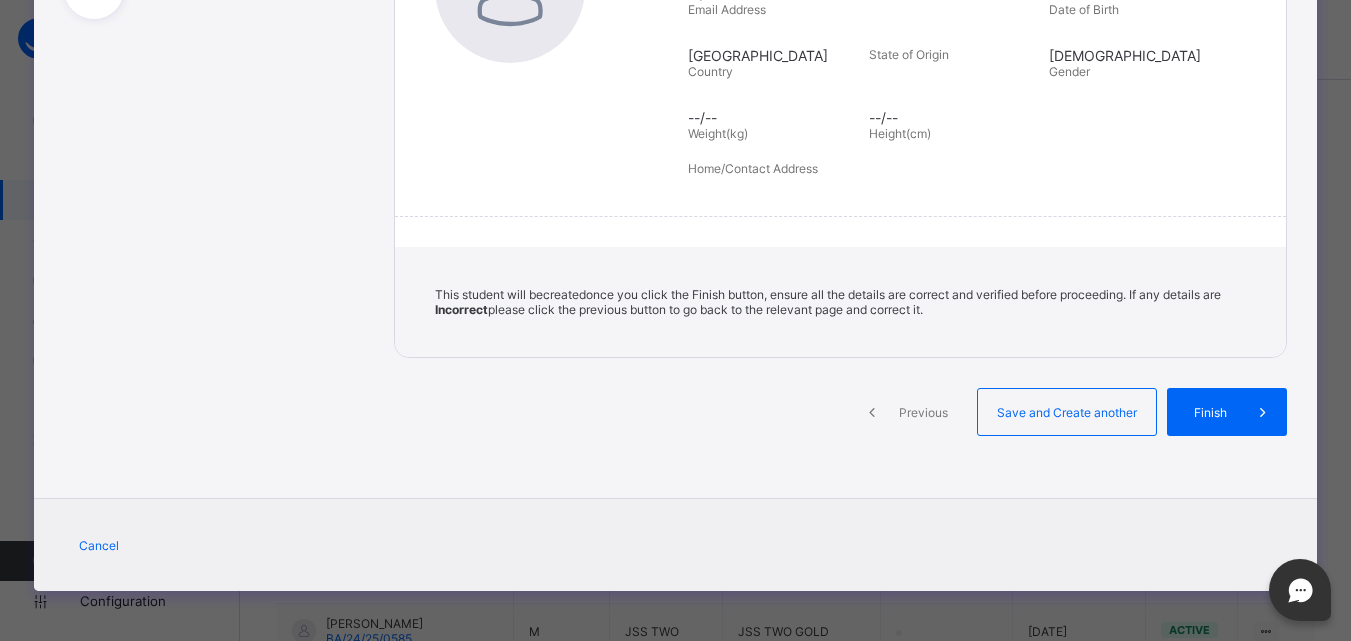 scroll, scrollTop: 375, scrollLeft: 0, axis: vertical 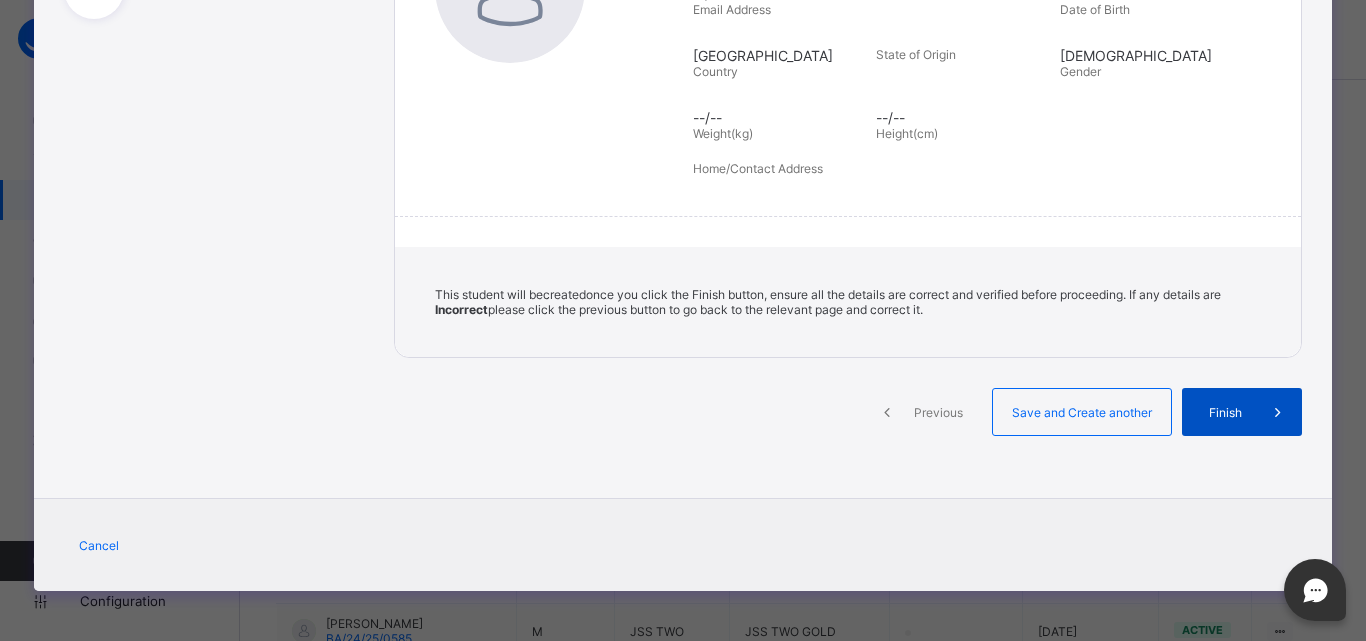 click at bounding box center (1278, 412) 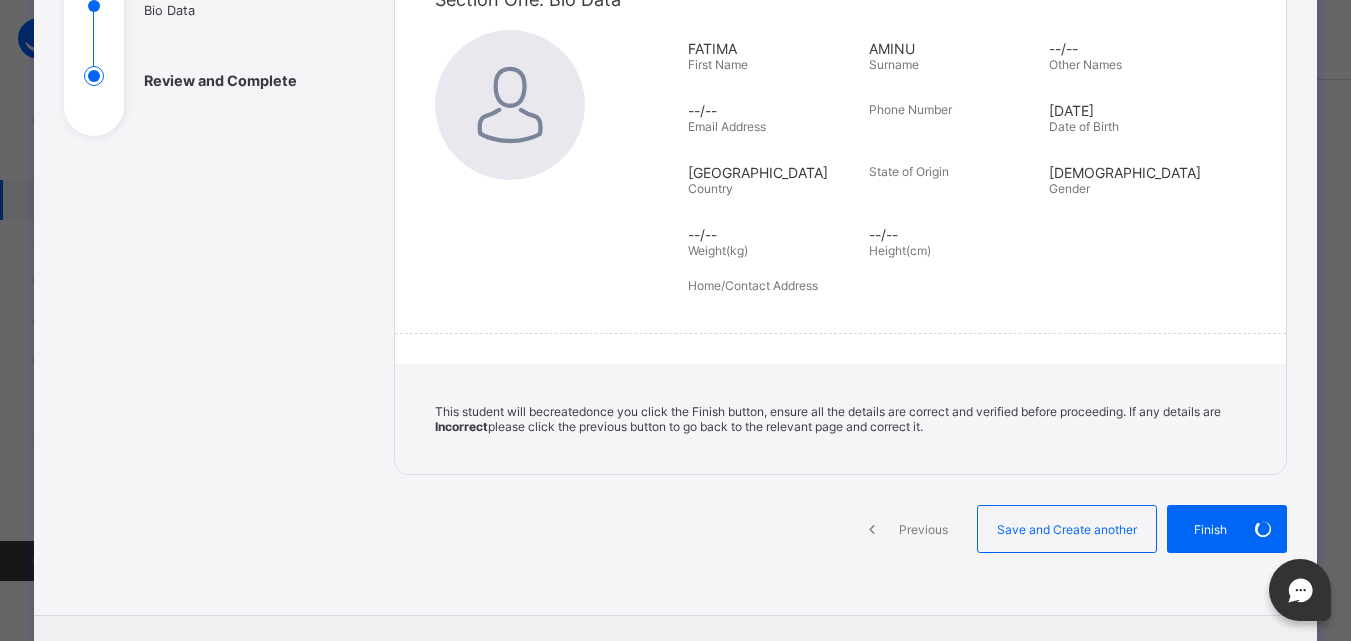 scroll, scrollTop: 268, scrollLeft: 0, axis: vertical 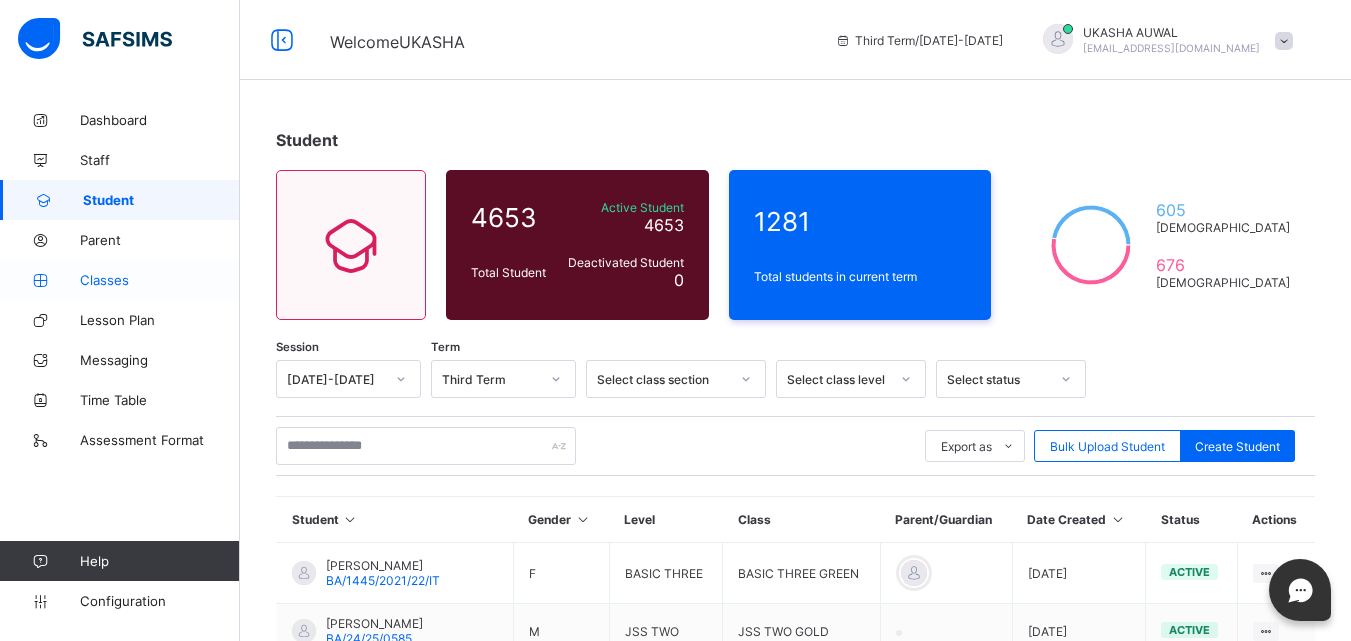 click on "Classes" at bounding box center (160, 280) 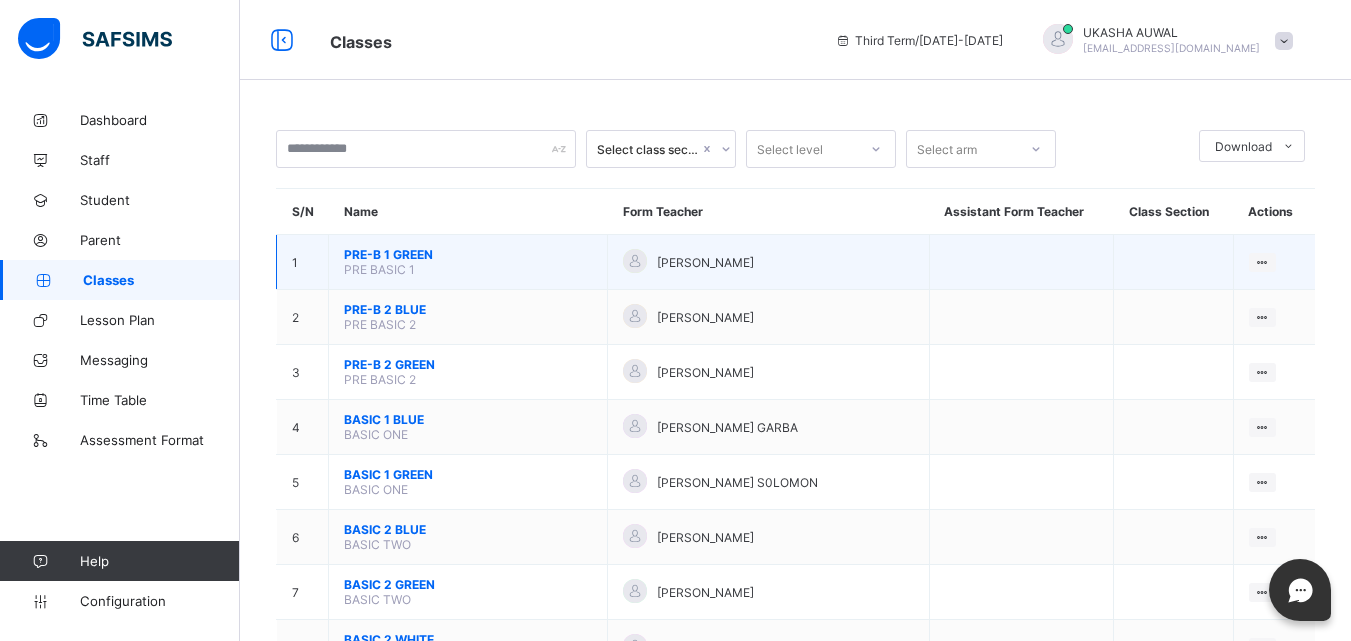 click on "[PERSON_NAME]" at bounding box center [768, 262] 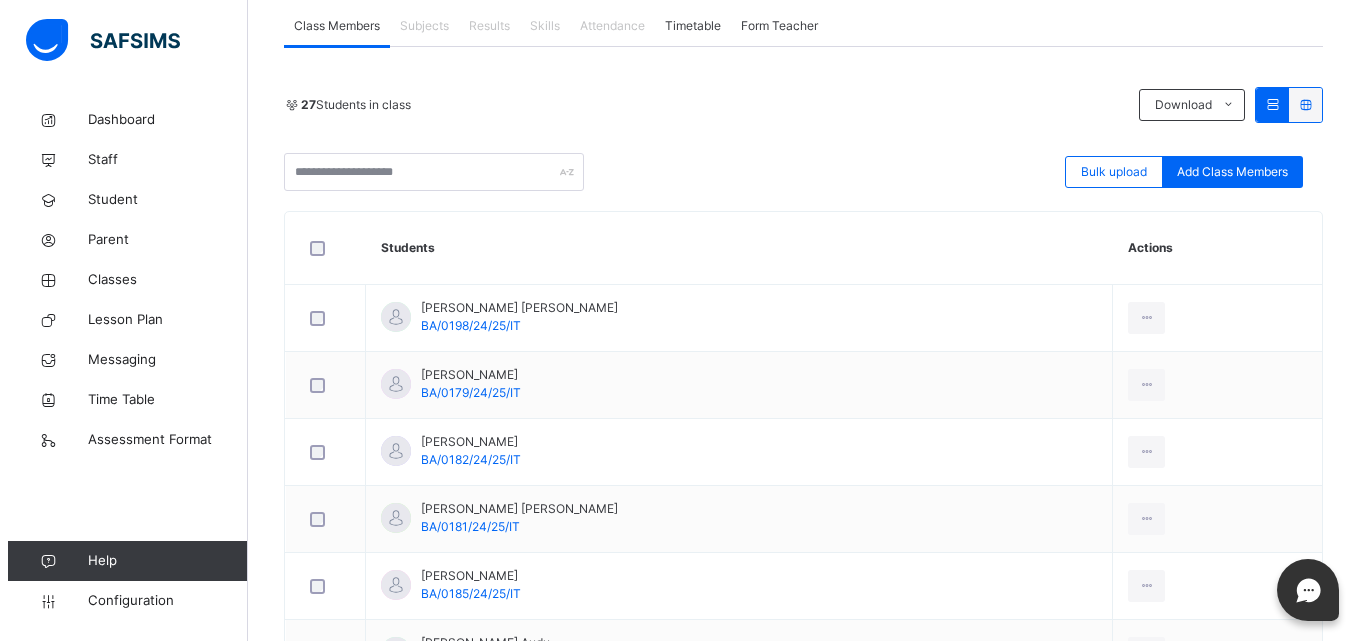 scroll, scrollTop: 379, scrollLeft: 0, axis: vertical 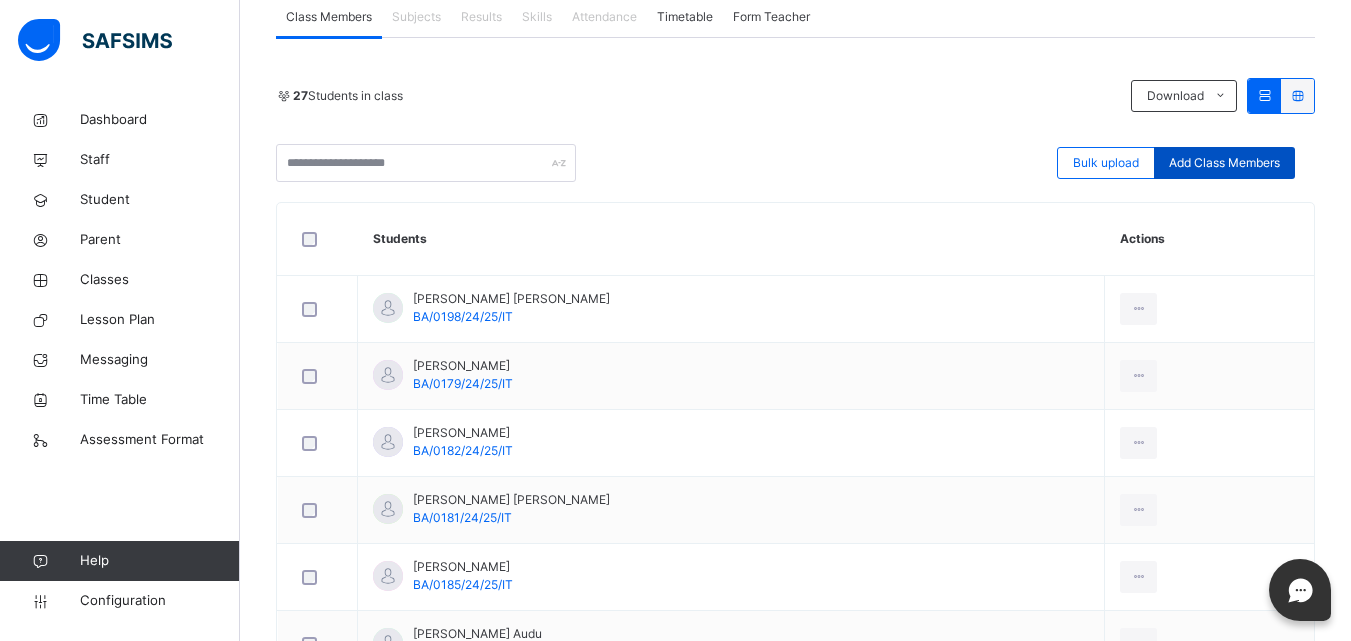 click on "Add Class Members" at bounding box center [1224, 163] 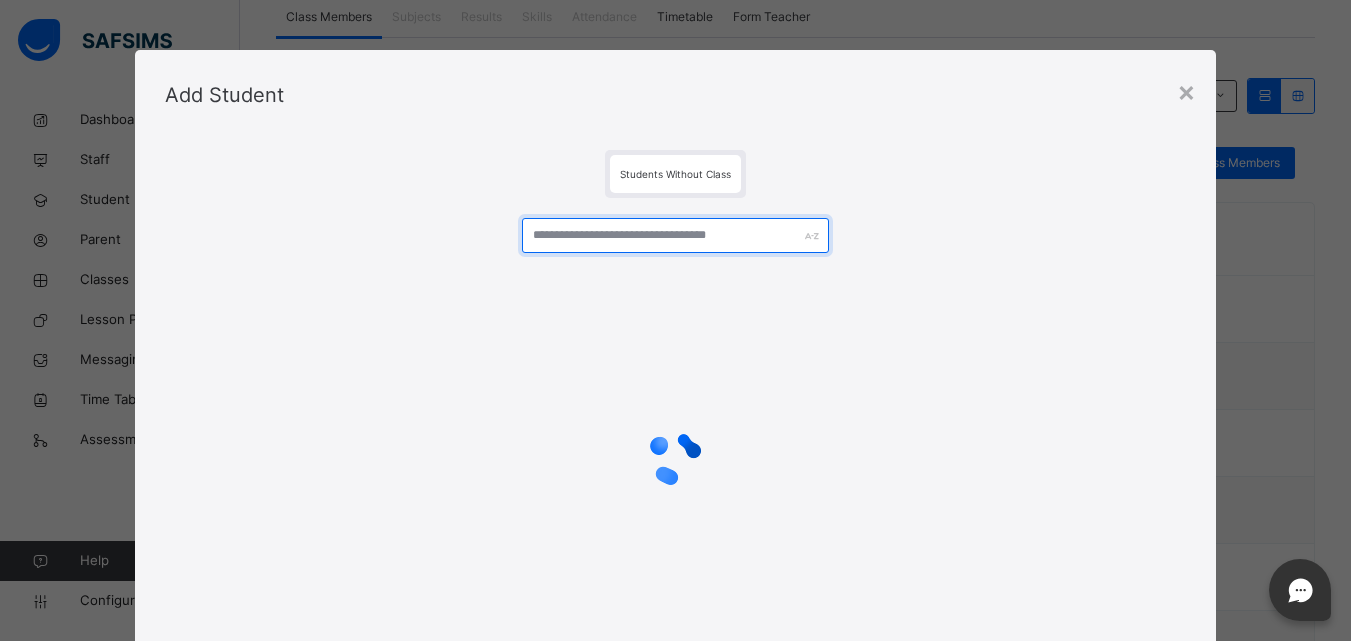 click at bounding box center (675, 235) 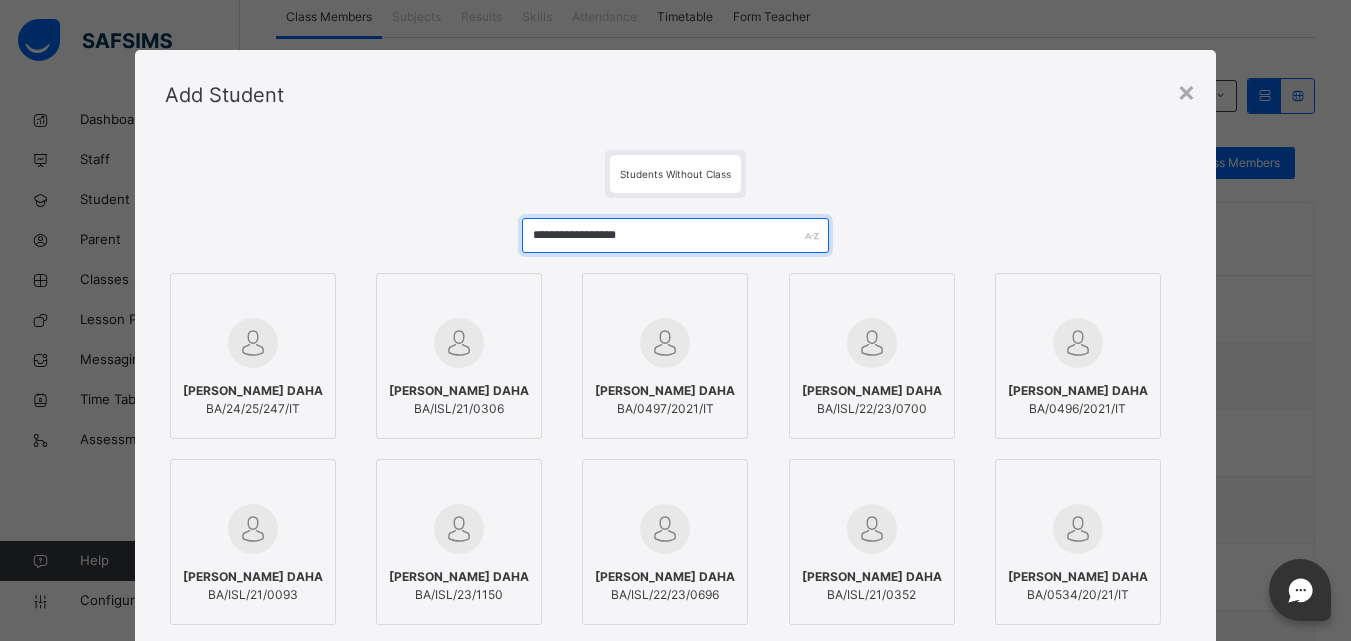 type on "**********" 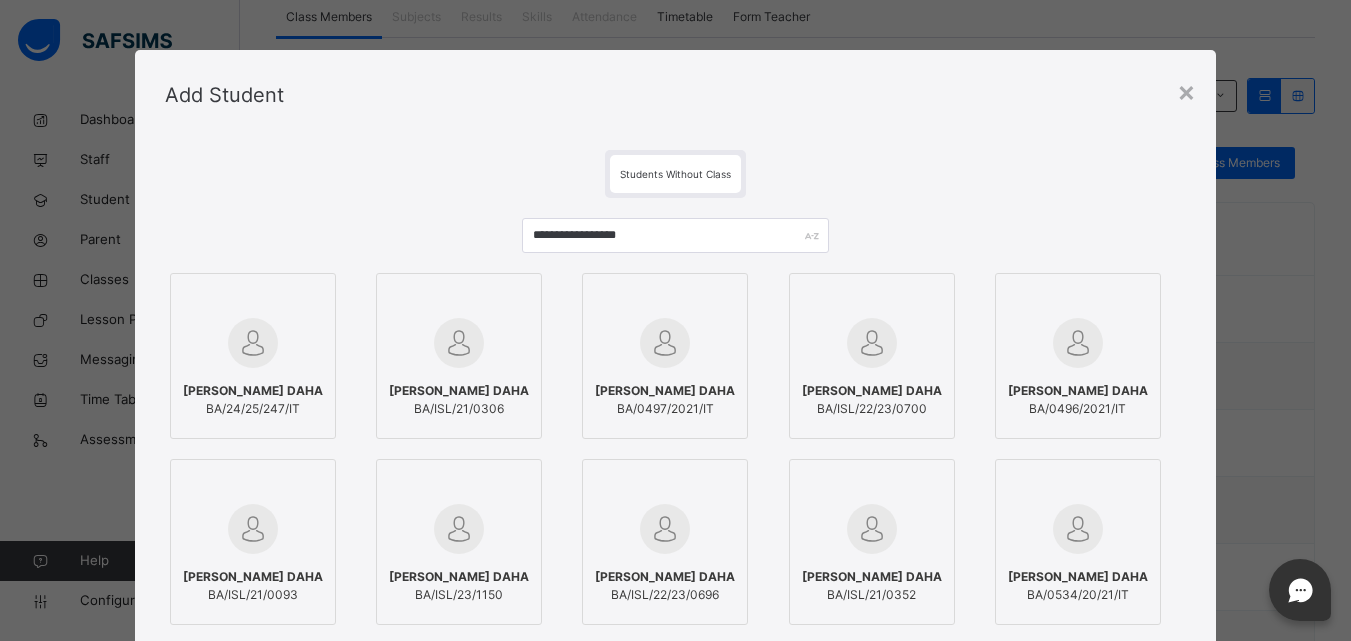 click at bounding box center (253, 343) 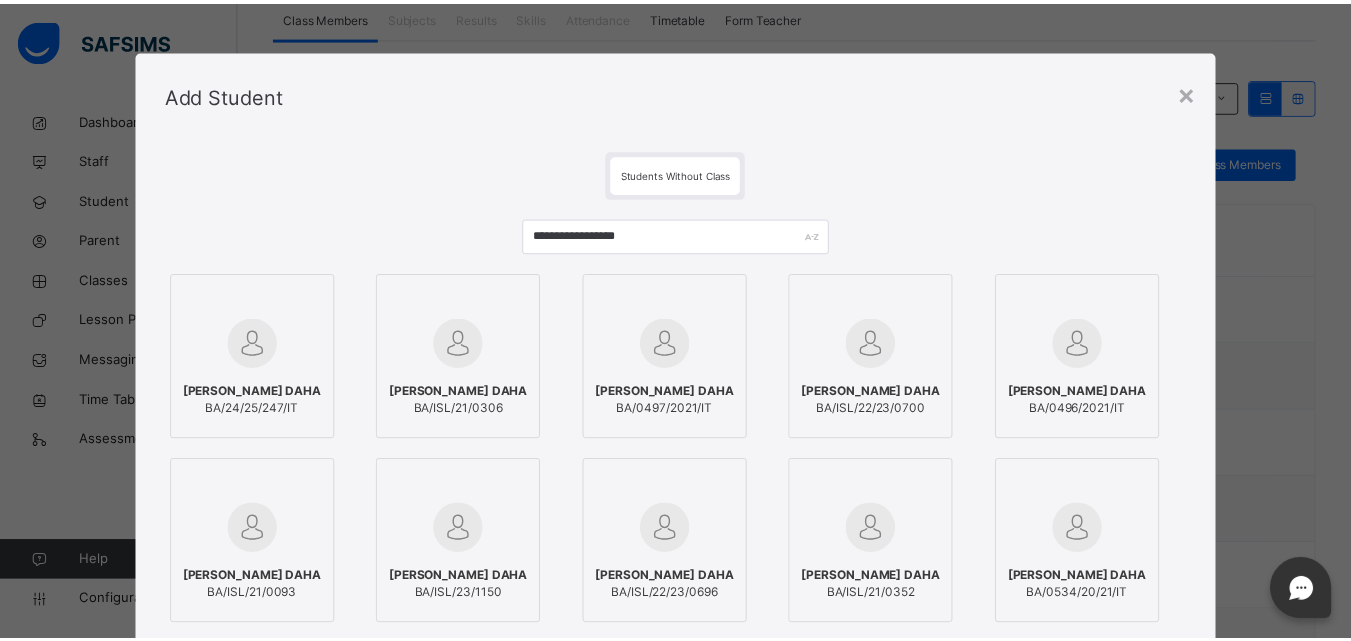 scroll, scrollTop: 251, scrollLeft: 0, axis: vertical 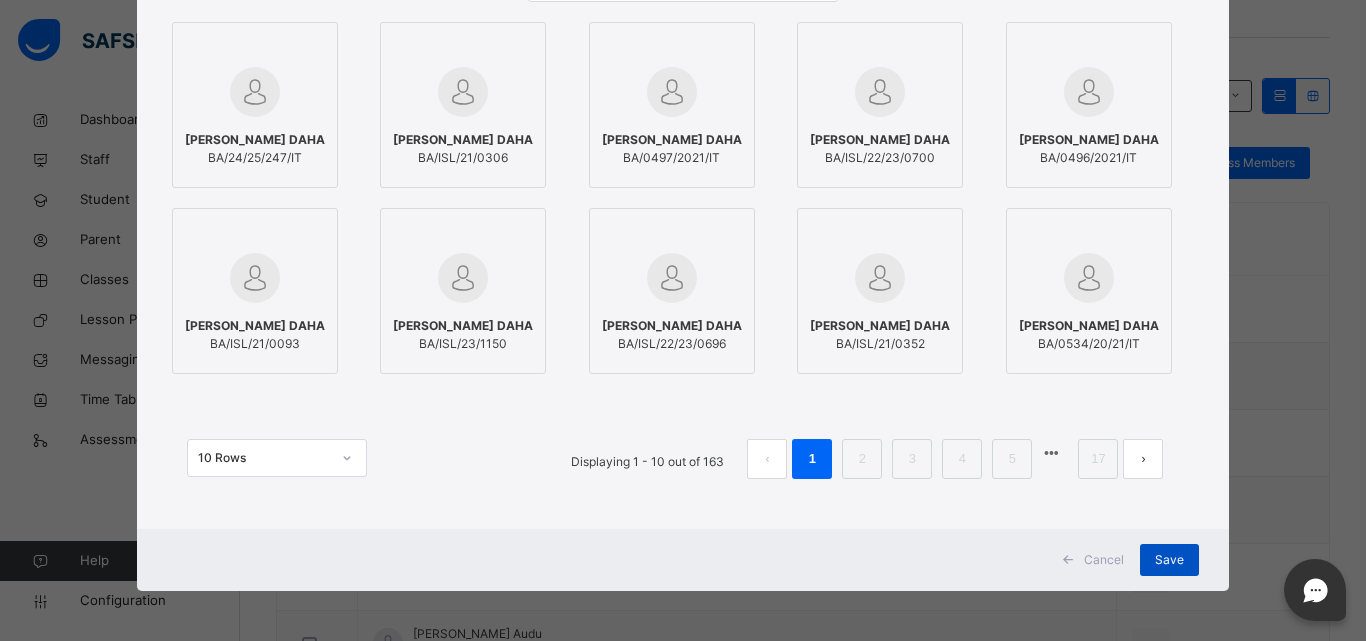 click on "Save" at bounding box center [1169, 560] 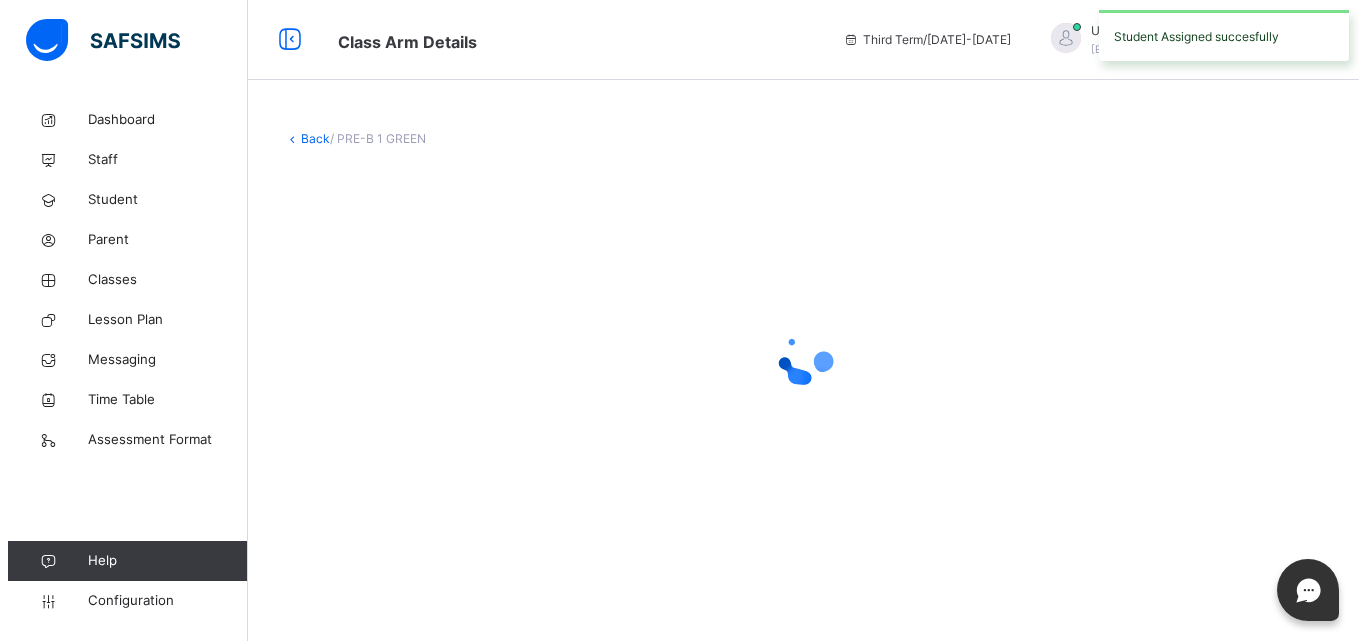 scroll, scrollTop: 0, scrollLeft: 0, axis: both 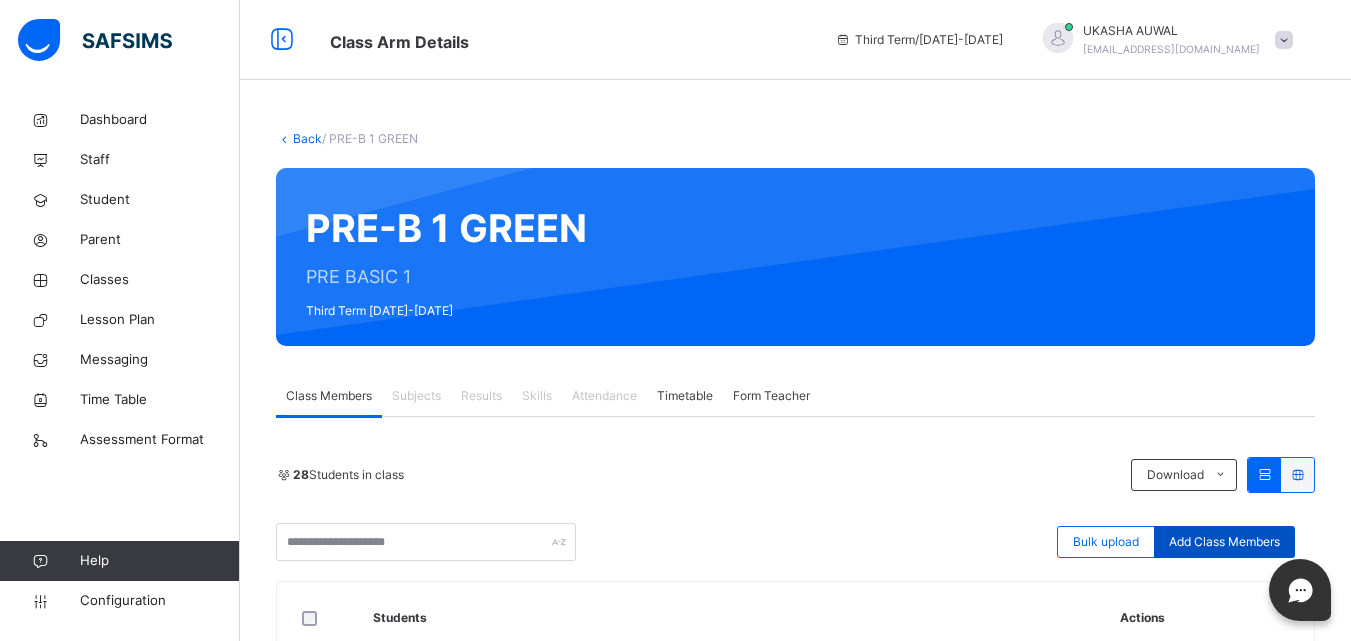 click on "Add Class Members" at bounding box center (1224, 542) 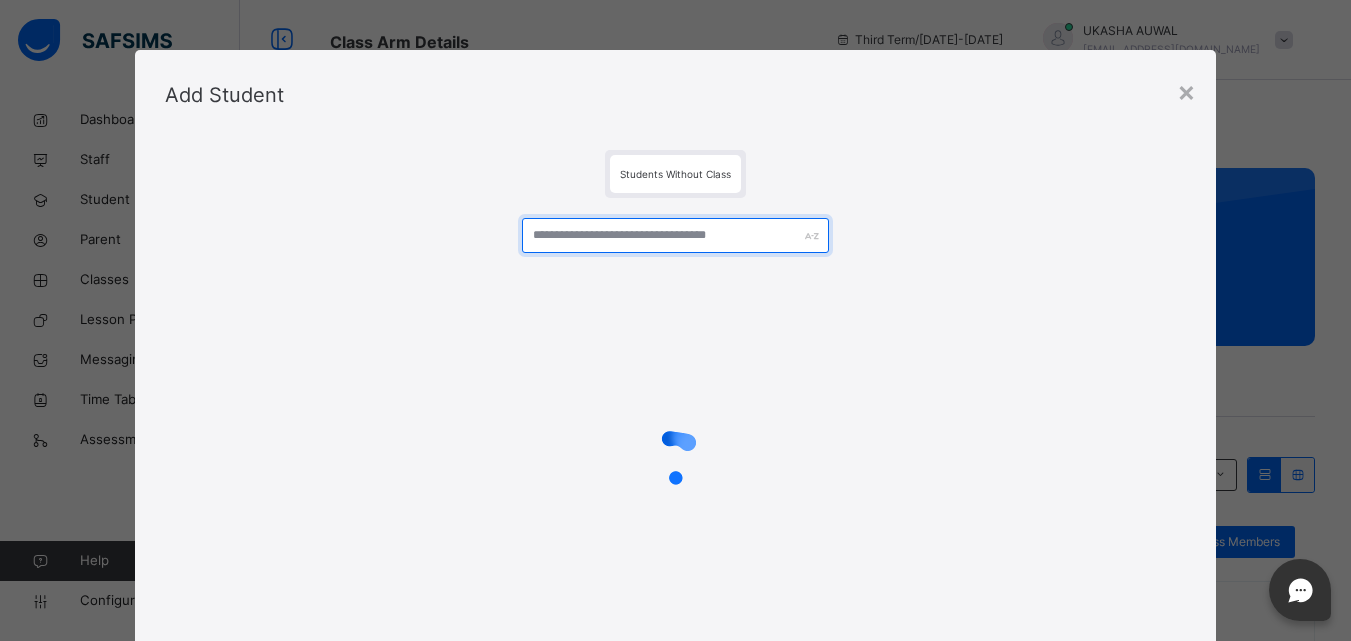 click at bounding box center [675, 235] 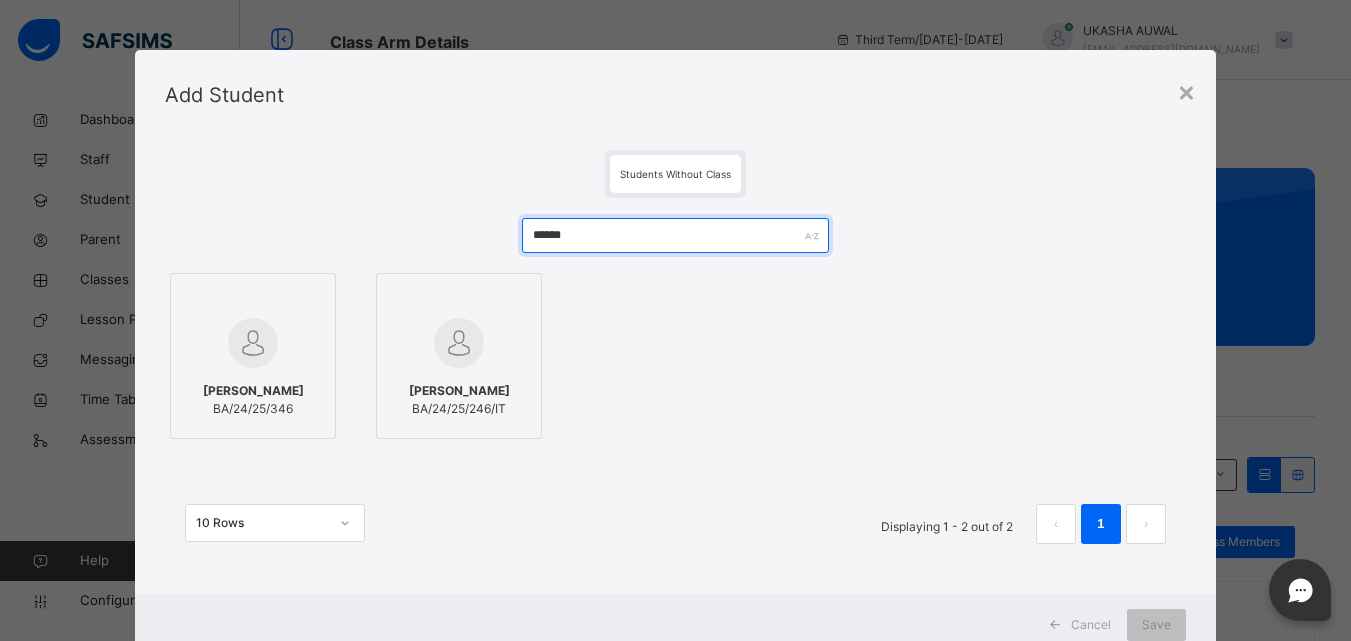 type on "******" 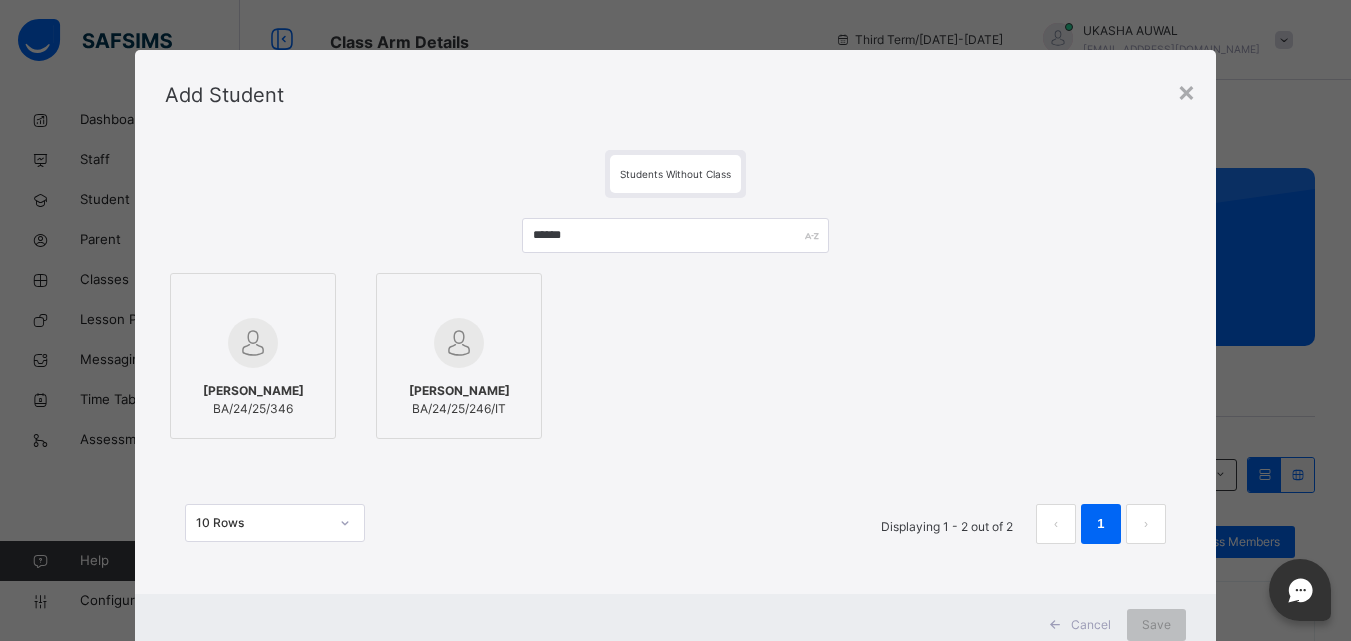 click at bounding box center (253, 343) 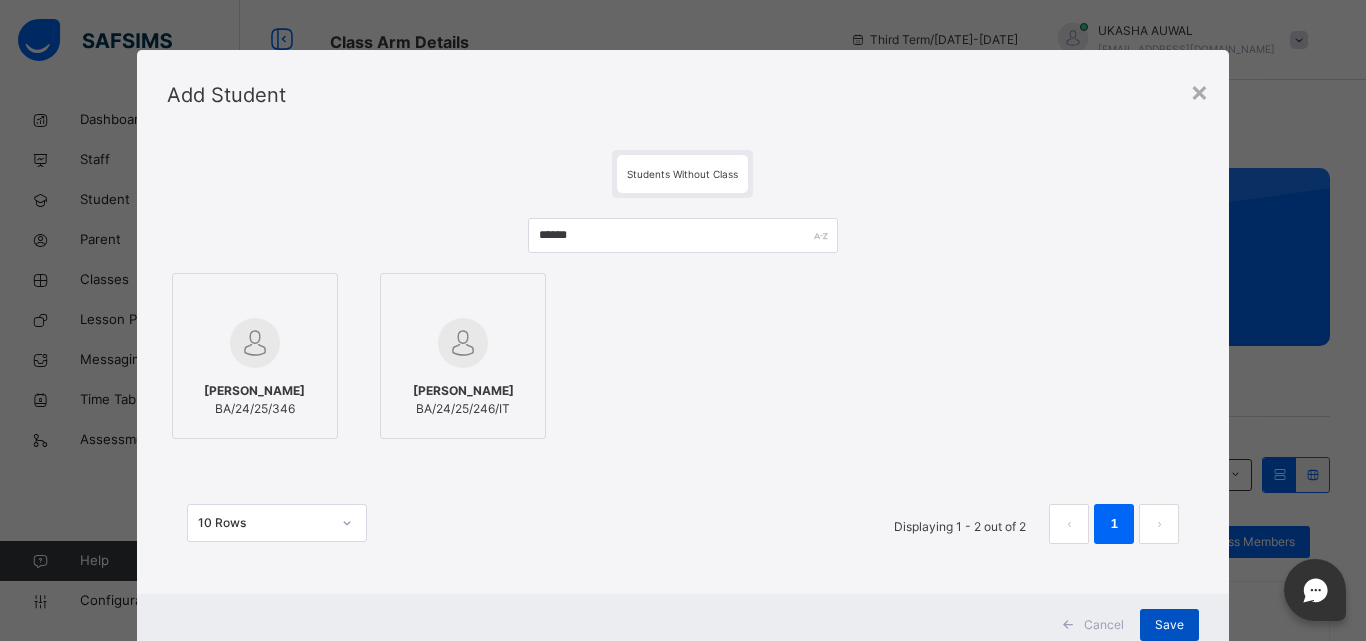 click on "Save" at bounding box center (1169, 625) 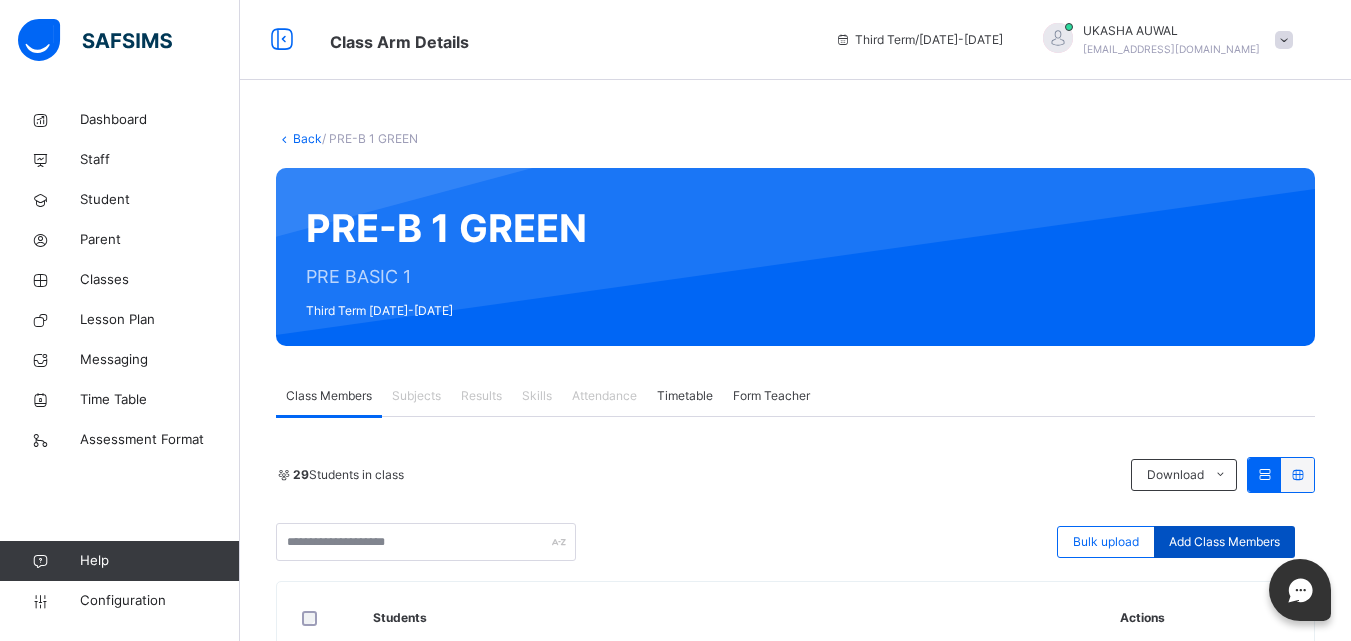 click on "Add Class Members" at bounding box center (1224, 542) 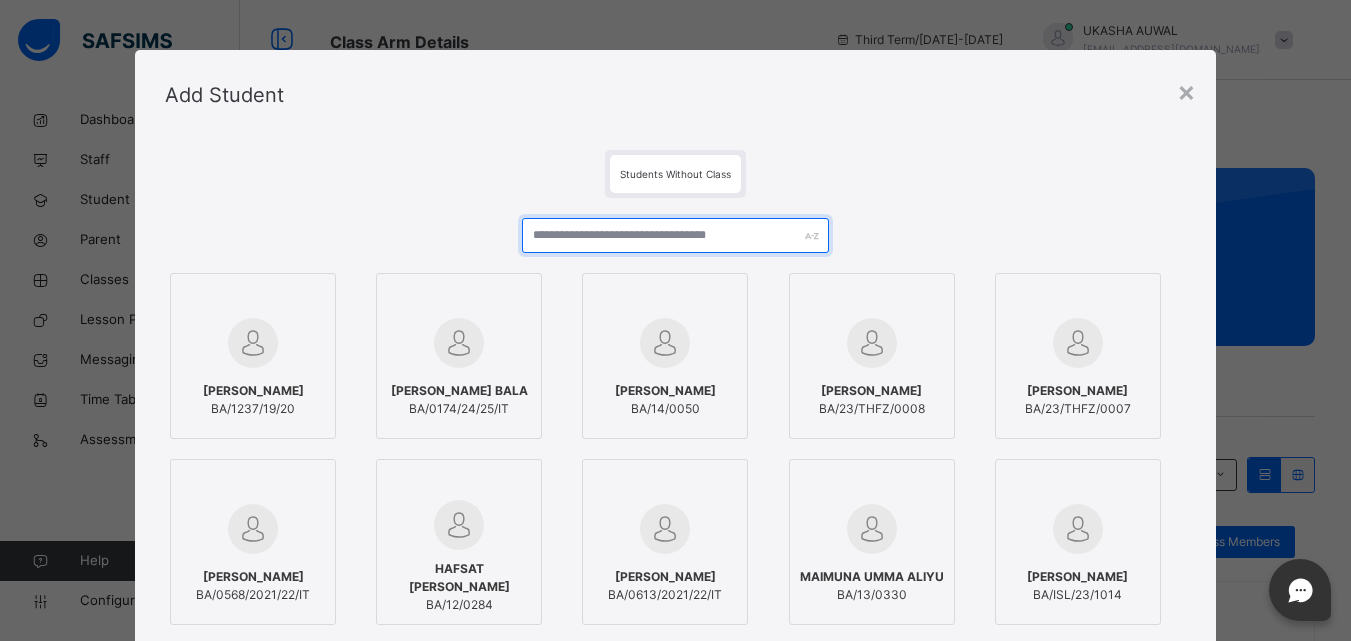click at bounding box center [675, 235] 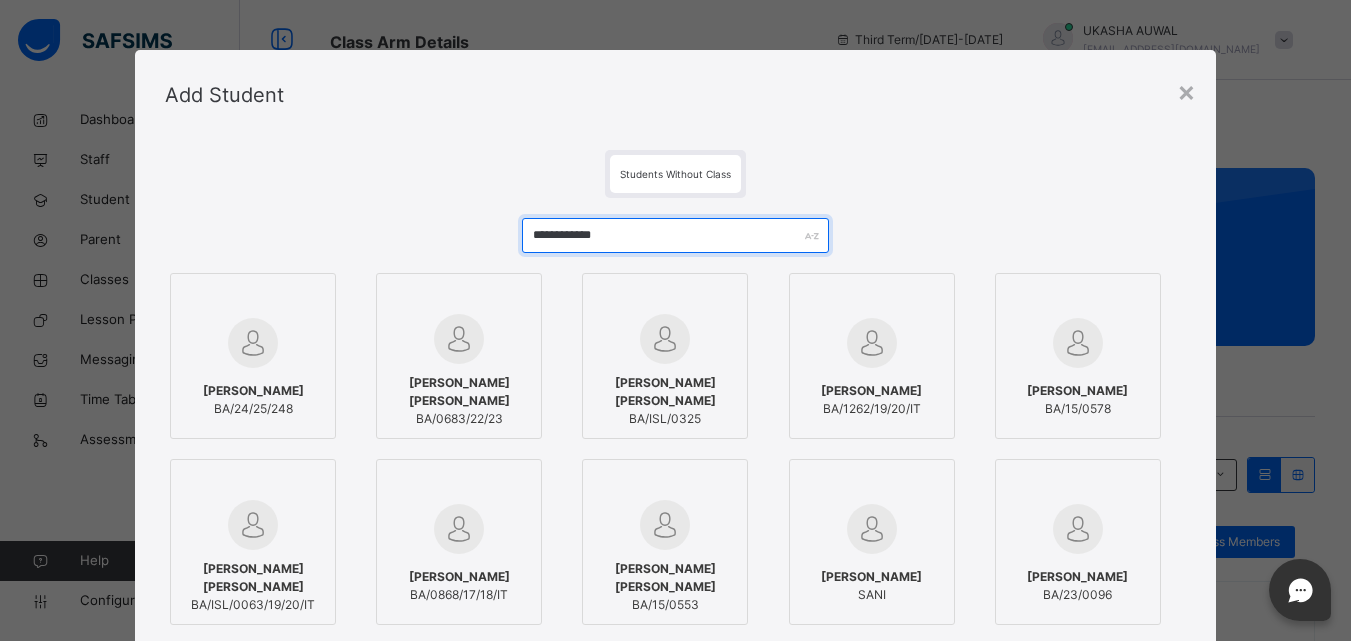 type on "**********" 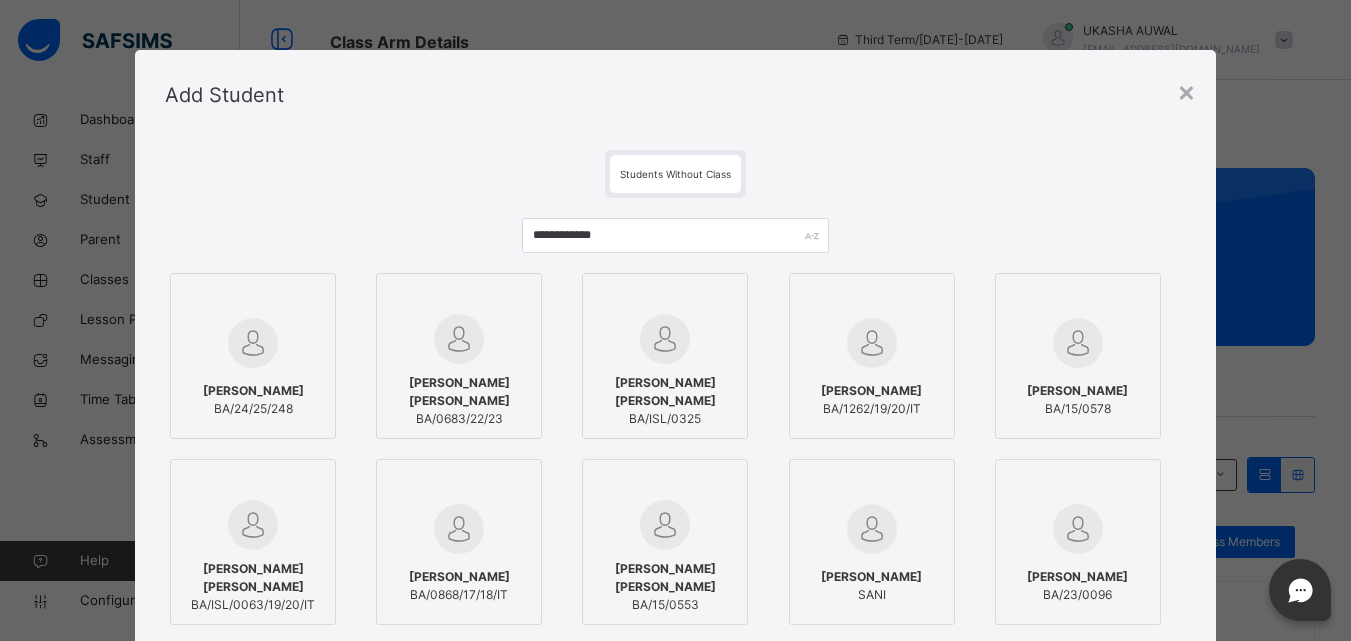 click at bounding box center [253, 343] 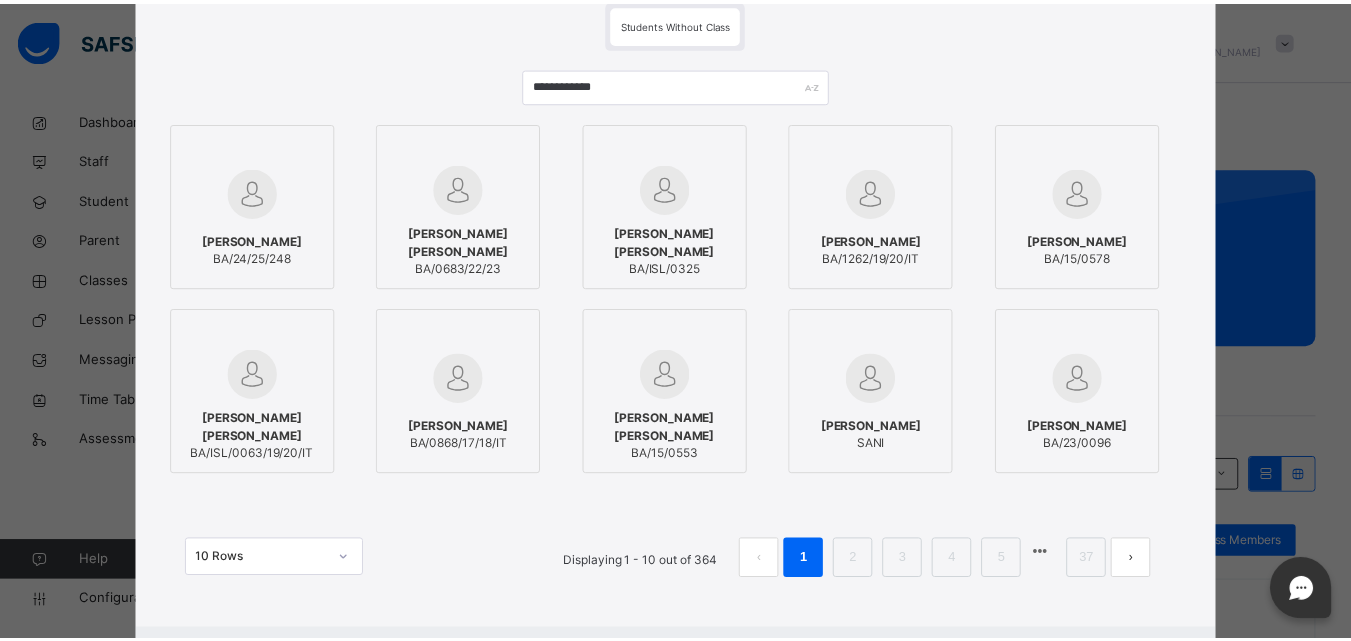scroll, scrollTop: 251, scrollLeft: 0, axis: vertical 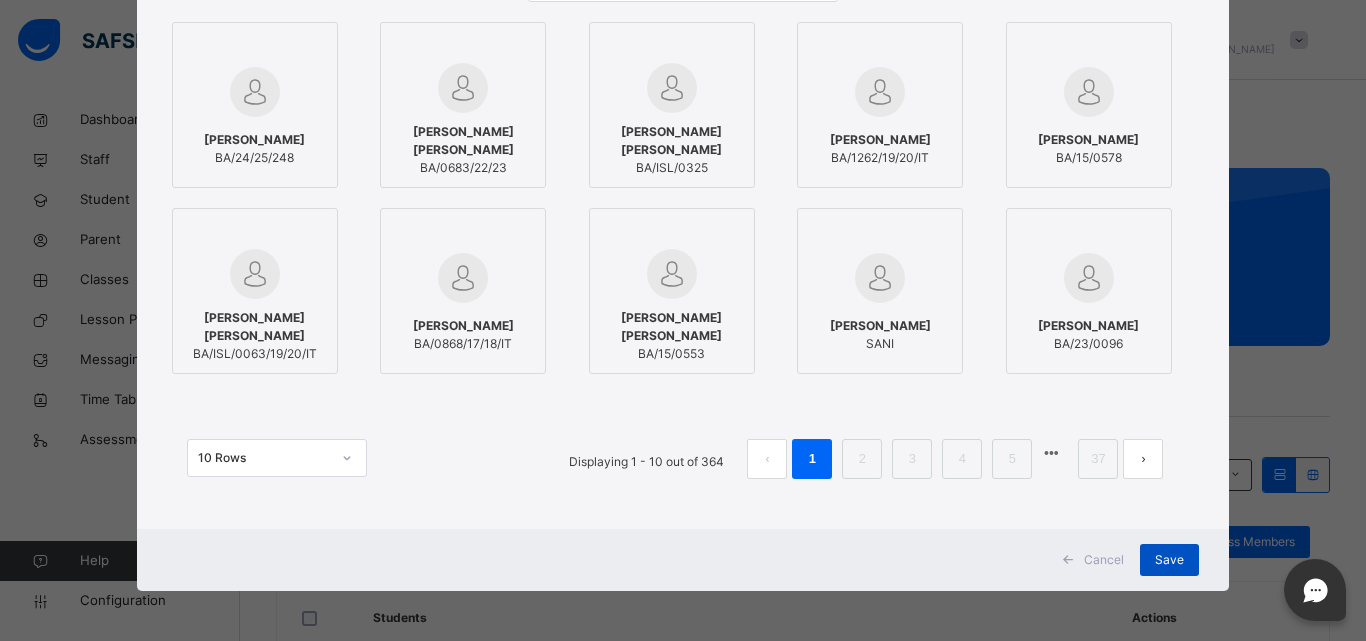 click on "Save" at bounding box center [1169, 560] 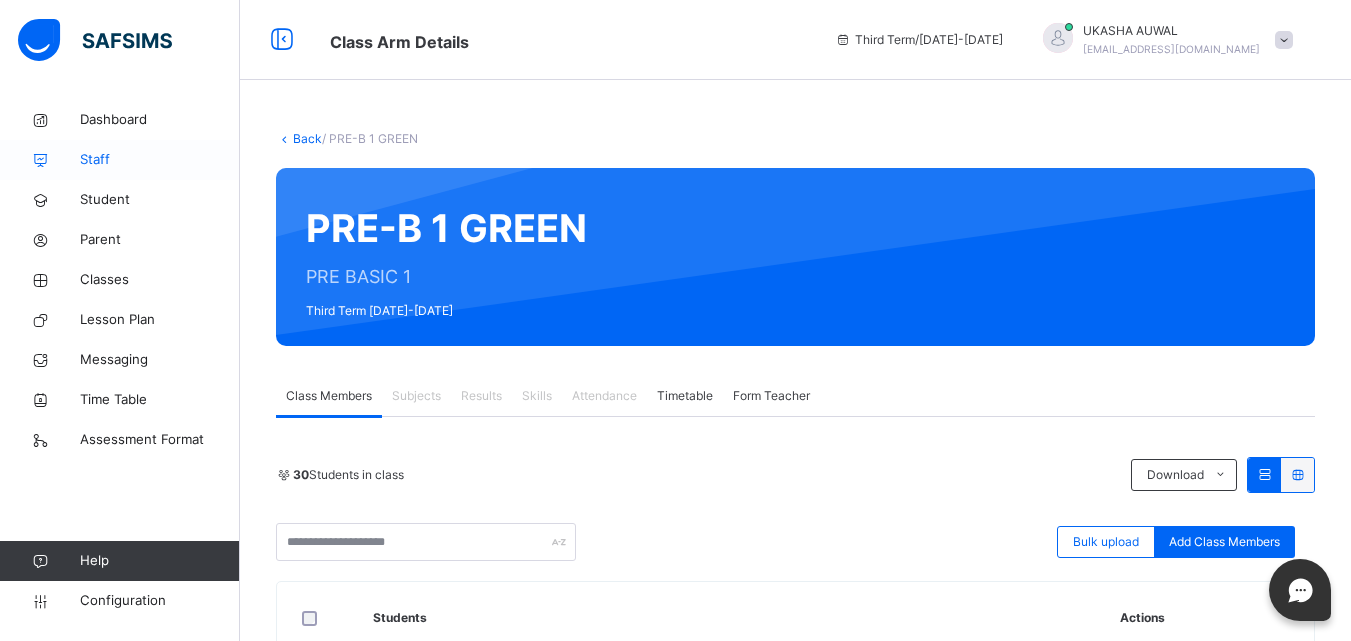 click on "Staff" at bounding box center [120, 160] 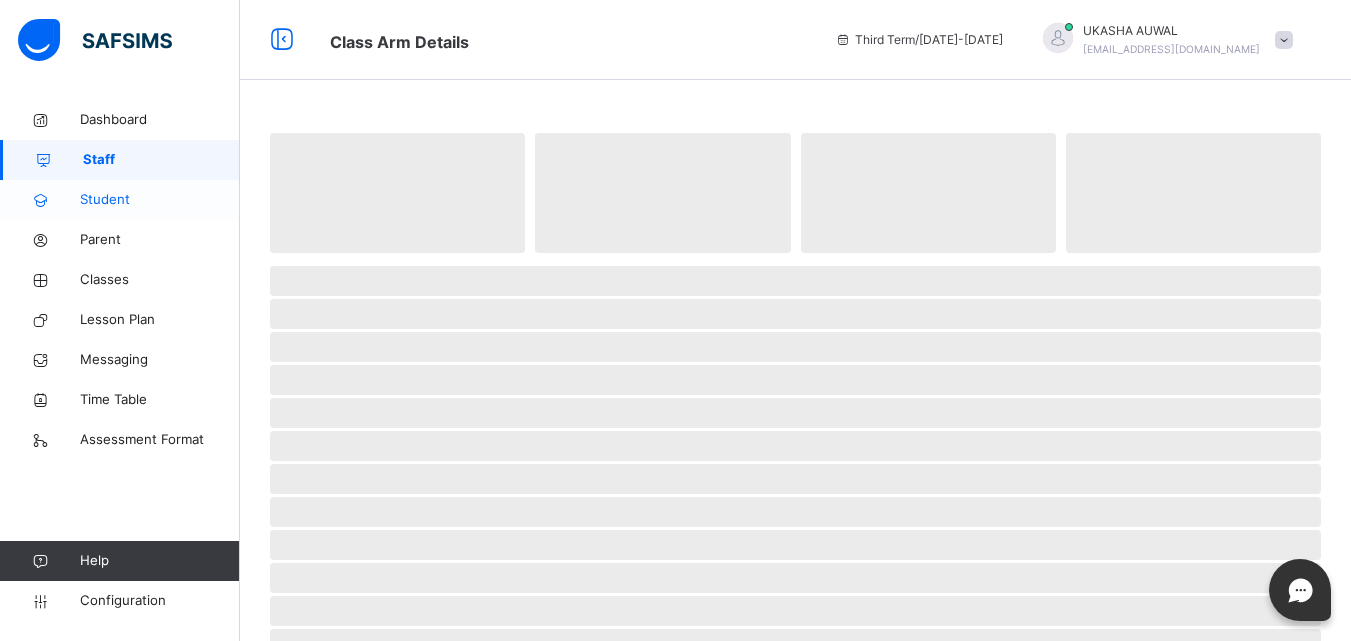 click on "Student" at bounding box center (160, 200) 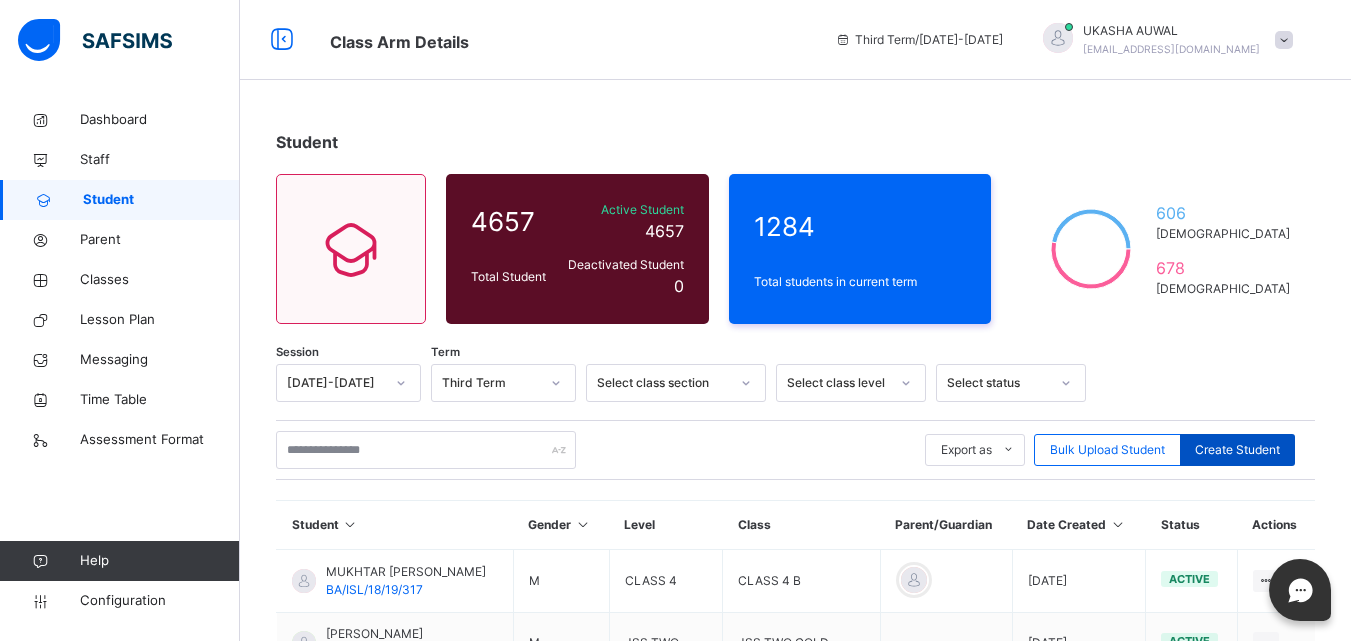 click on "Create Student" at bounding box center (1237, 450) 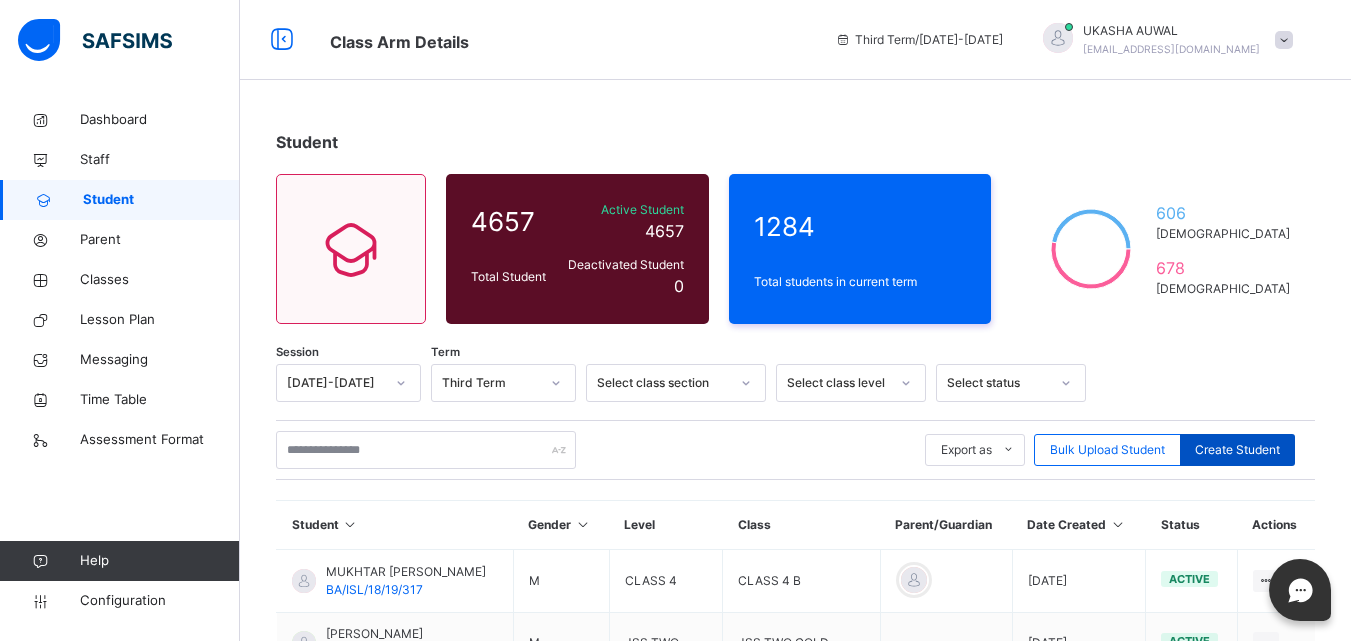 select on "**" 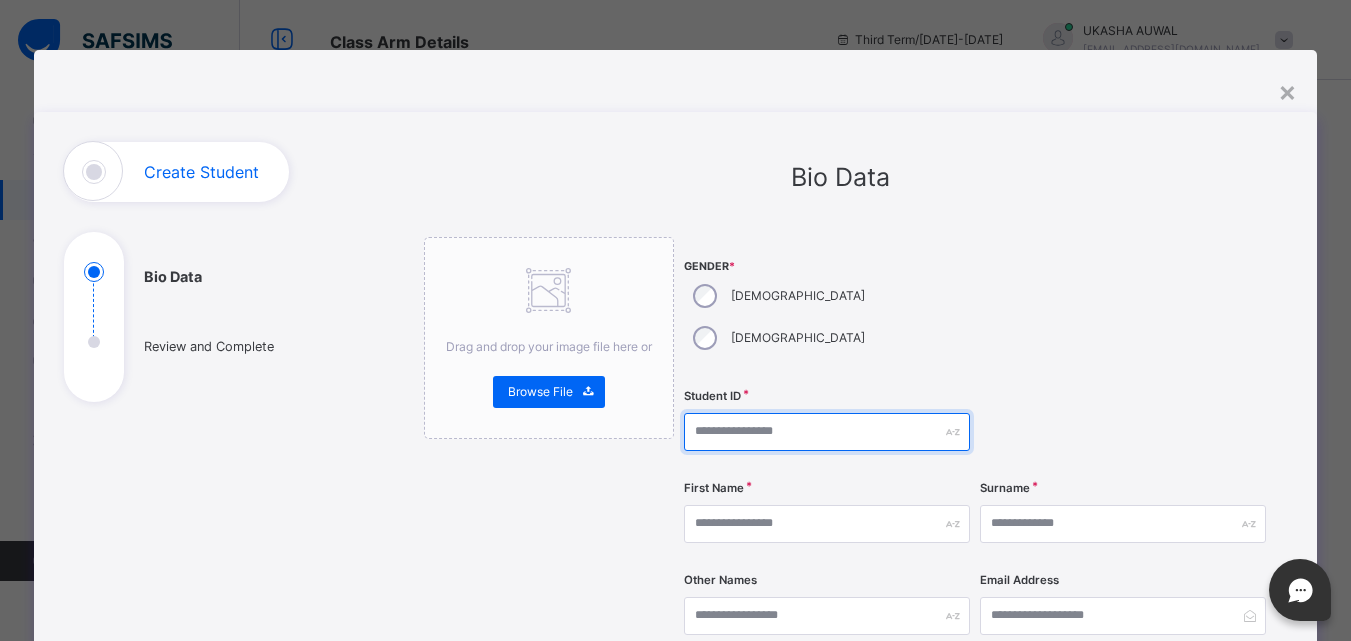 click at bounding box center [827, 432] 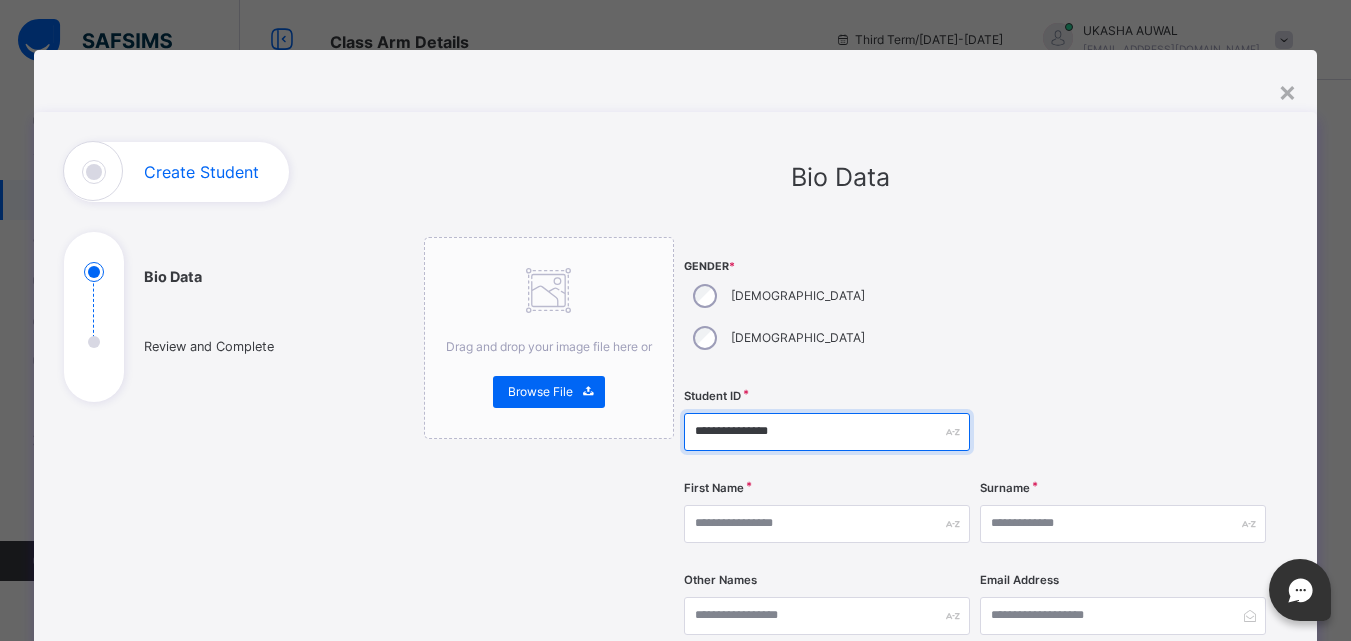 type on "**********" 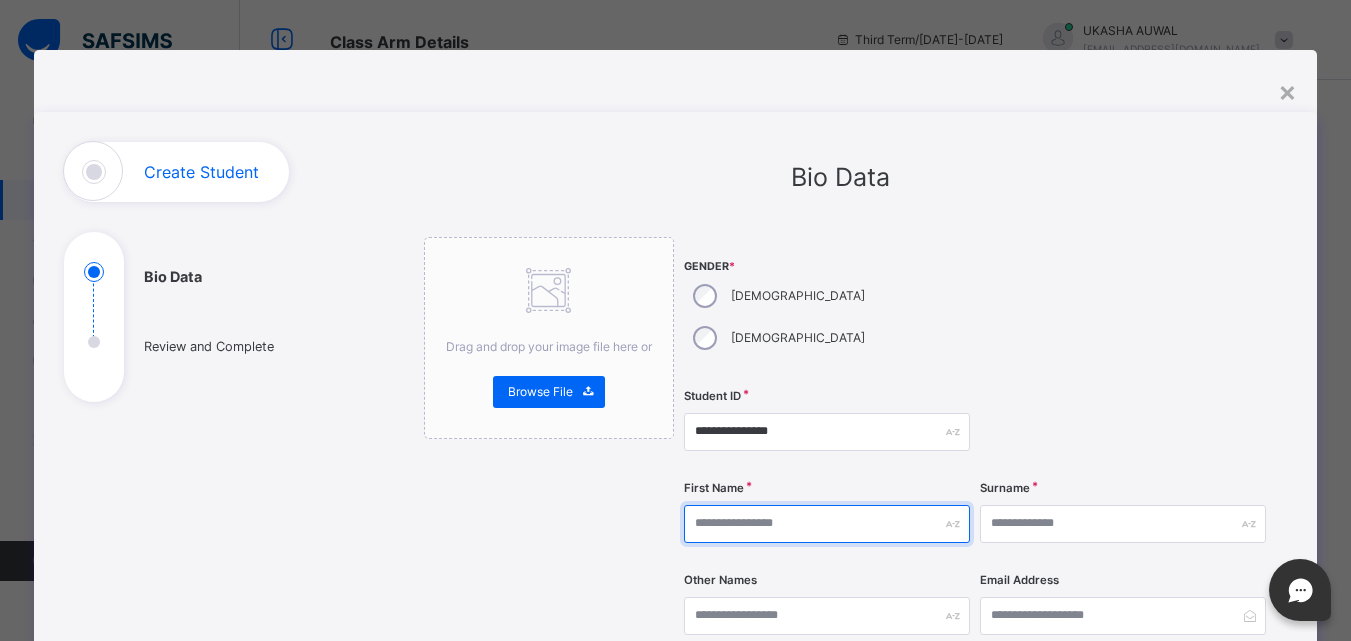 click at bounding box center (827, 524) 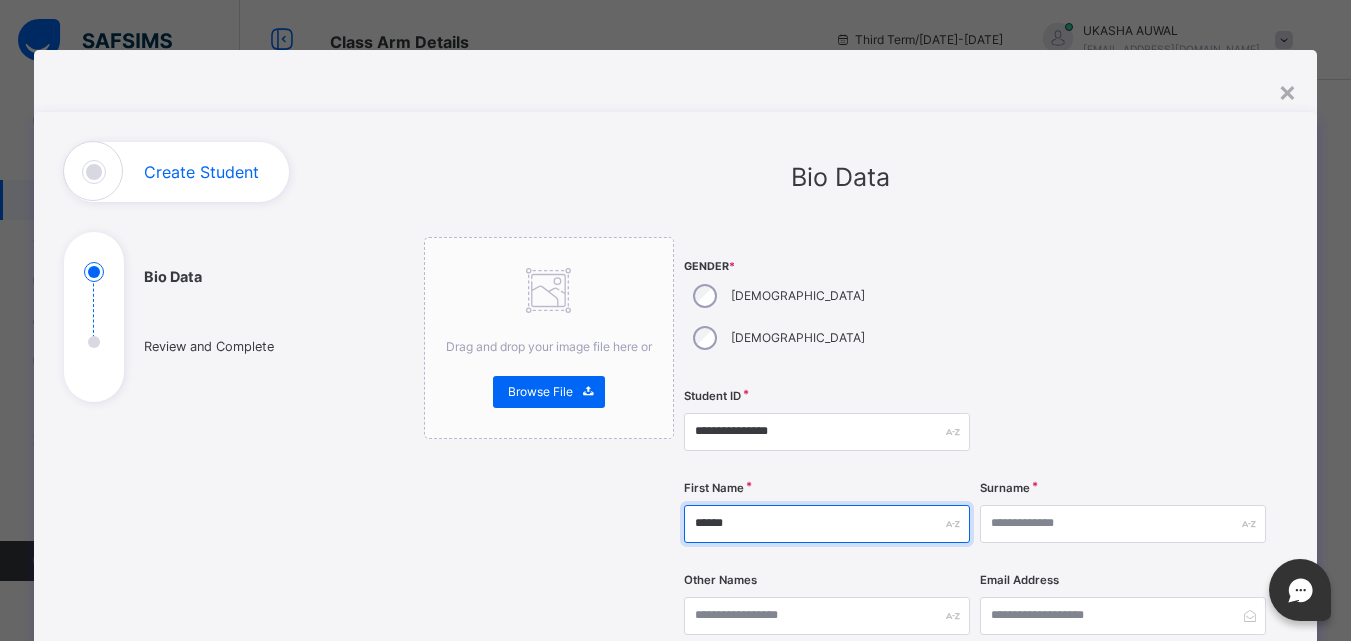 type on "*****" 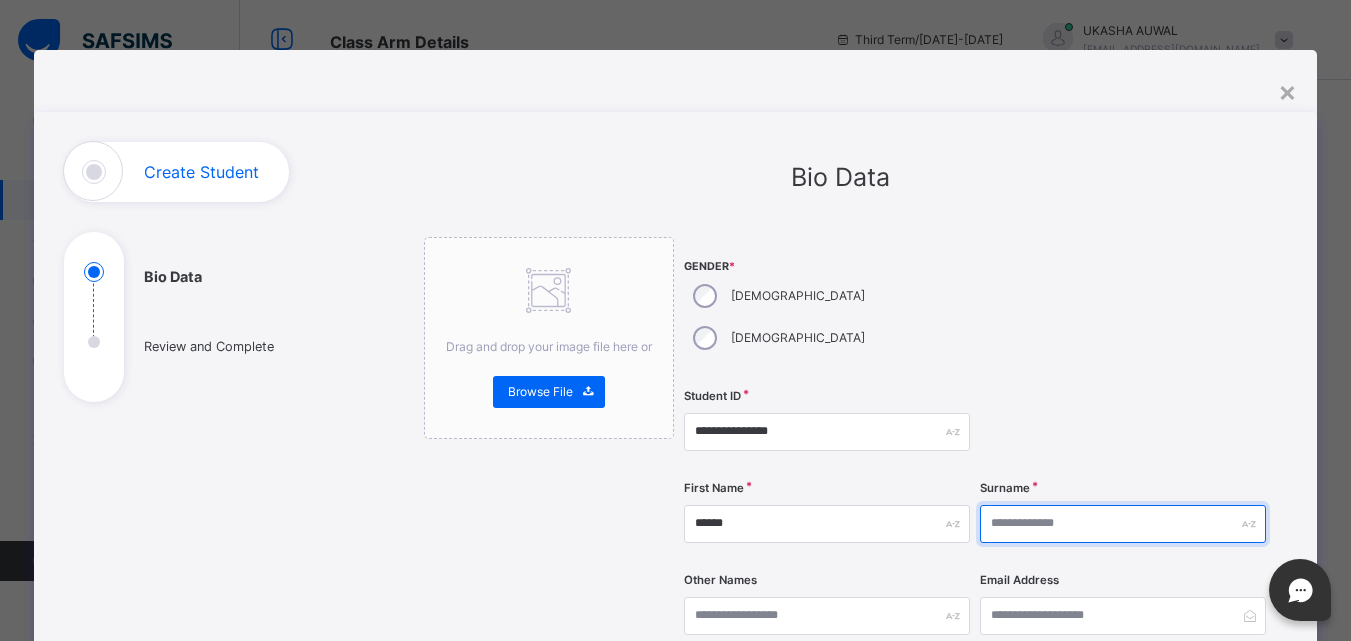 click at bounding box center [1123, 524] 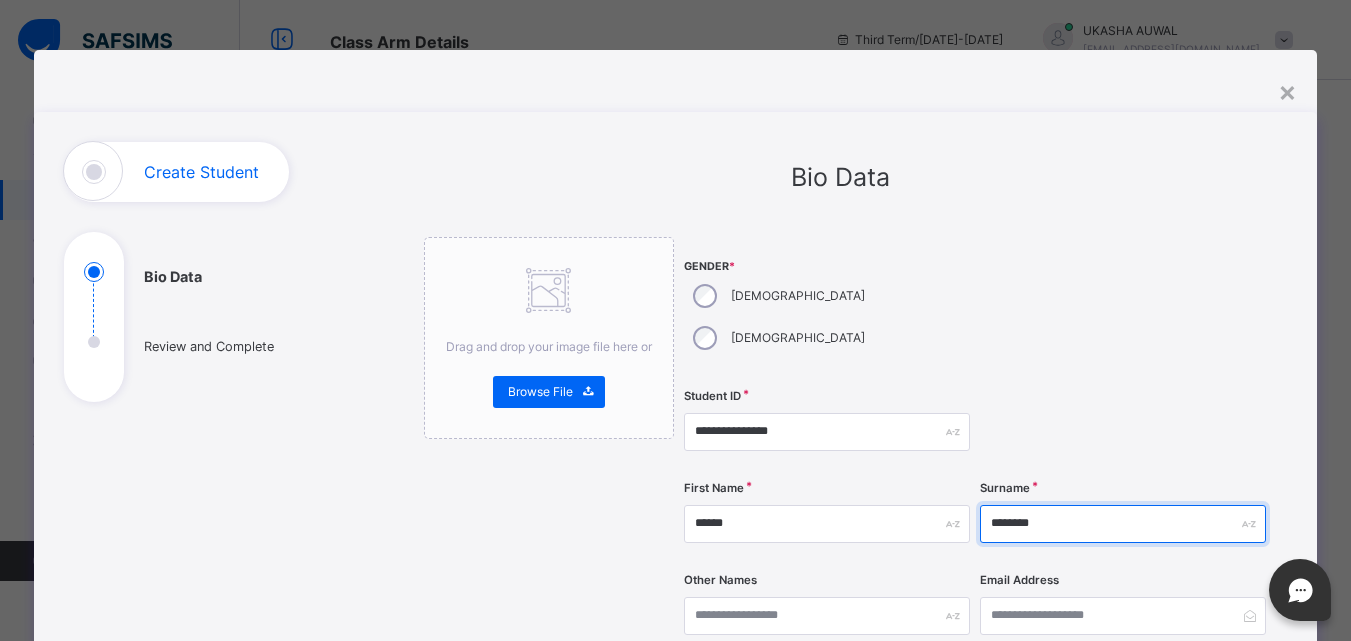 type on "********" 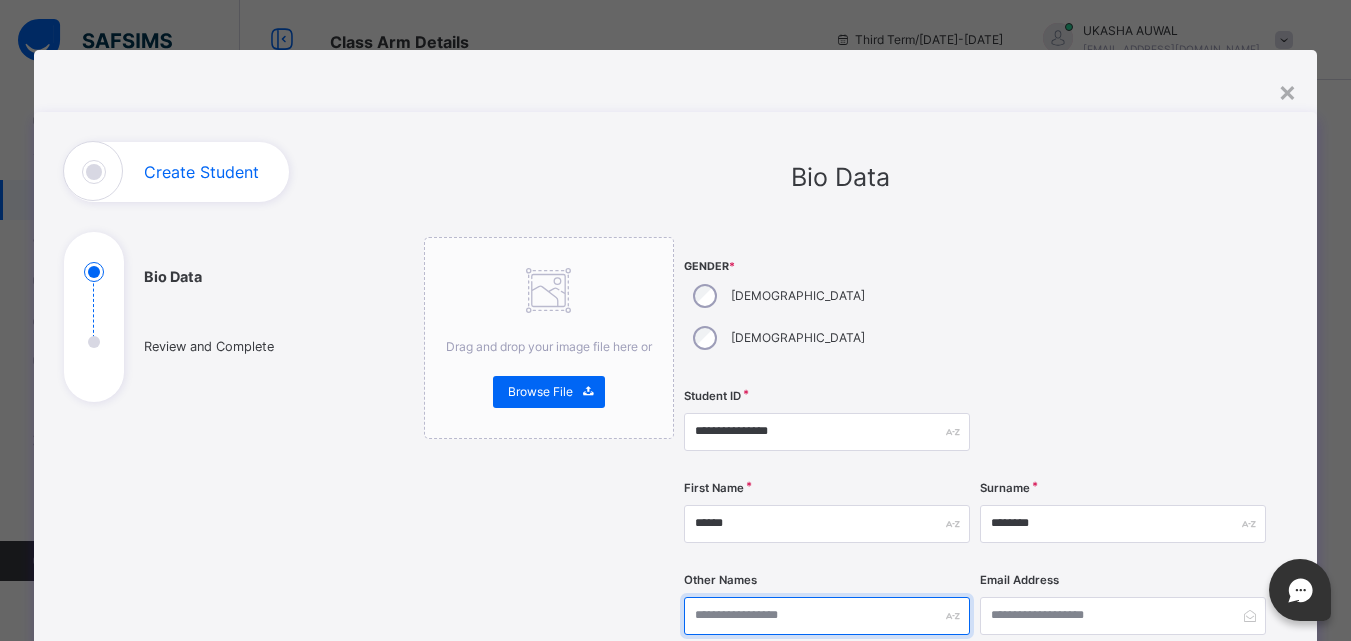 click at bounding box center (827, 616) 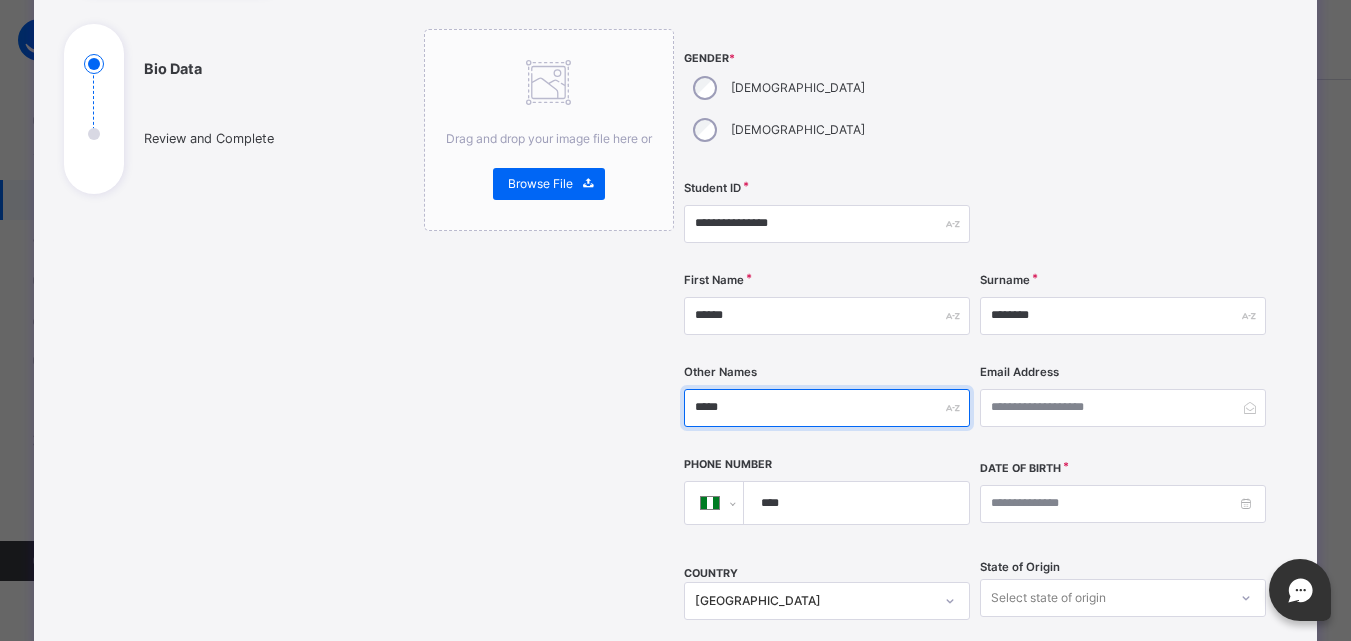 scroll, scrollTop: 216, scrollLeft: 0, axis: vertical 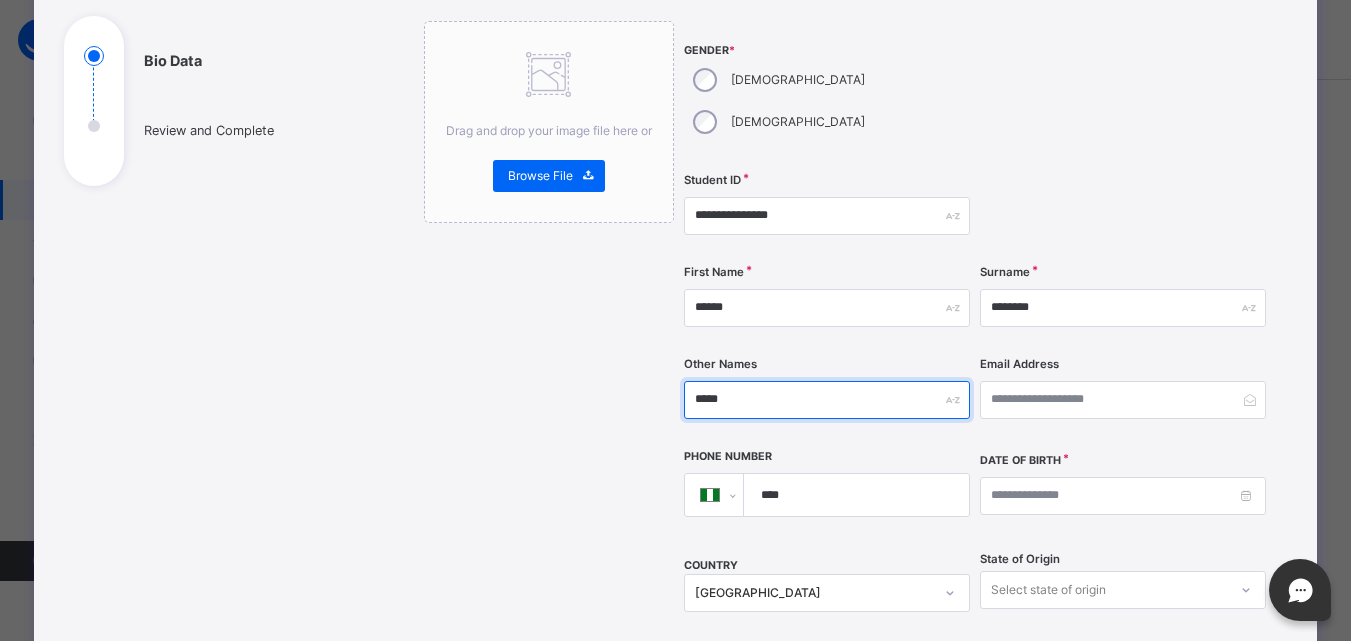 type on "*****" 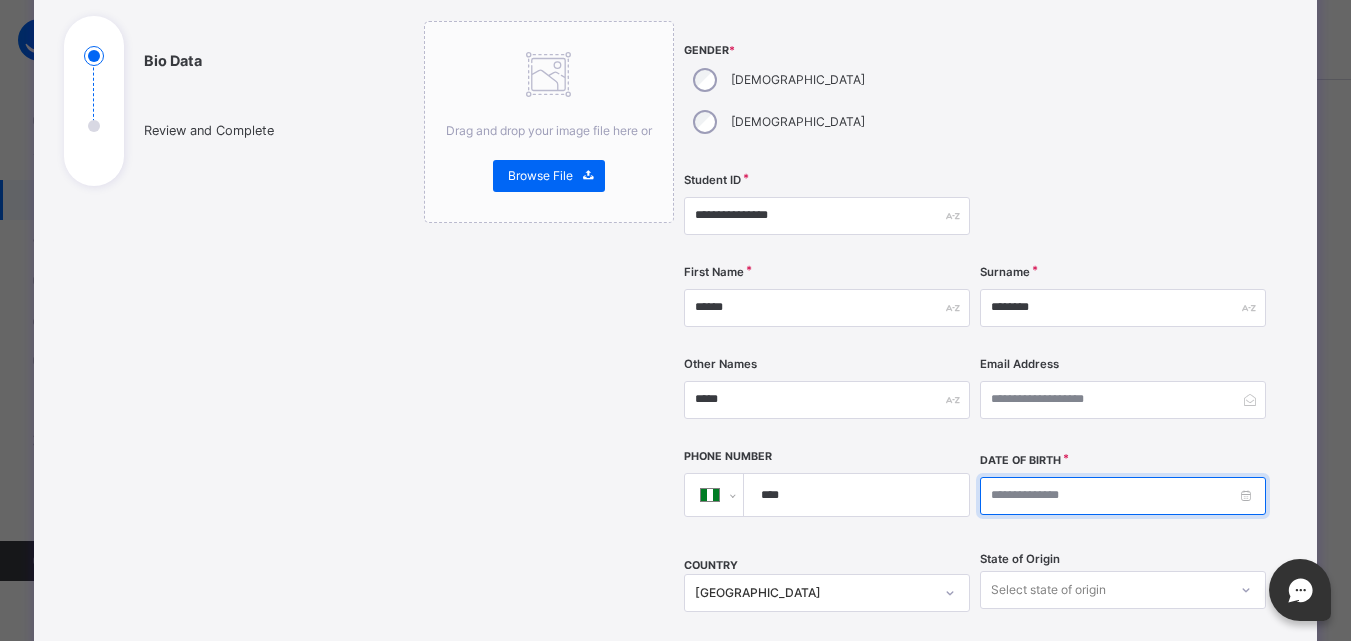 click at bounding box center [1123, 496] 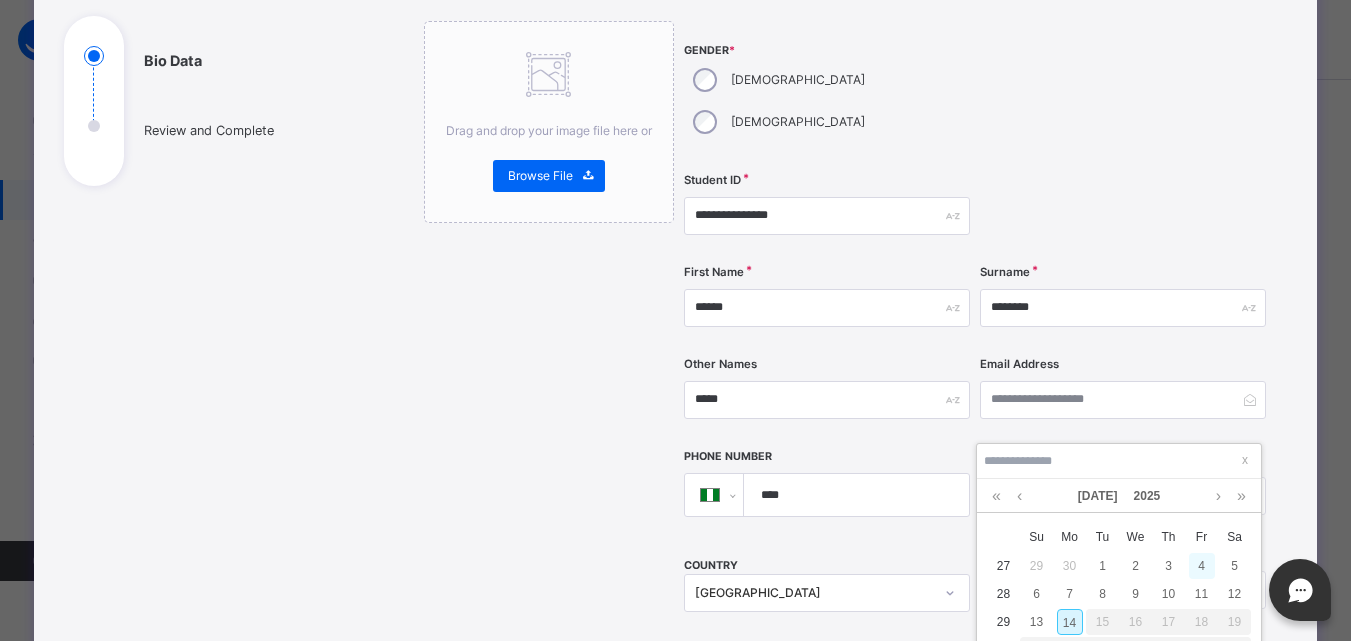 click on "4" at bounding box center [1202, 566] 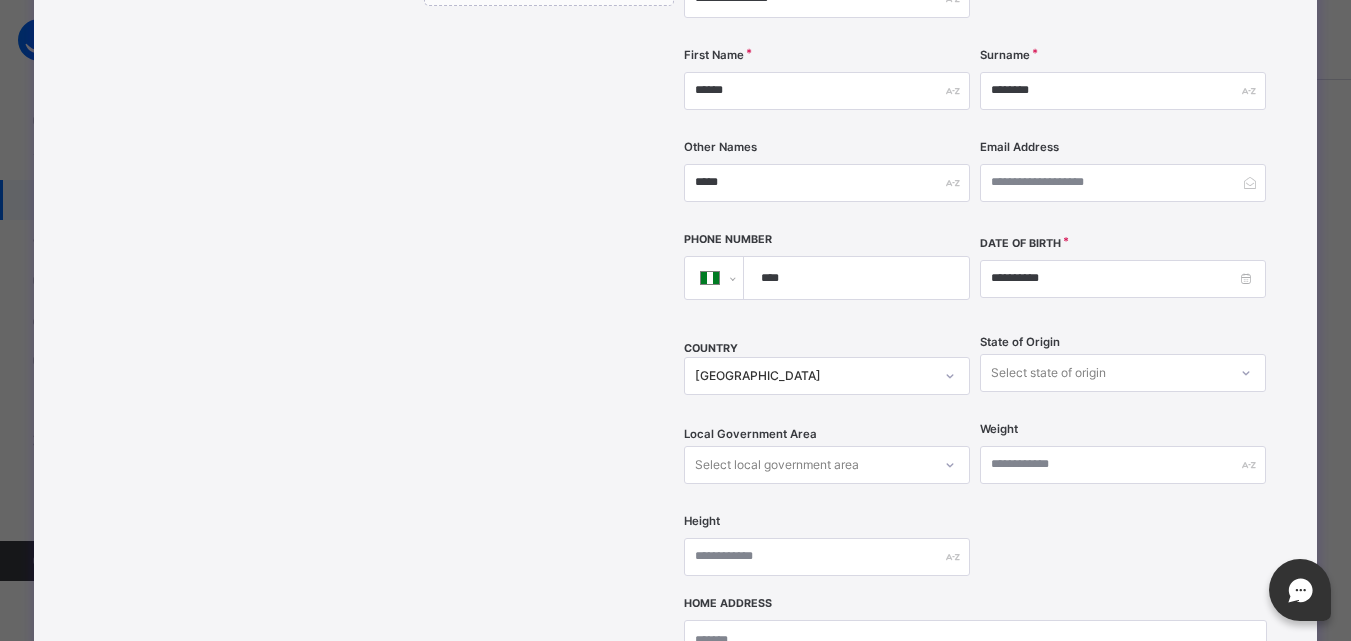 scroll, scrollTop: 440, scrollLeft: 0, axis: vertical 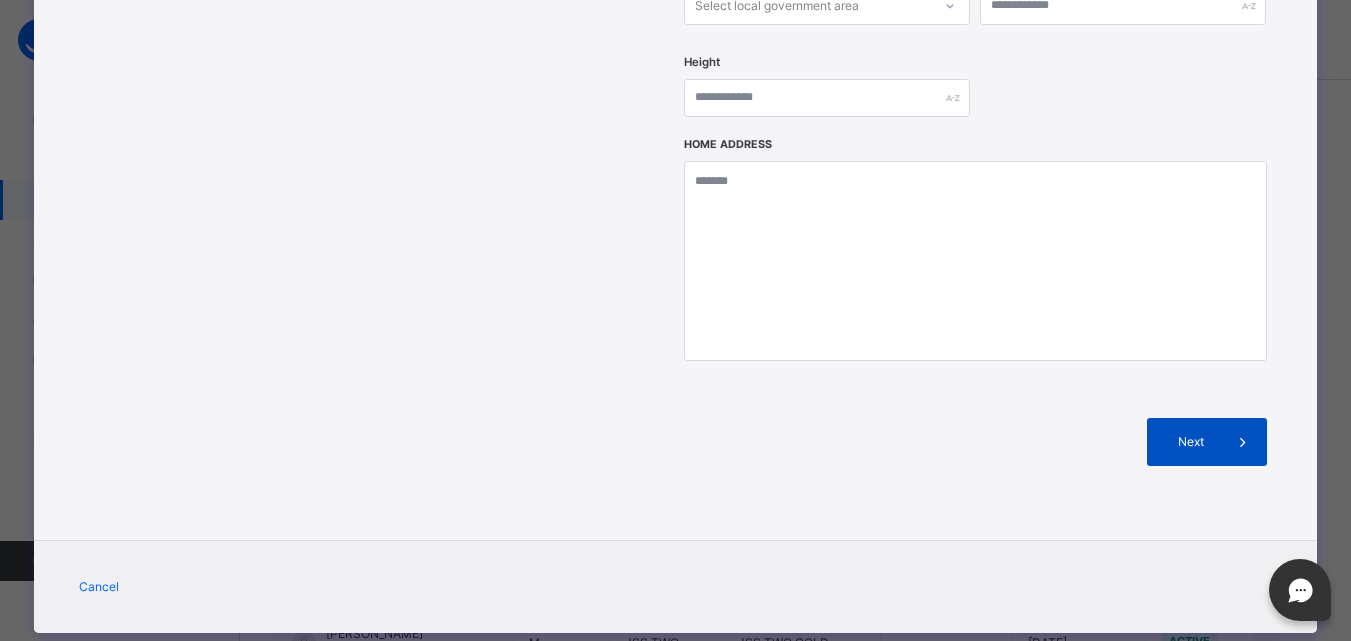 click on "Next" at bounding box center [1190, 442] 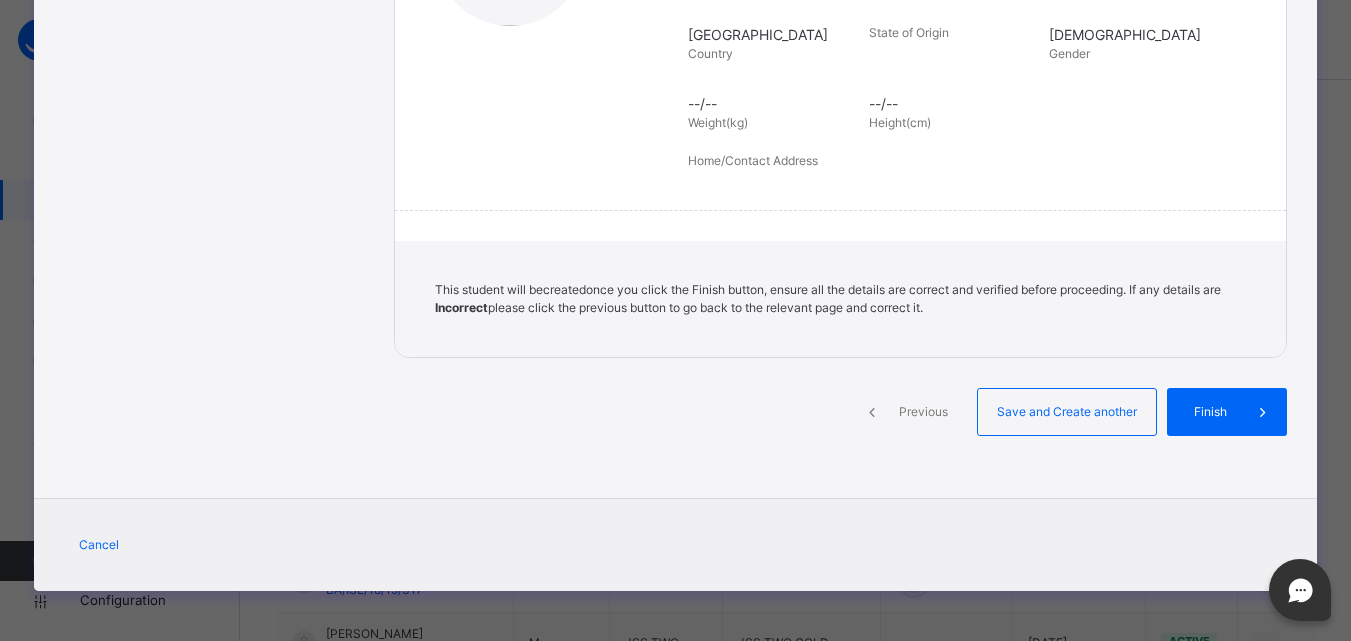 scroll, scrollTop: 438, scrollLeft: 0, axis: vertical 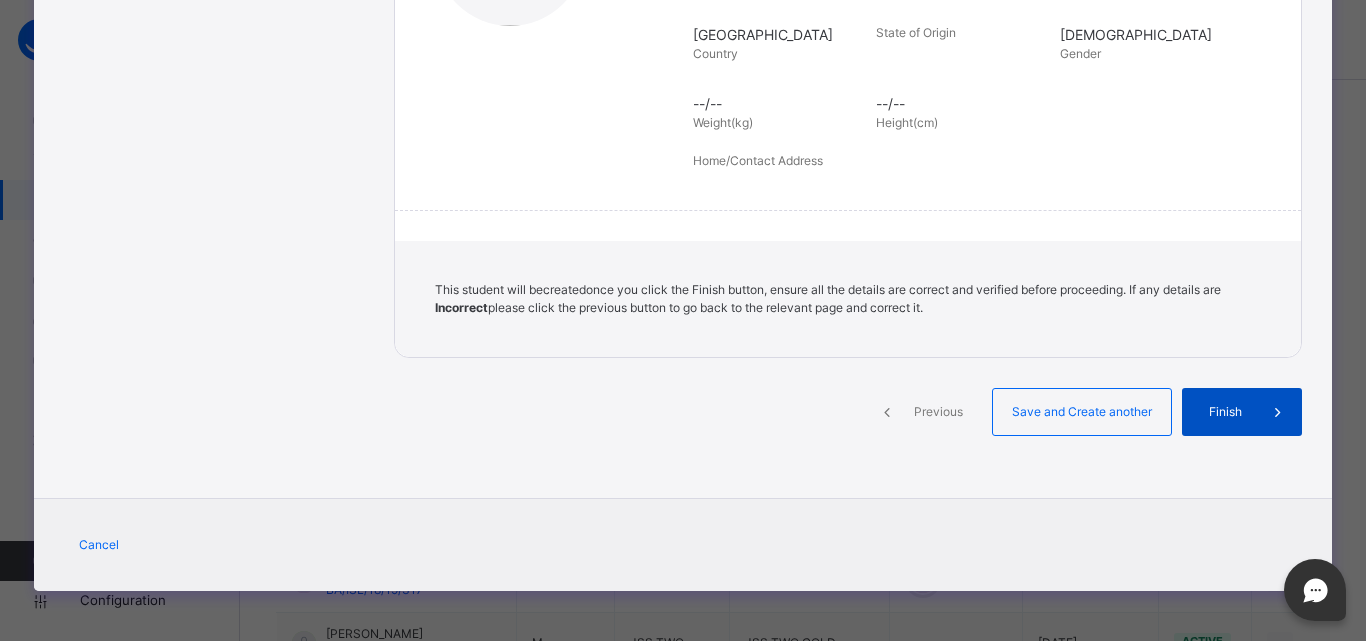 click on "Finish" at bounding box center (1242, 412) 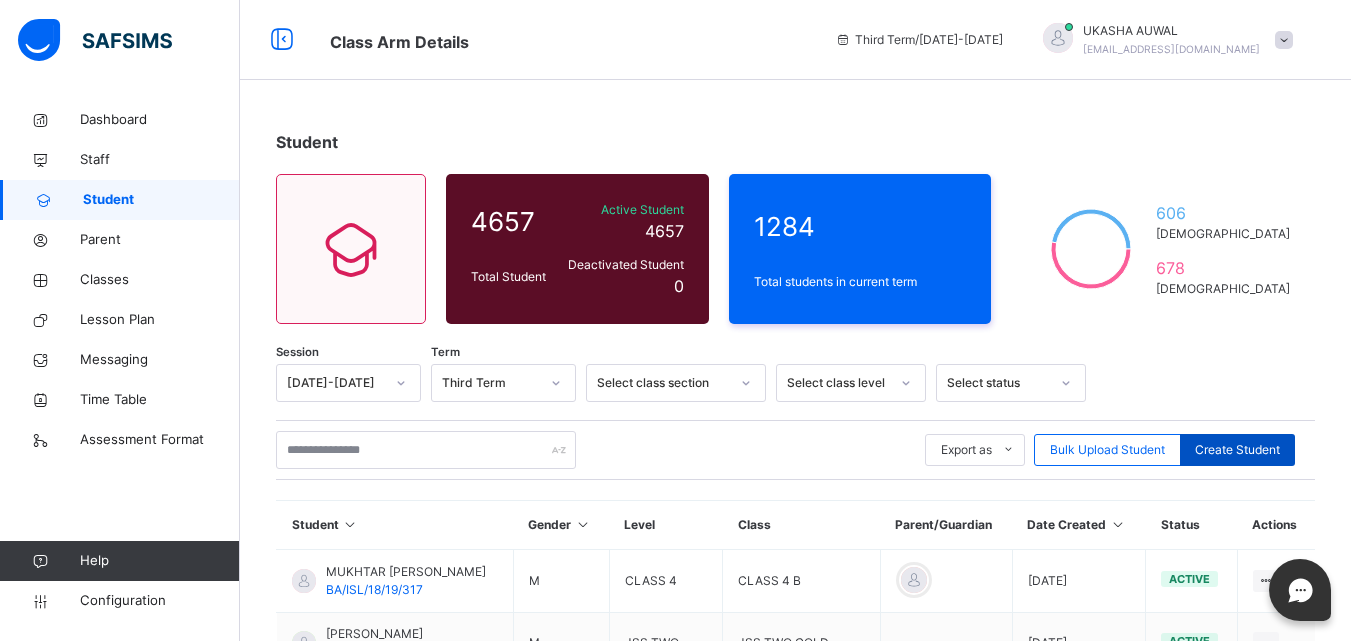 click on "Create Student" at bounding box center (1237, 450) 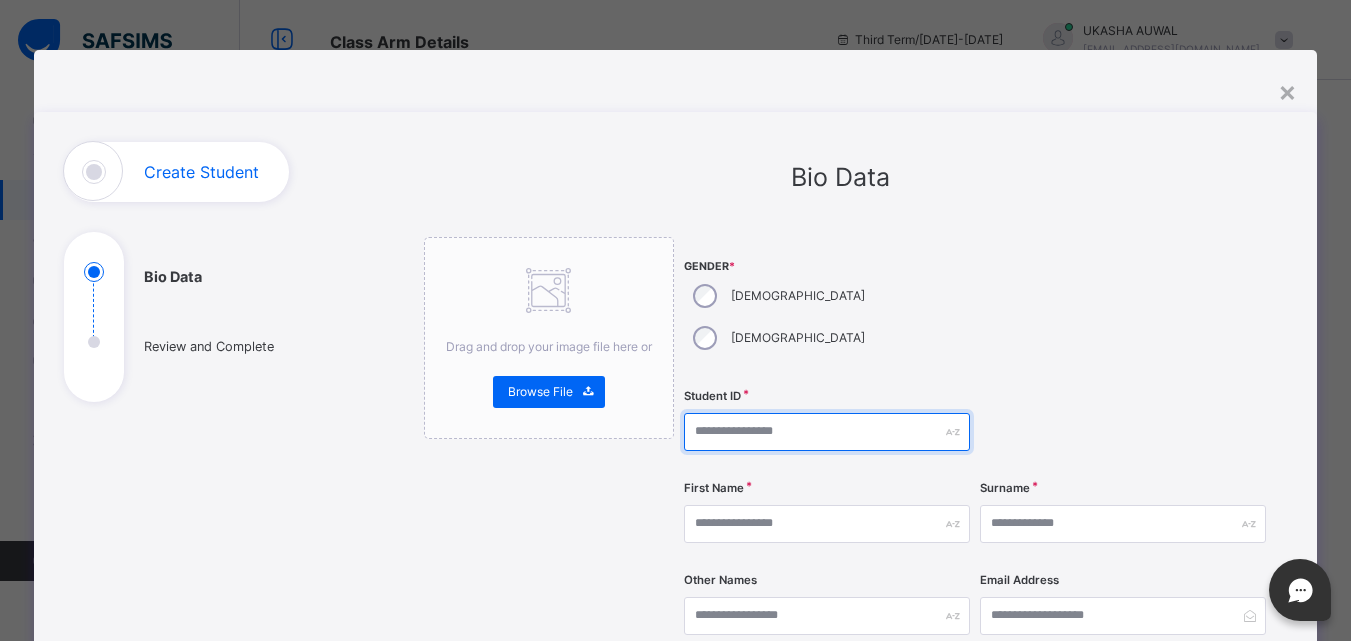 click at bounding box center (827, 432) 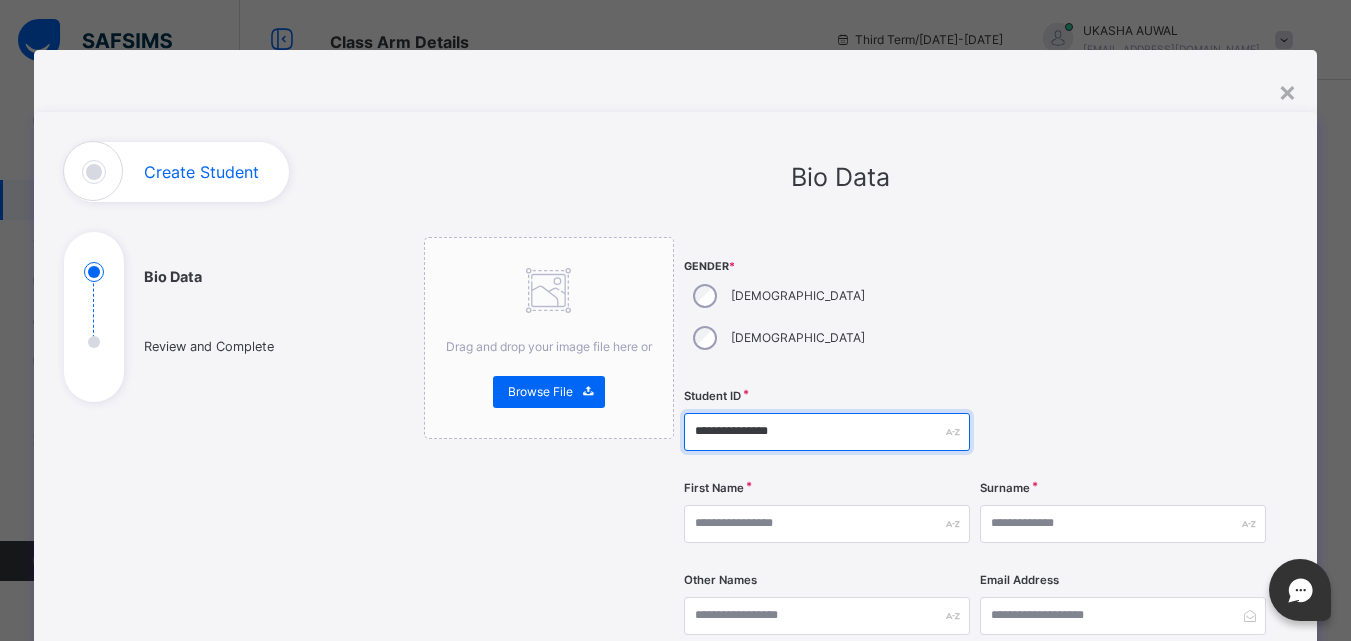 type on "**********" 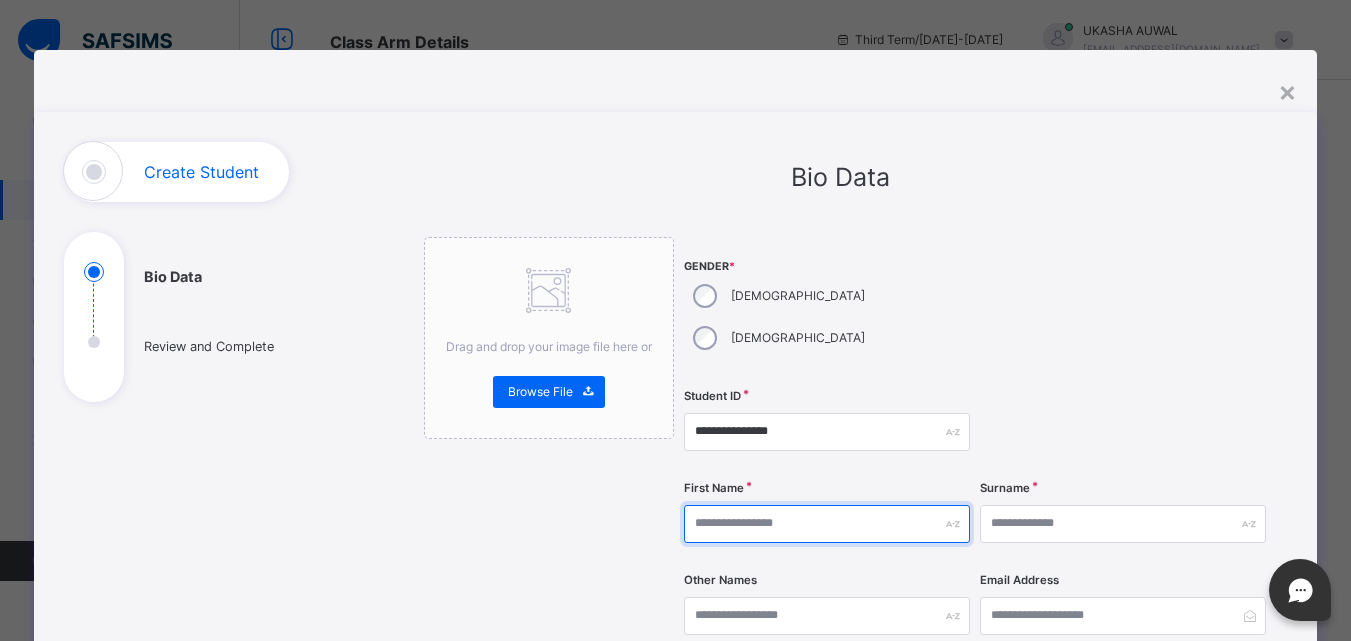 click at bounding box center (827, 524) 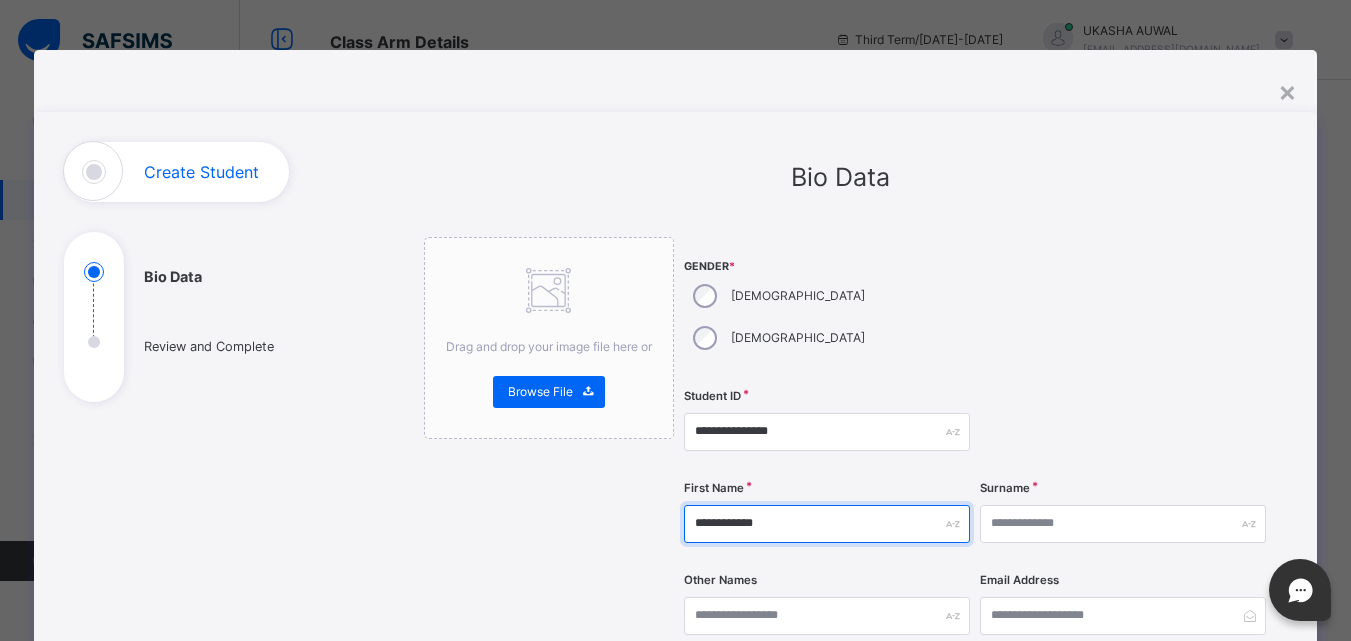 type on "**********" 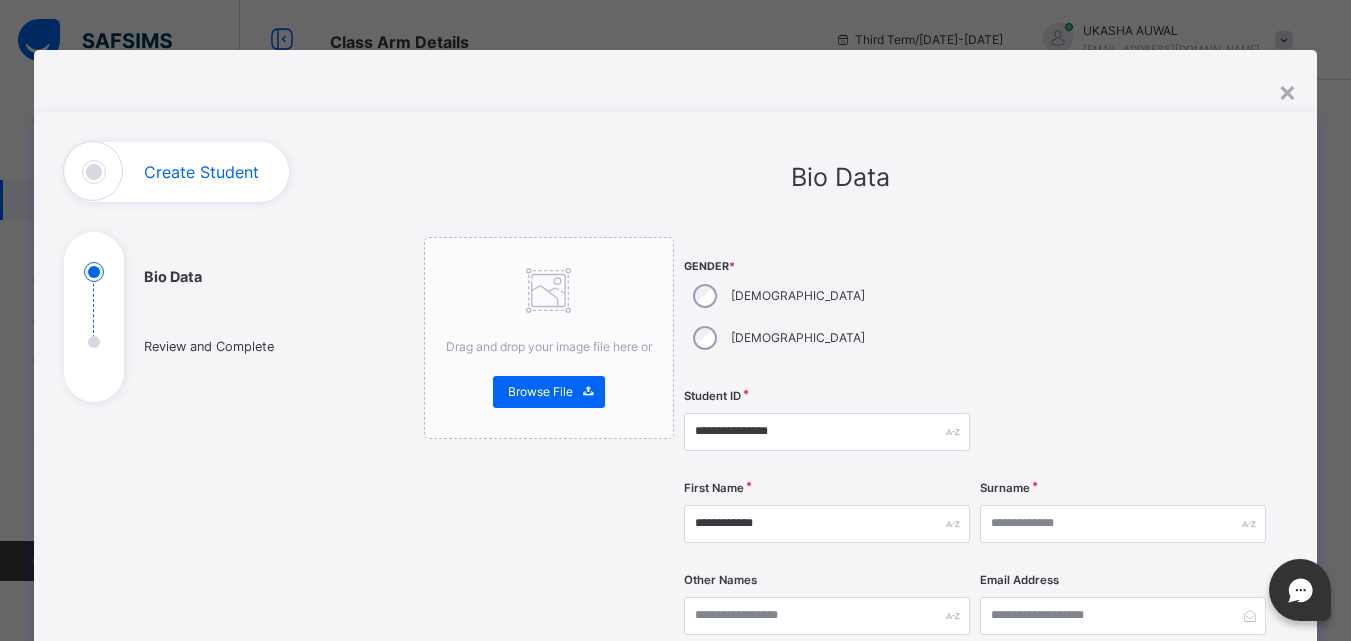 click on "Surname" at bounding box center (1123, 524) 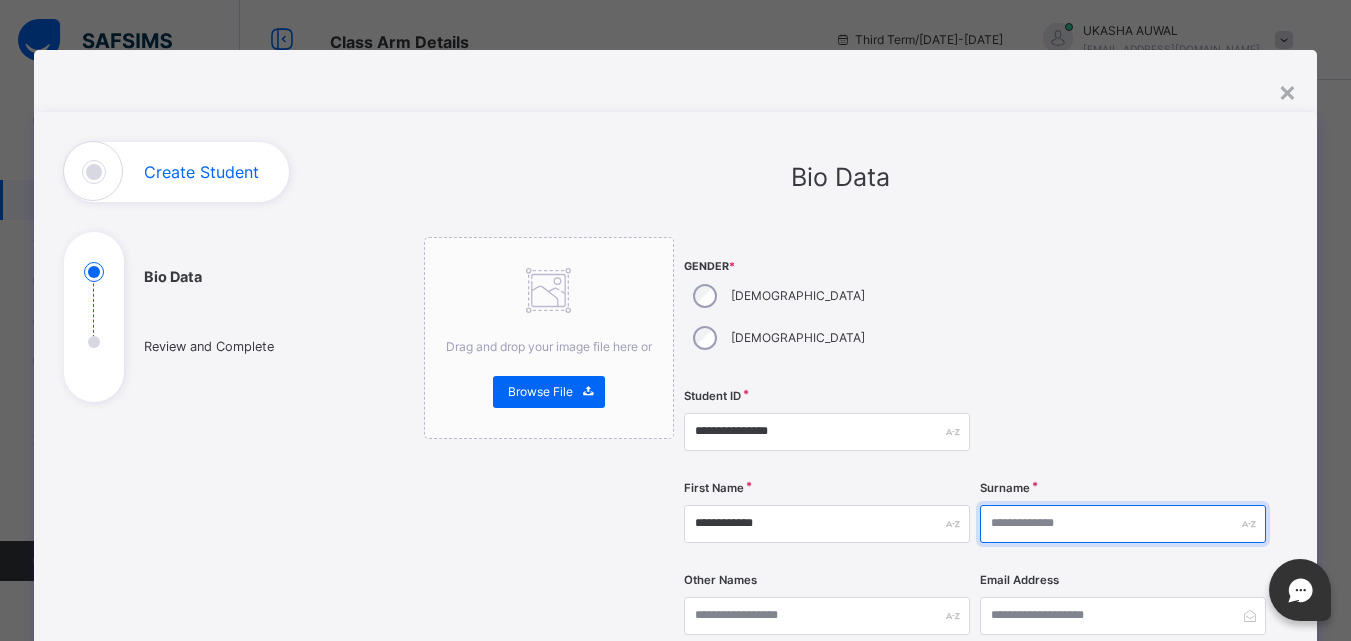 click at bounding box center [1123, 524] 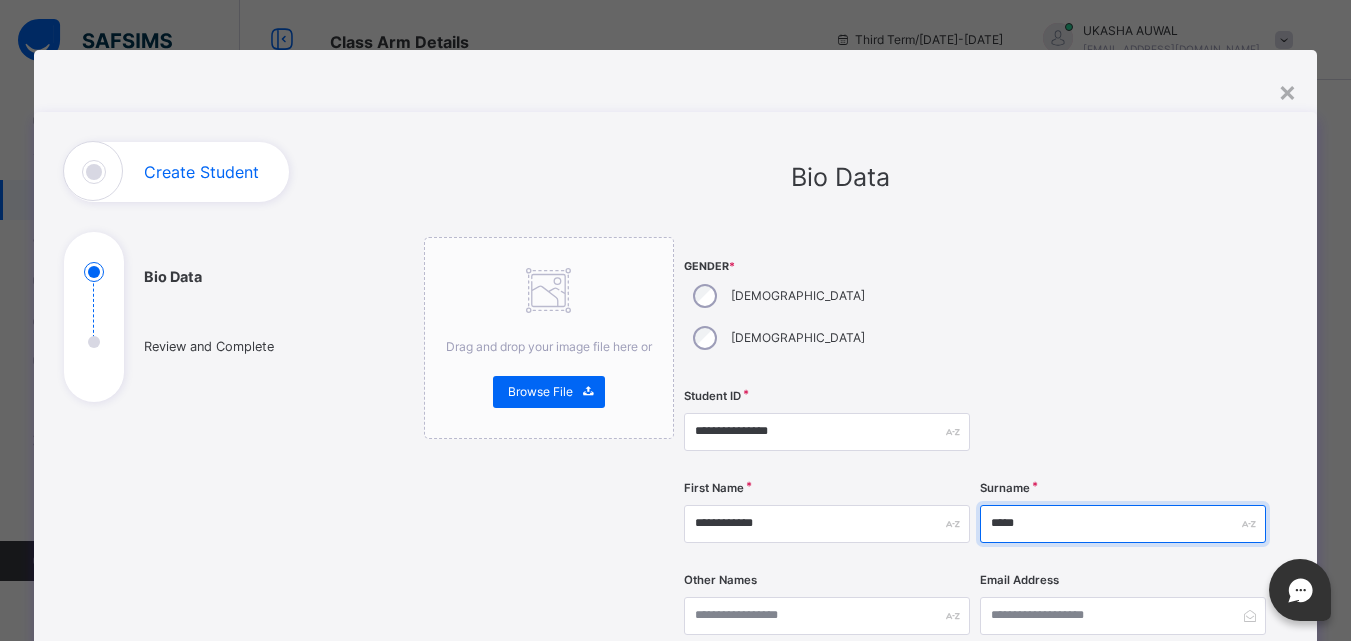 type on "*****" 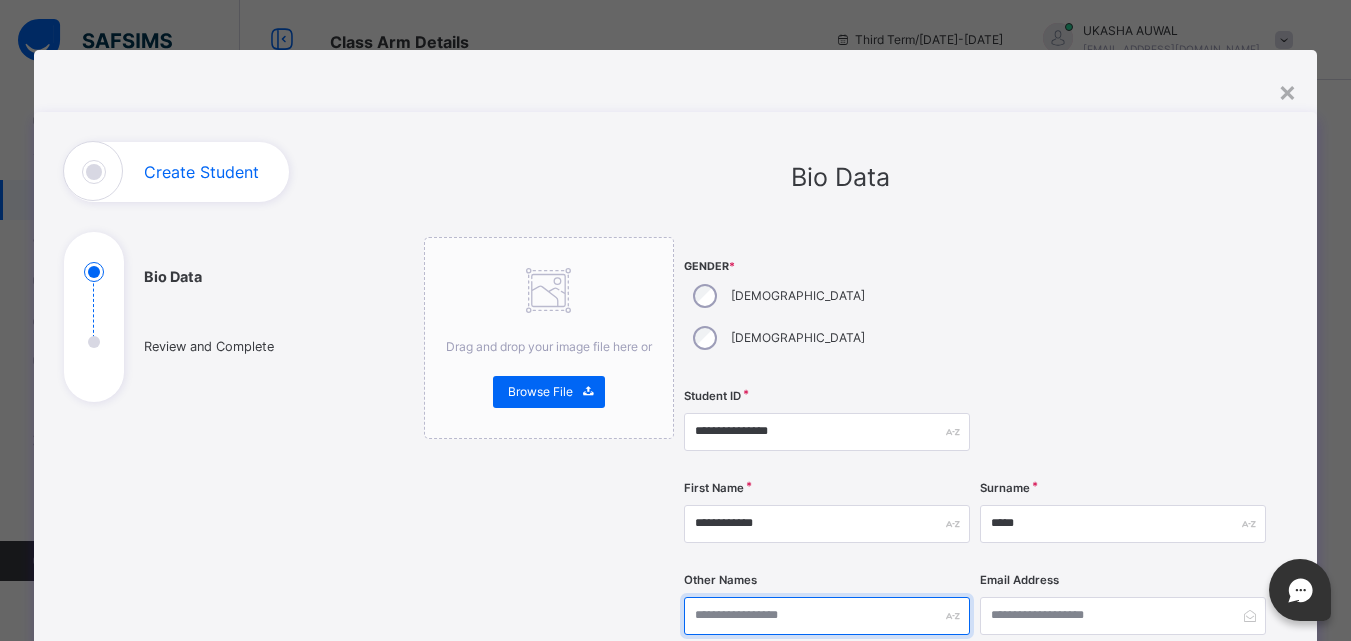 click at bounding box center [827, 616] 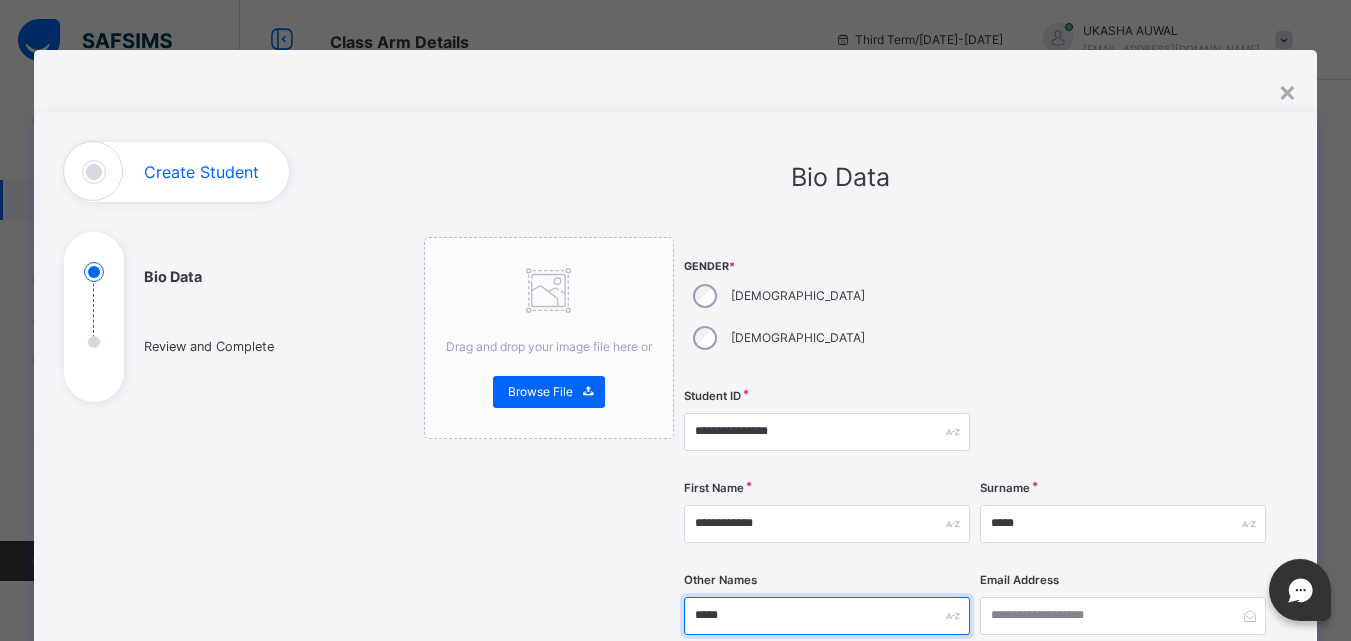 type on "*****" 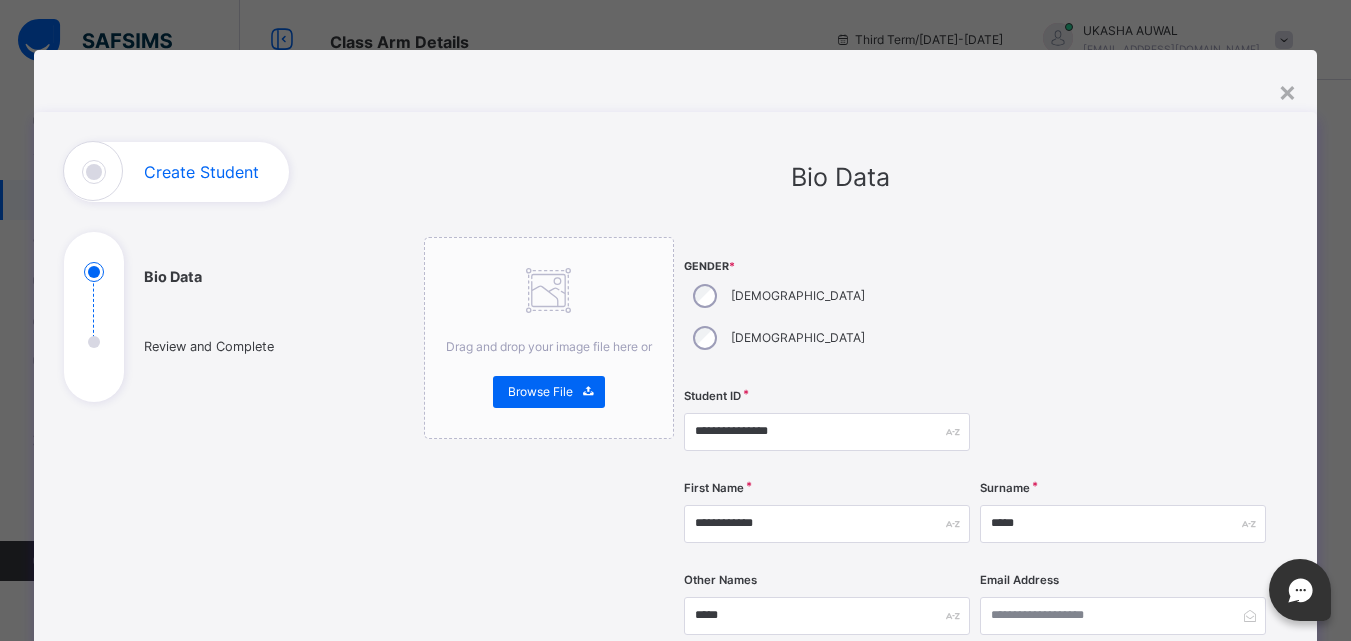 click on "[DEMOGRAPHIC_DATA]" at bounding box center (798, 296) 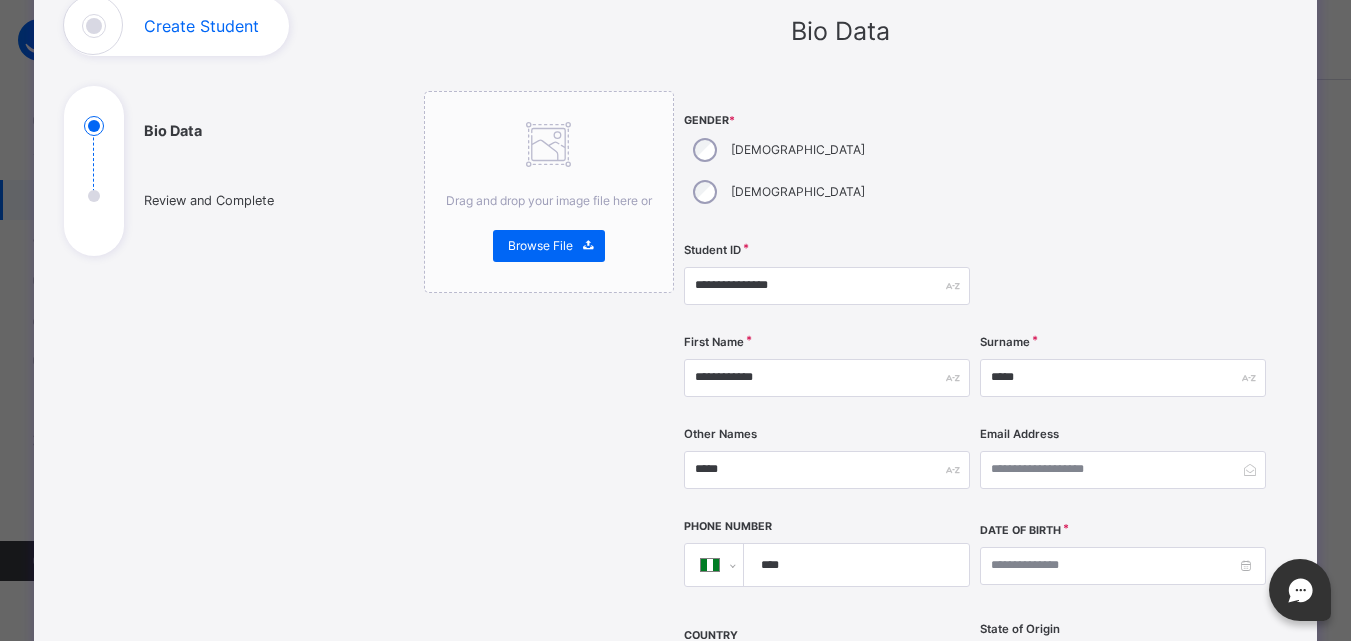 scroll, scrollTop: 153, scrollLeft: 0, axis: vertical 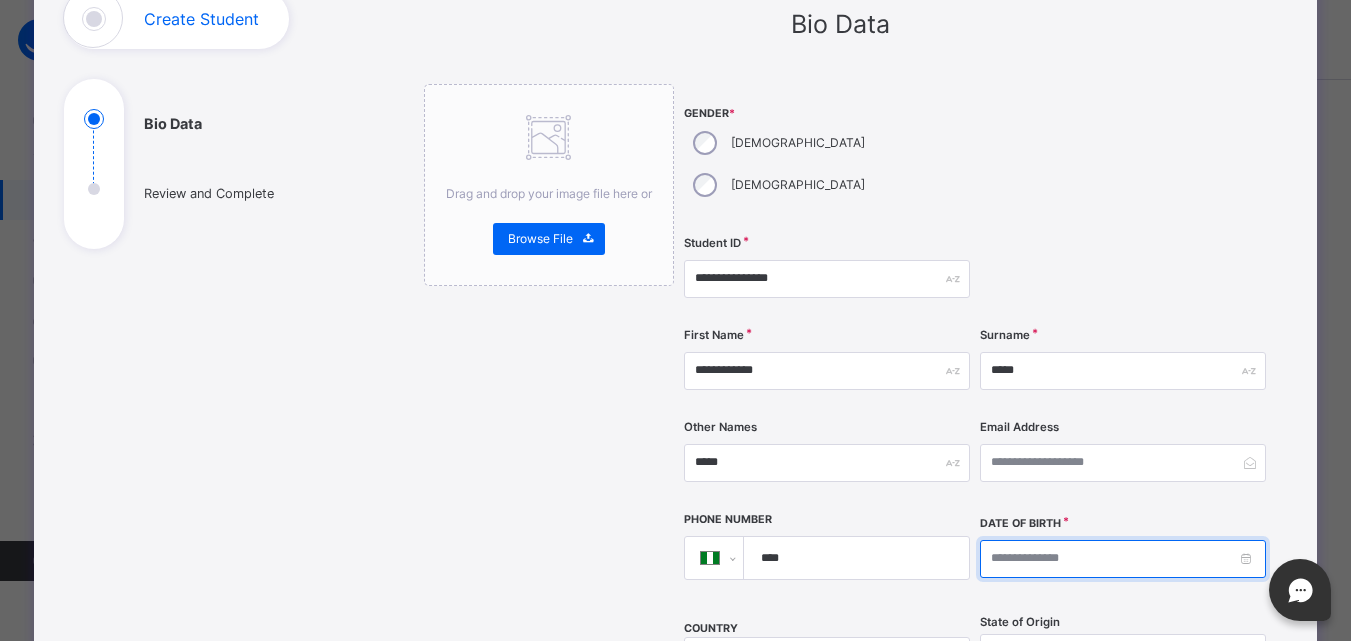 click at bounding box center [1123, 559] 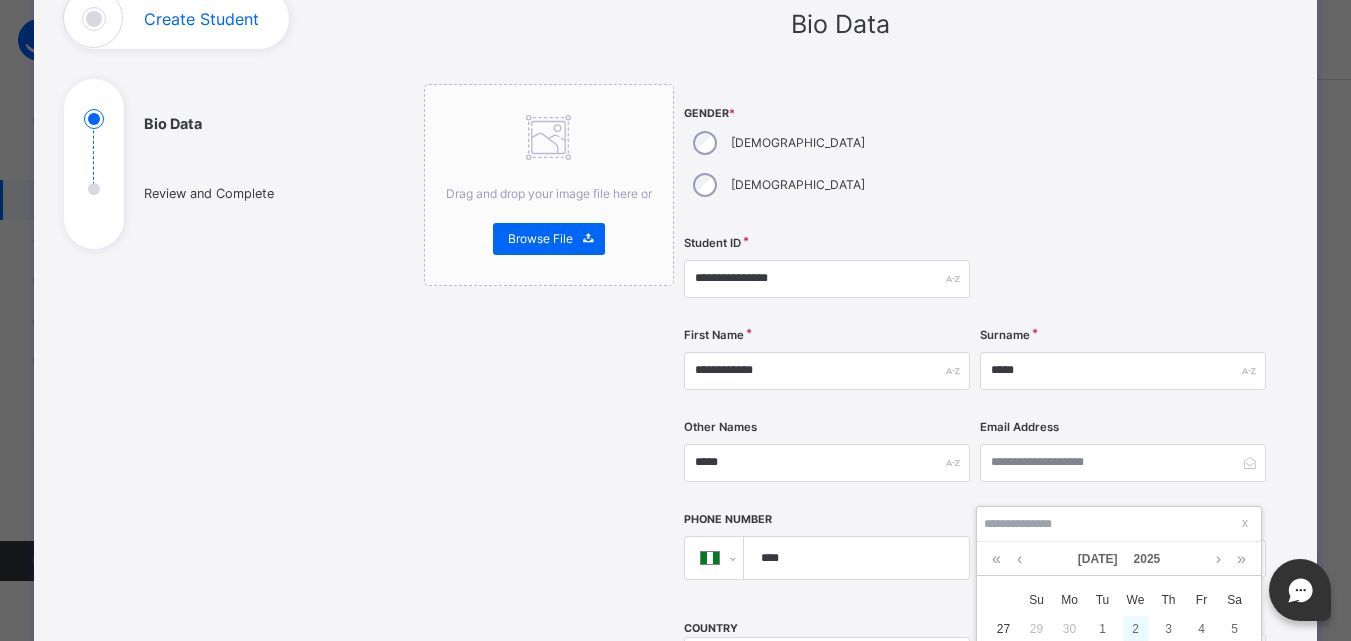 click on "2" at bounding box center (1136, 629) 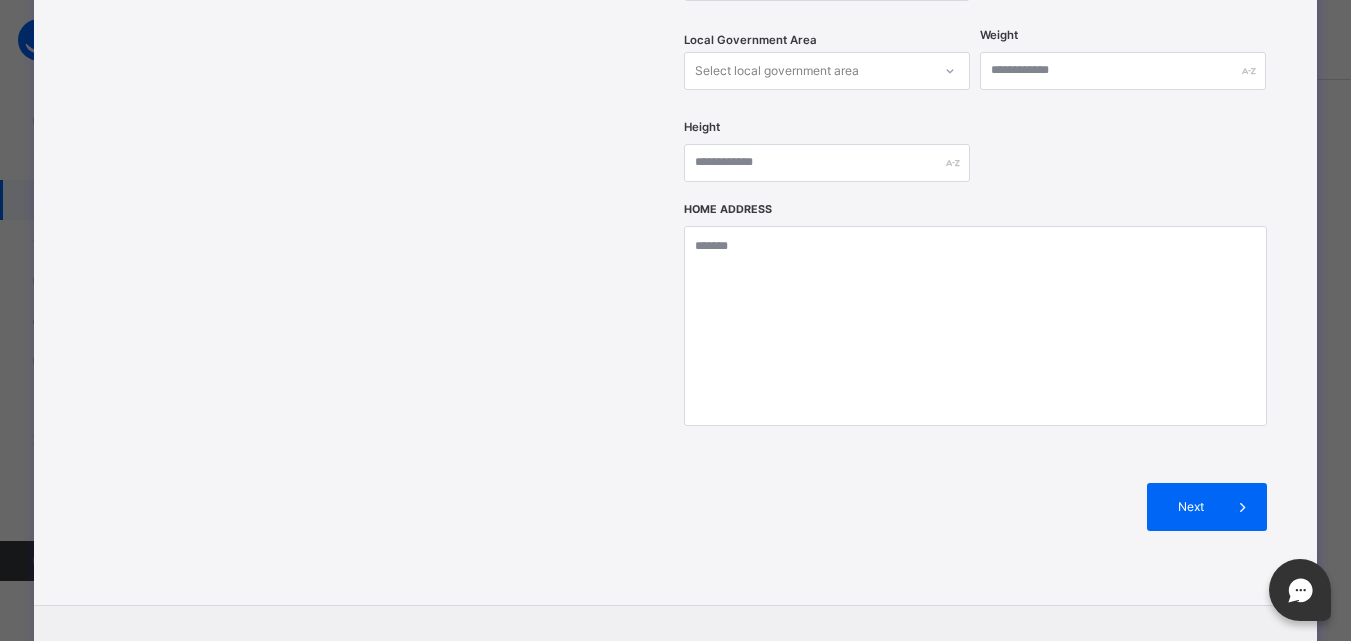 scroll, scrollTop: 892, scrollLeft: 0, axis: vertical 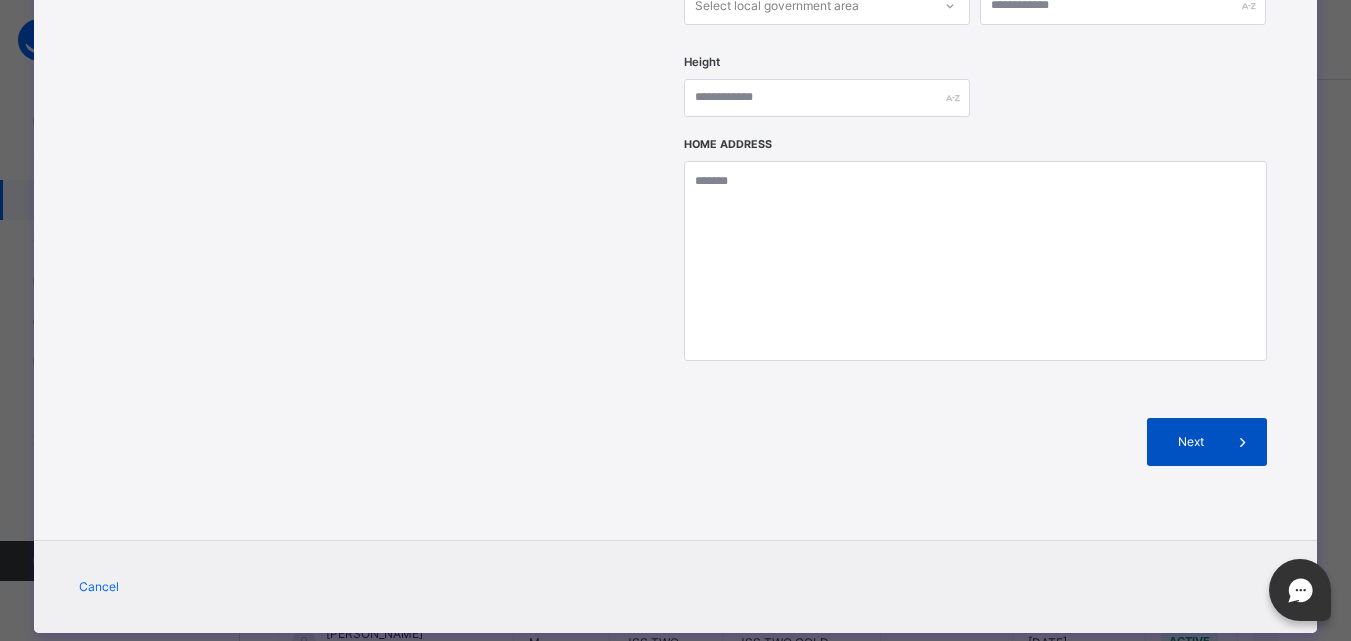 click on "Next" at bounding box center (1190, 442) 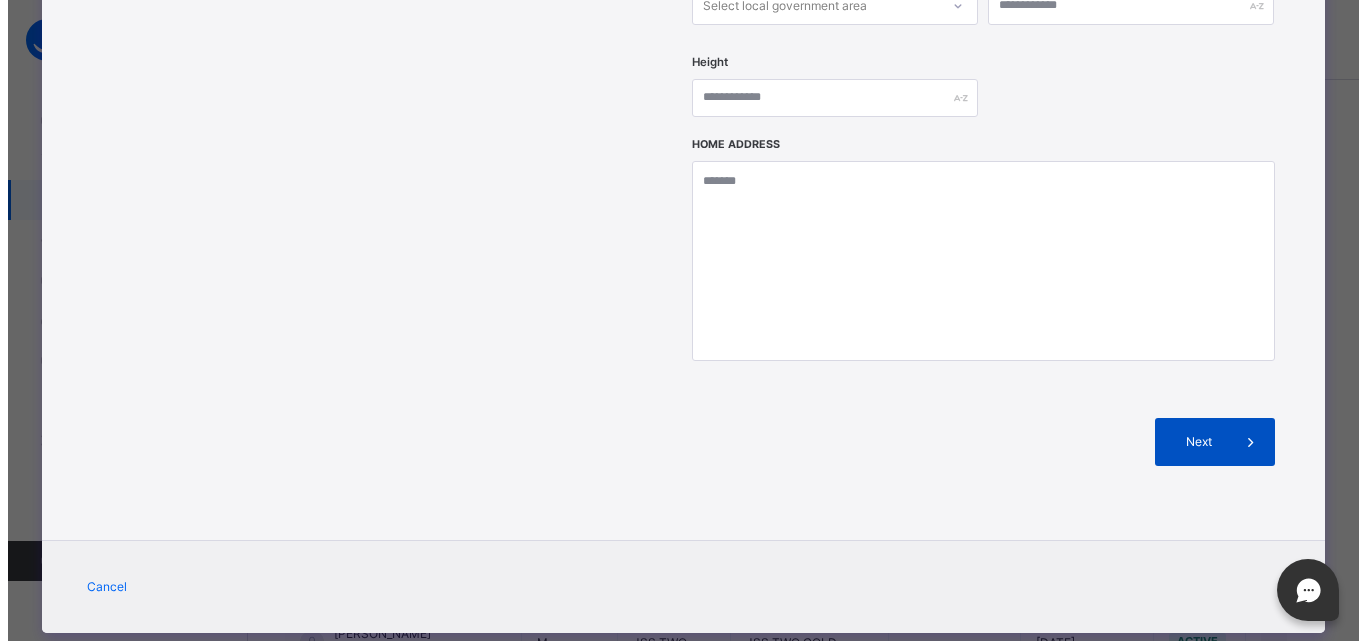 scroll, scrollTop: 438, scrollLeft: 0, axis: vertical 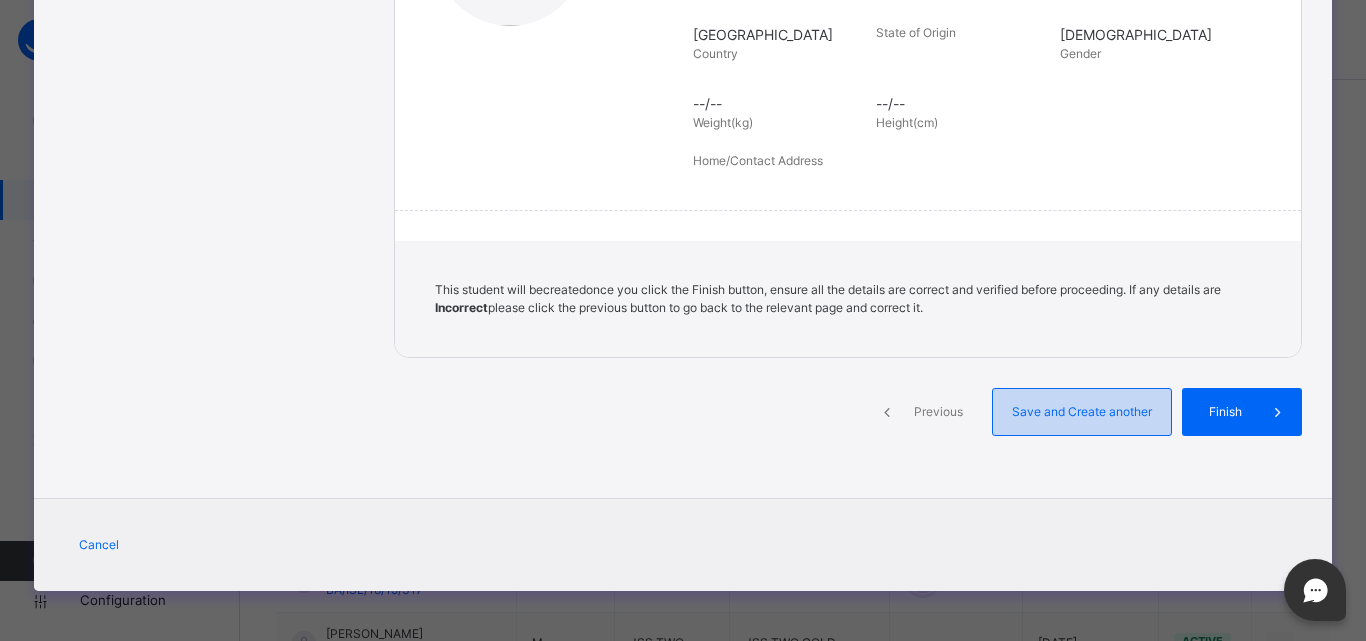 click on "Save and Create another" at bounding box center (1082, 412) 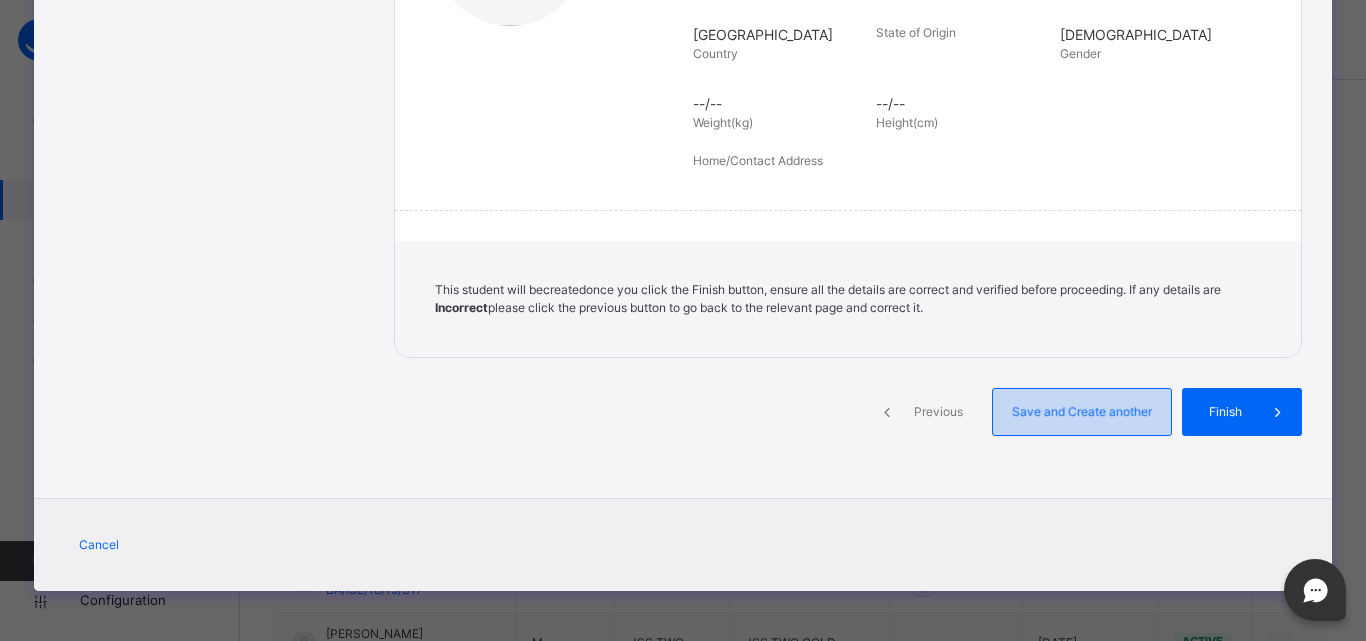 select on "**" 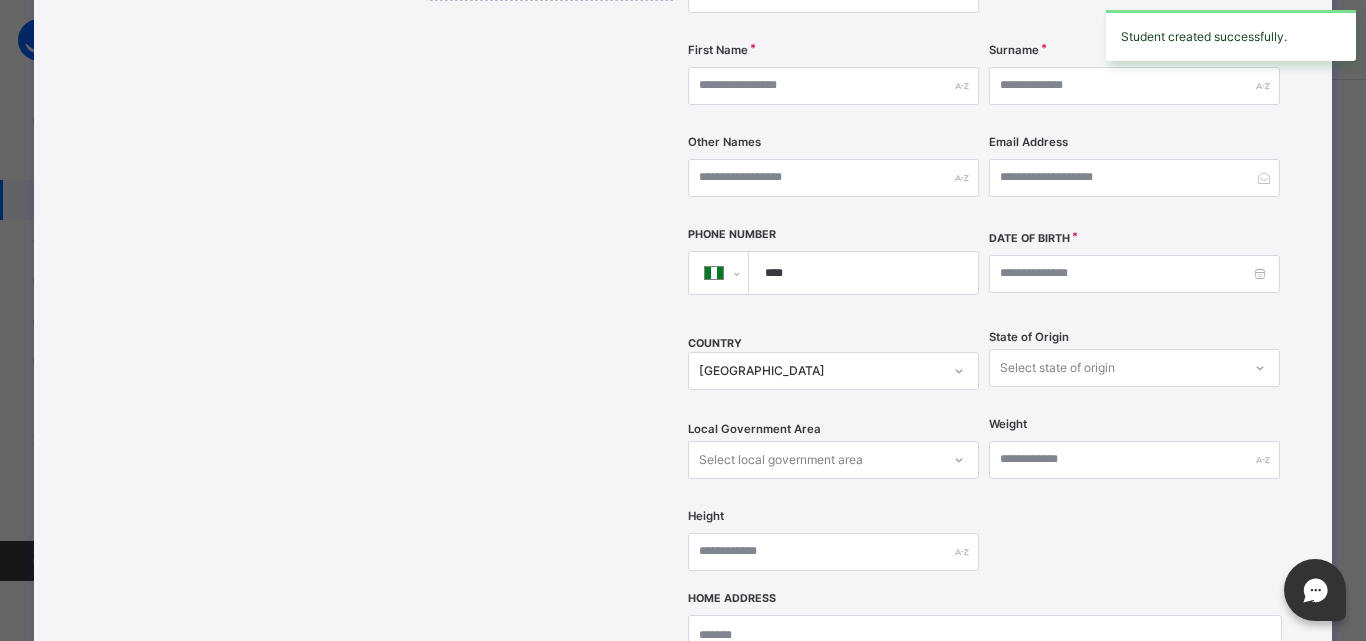 scroll, scrollTop: 892, scrollLeft: 0, axis: vertical 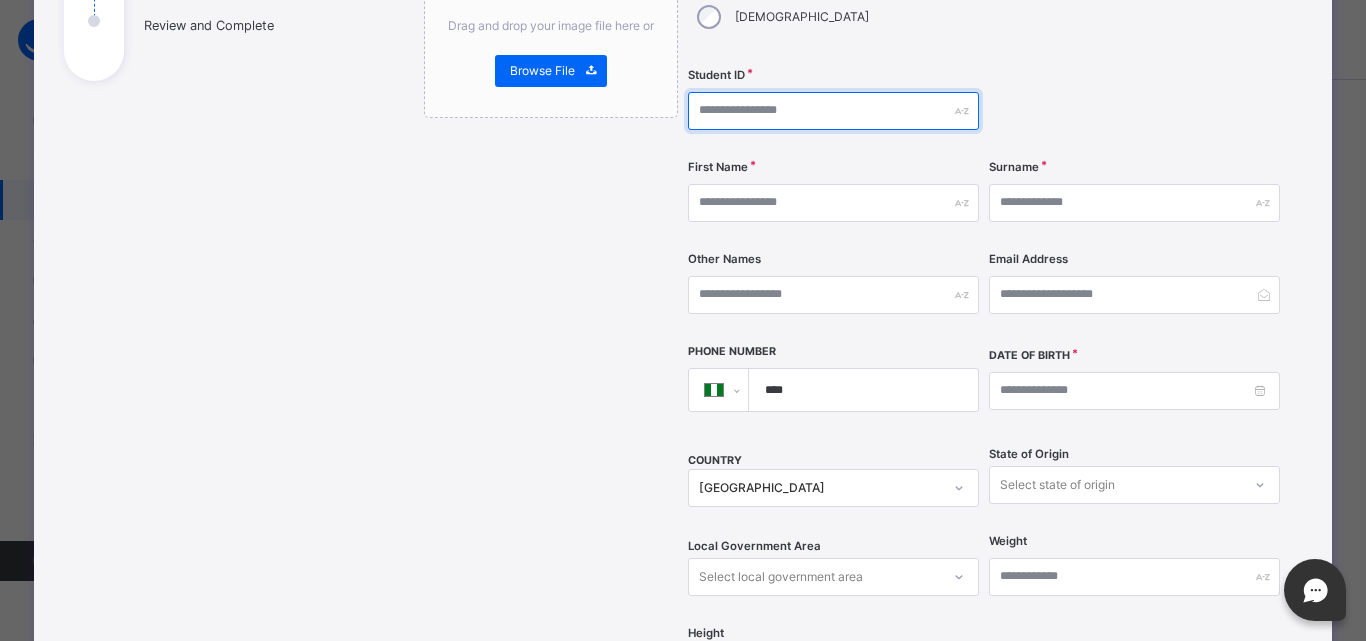 click at bounding box center (833, 111) 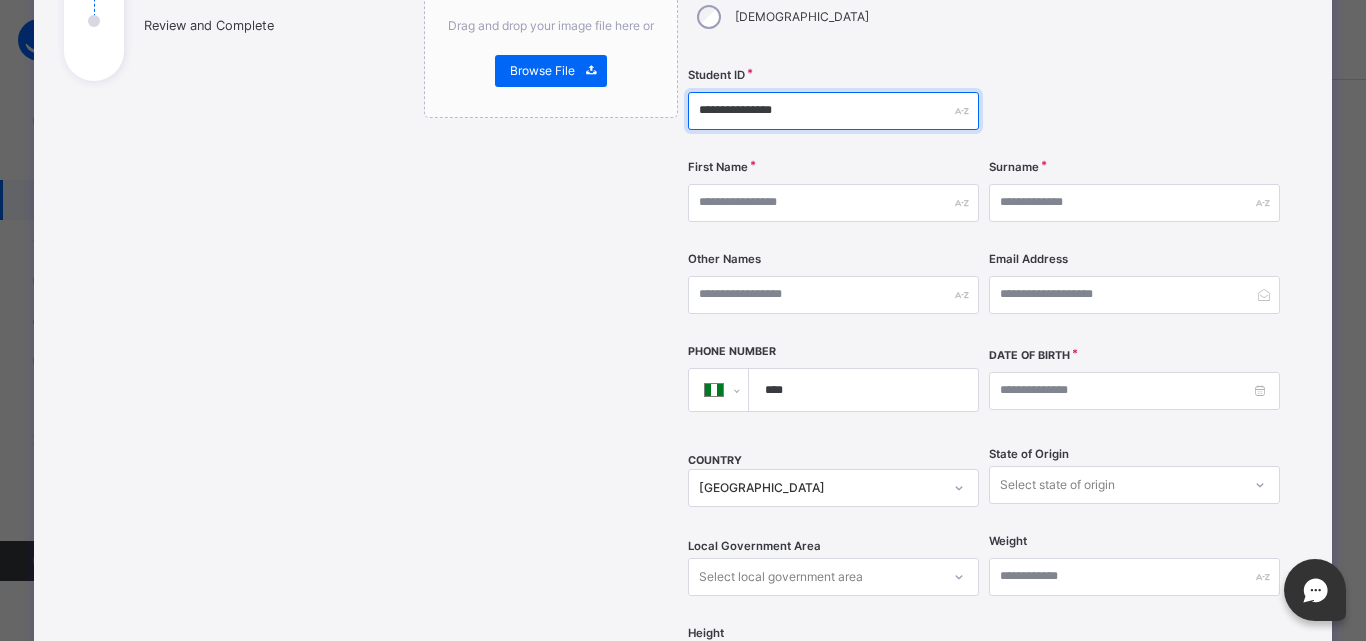 type on "**********" 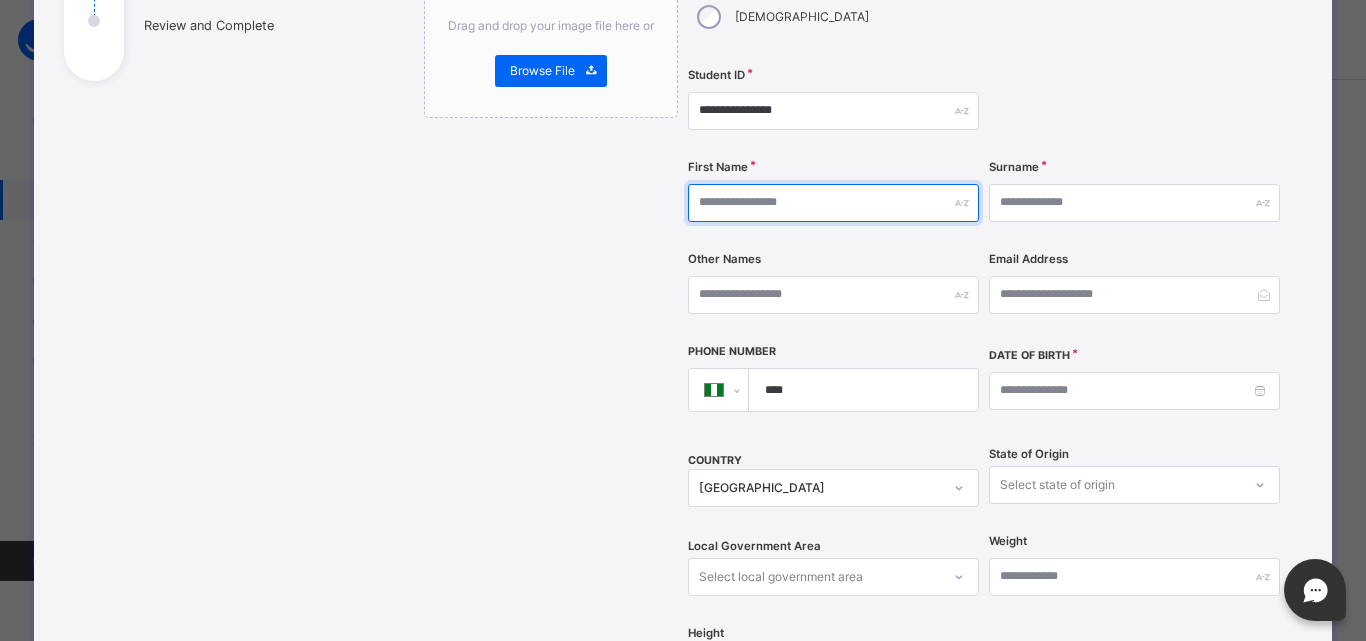 click at bounding box center (833, 203) 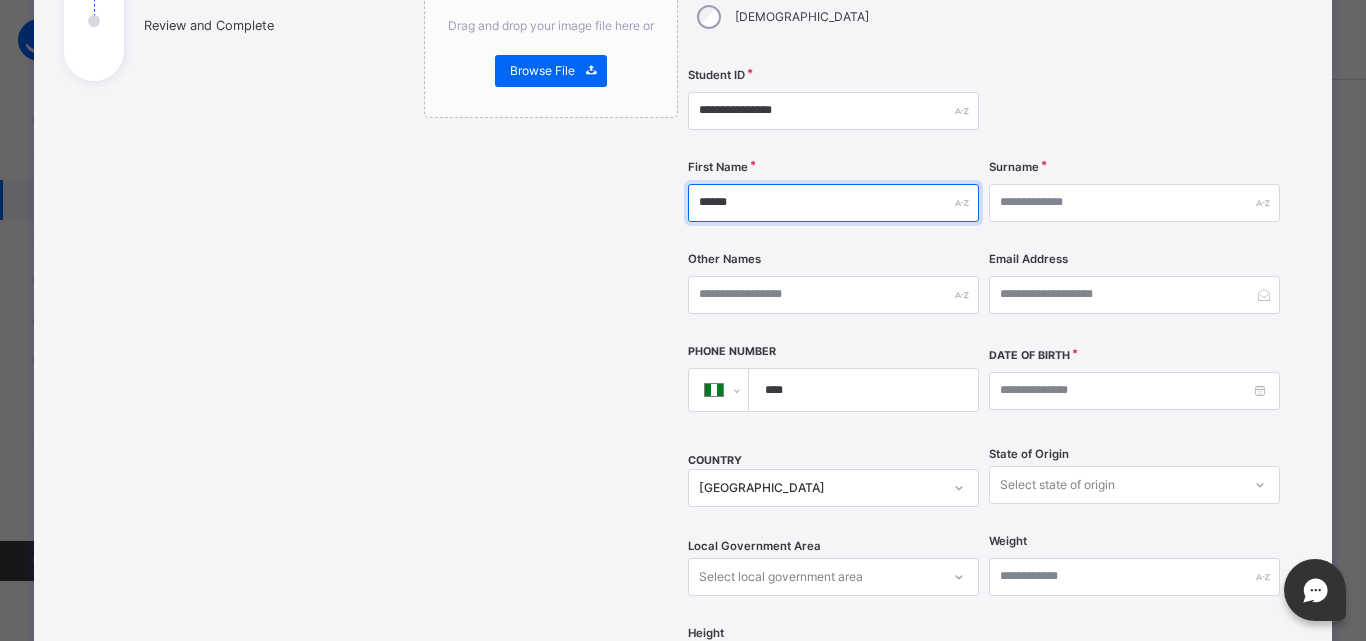 type on "*****" 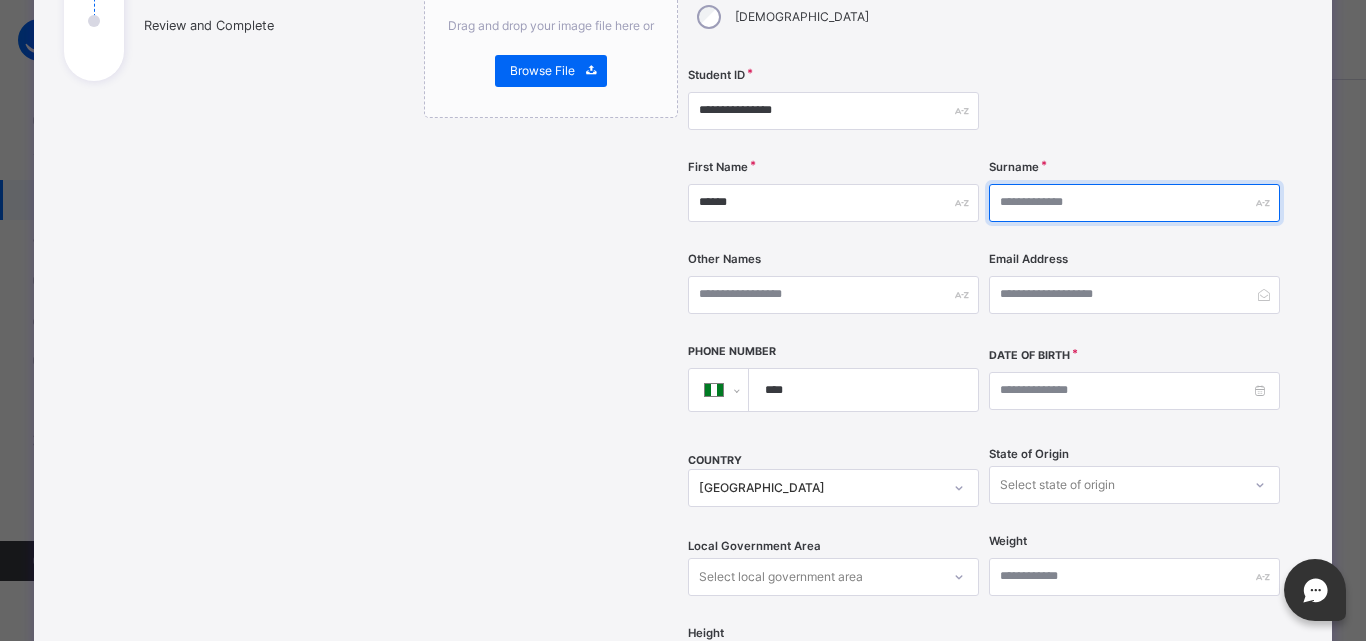 click at bounding box center (1134, 203) 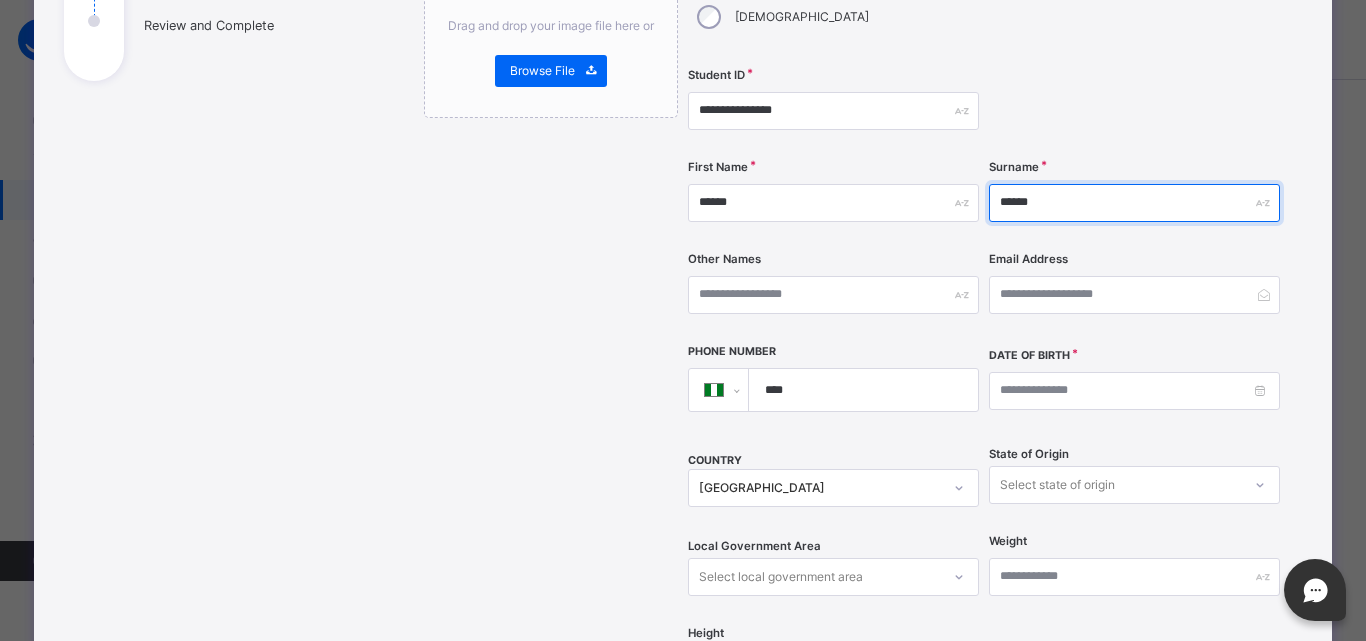 type on "******" 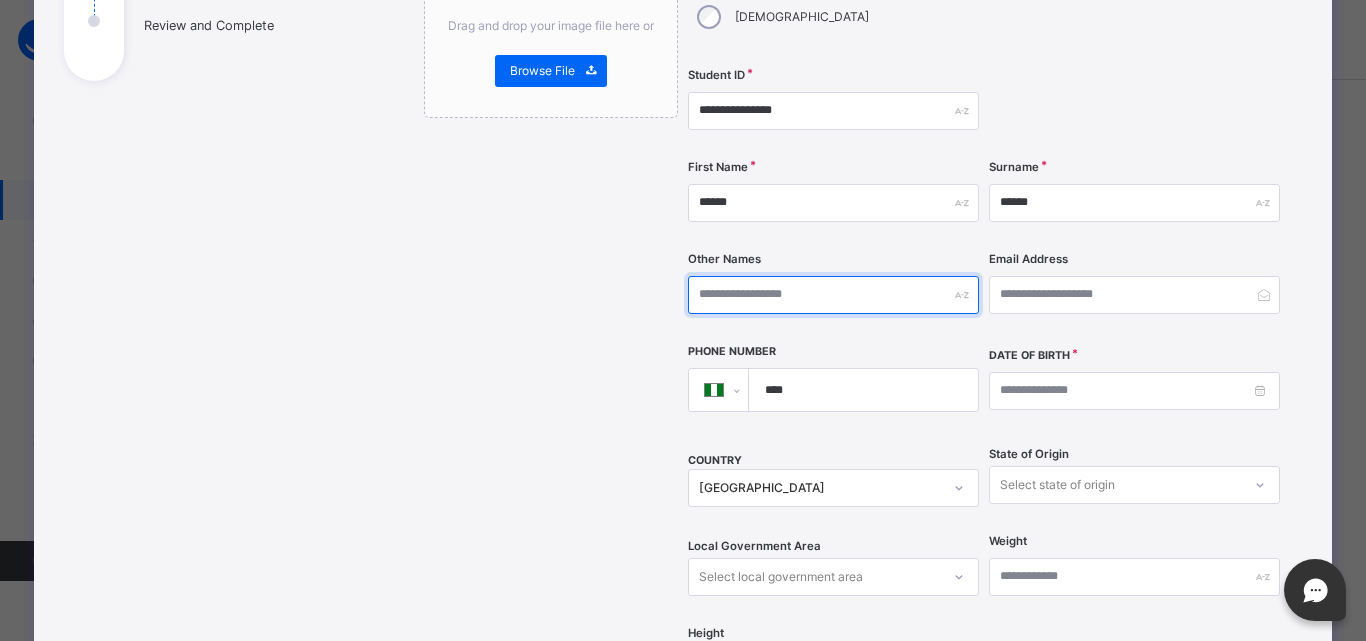 click at bounding box center [833, 295] 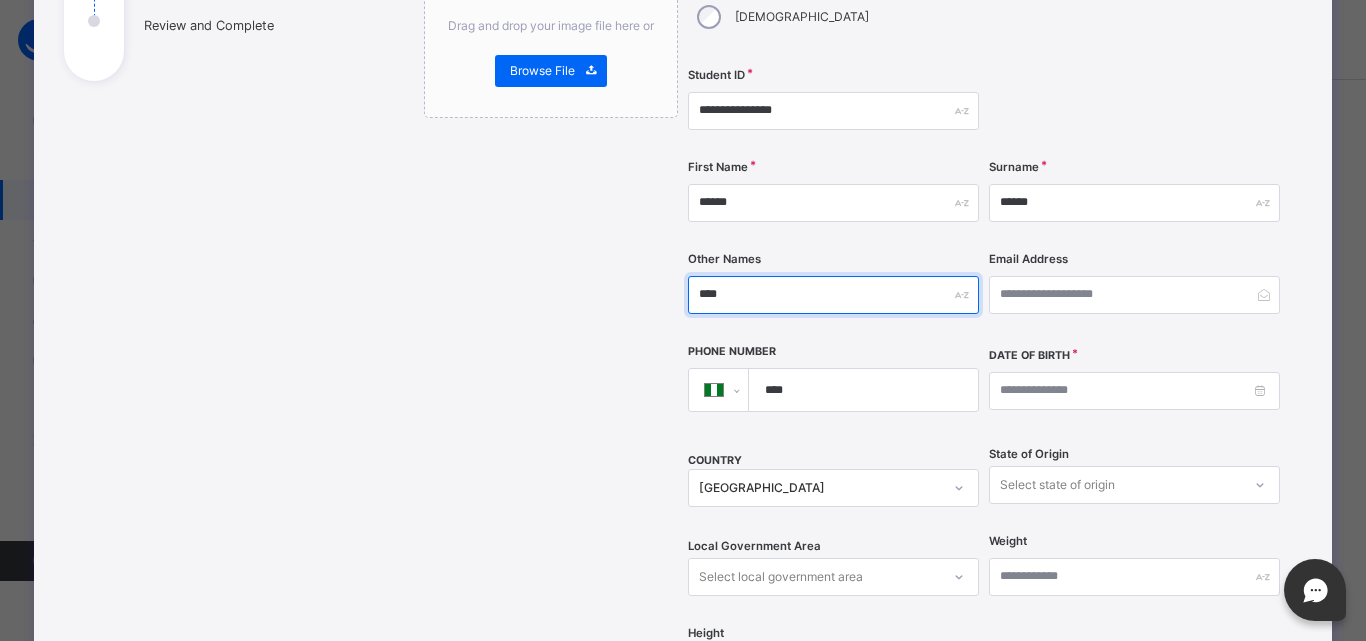 type on "****" 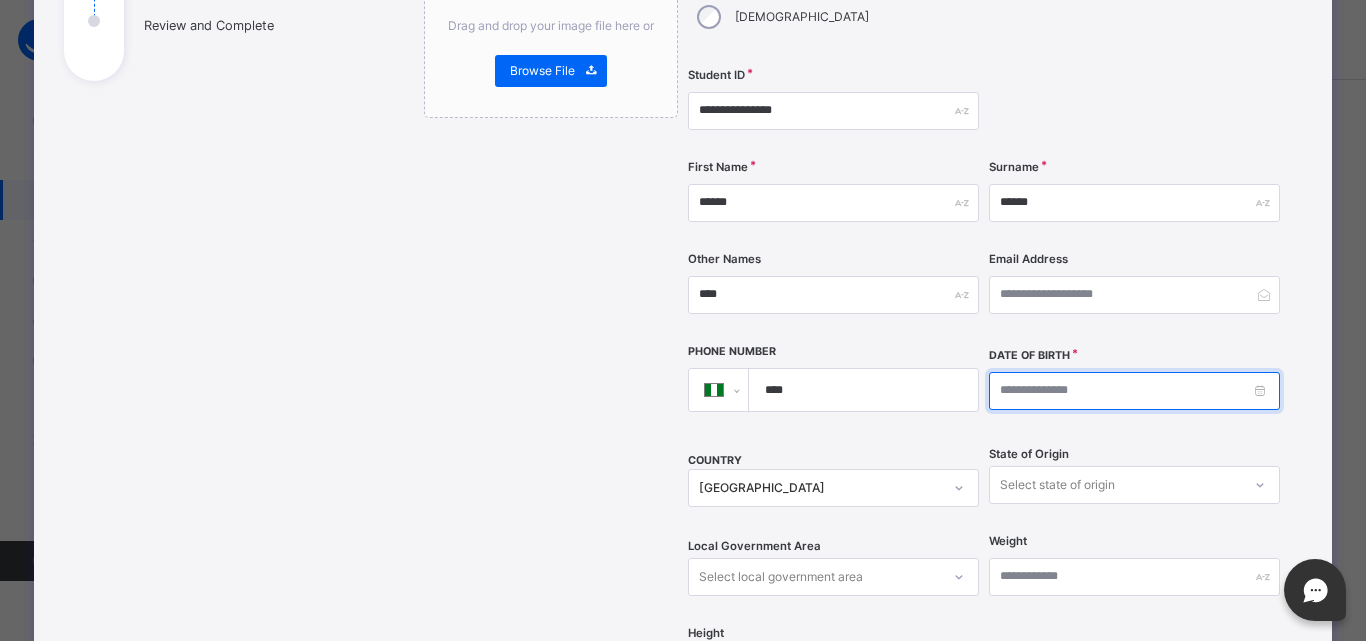 click at bounding box center (1134, 391) 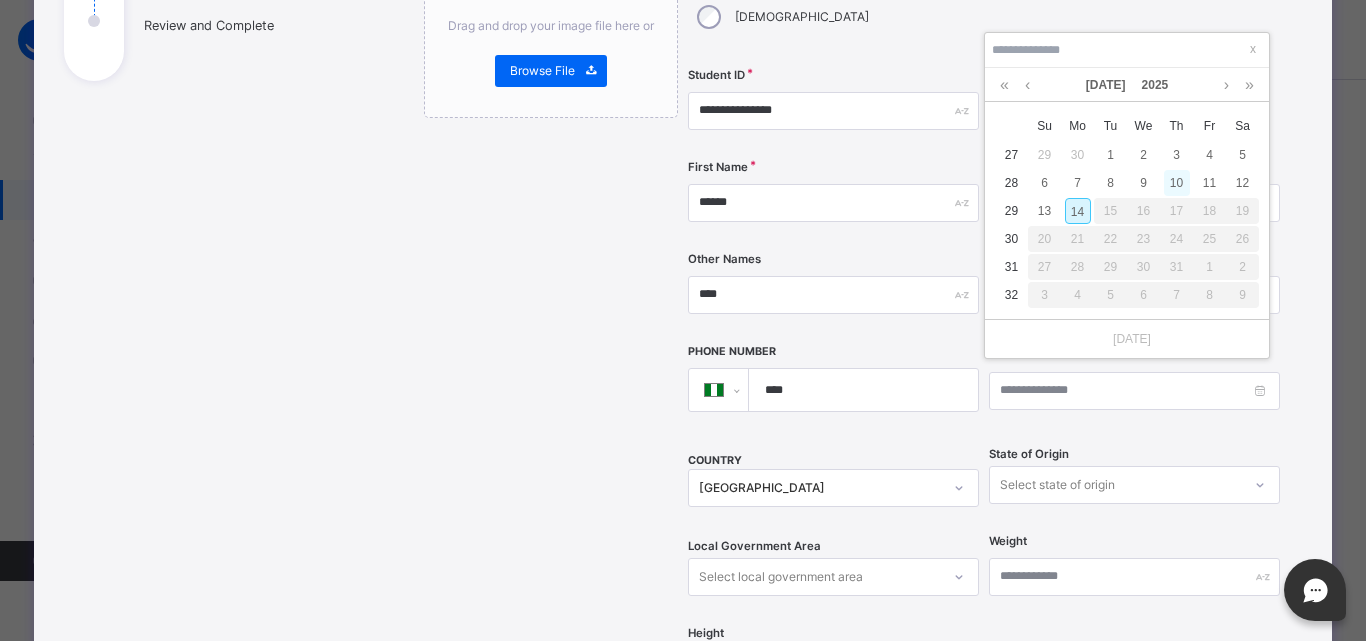click on "10" at bounding box center [1177, 183] 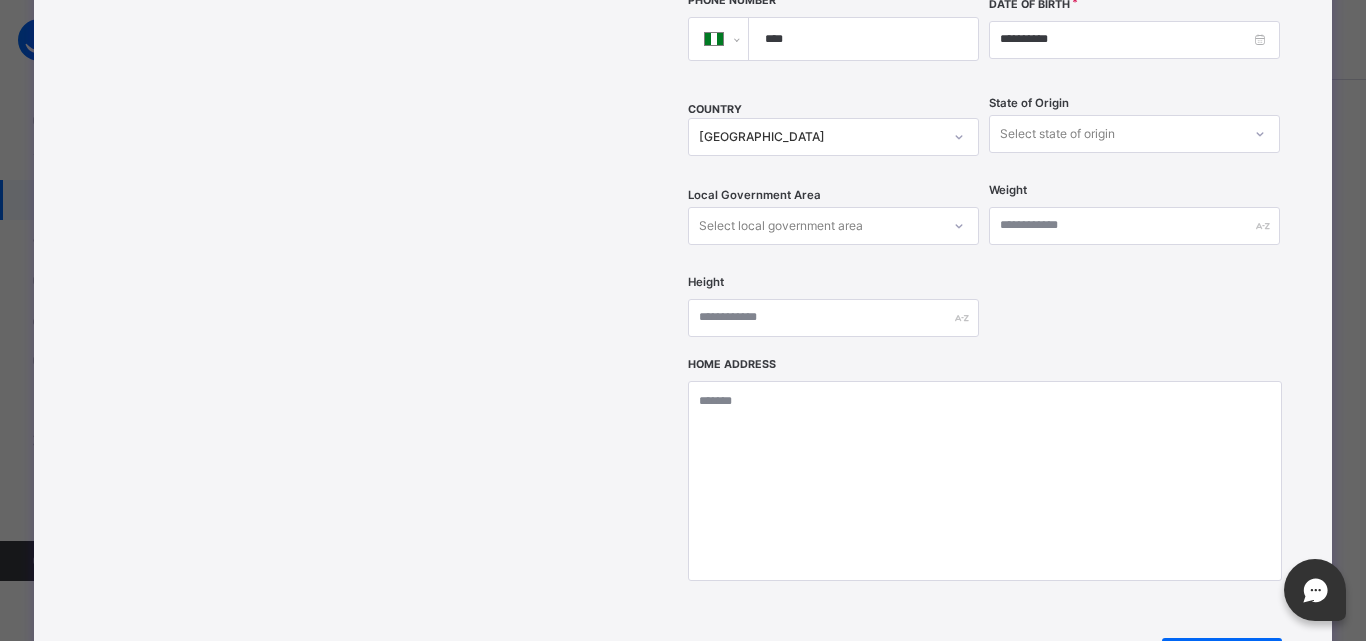scroll, scrollTop: 687, scrollLeft: 0, axis: vertical 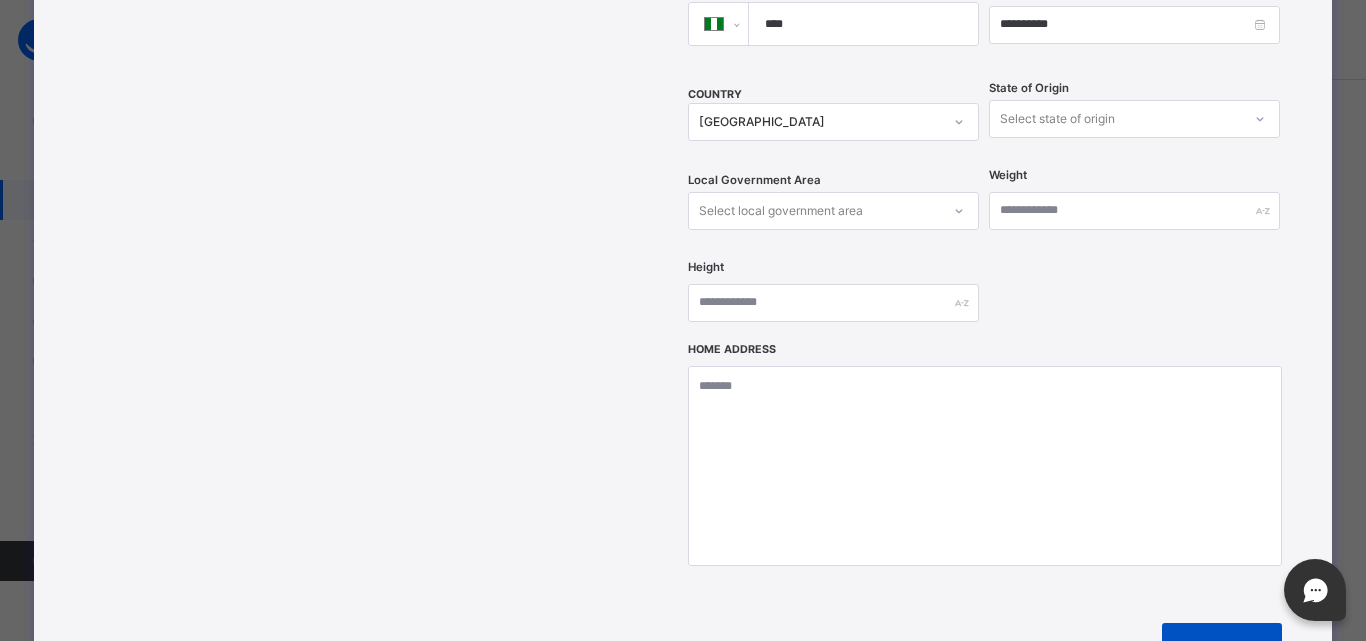 click on "Next" at bounding box center [1222, 647] 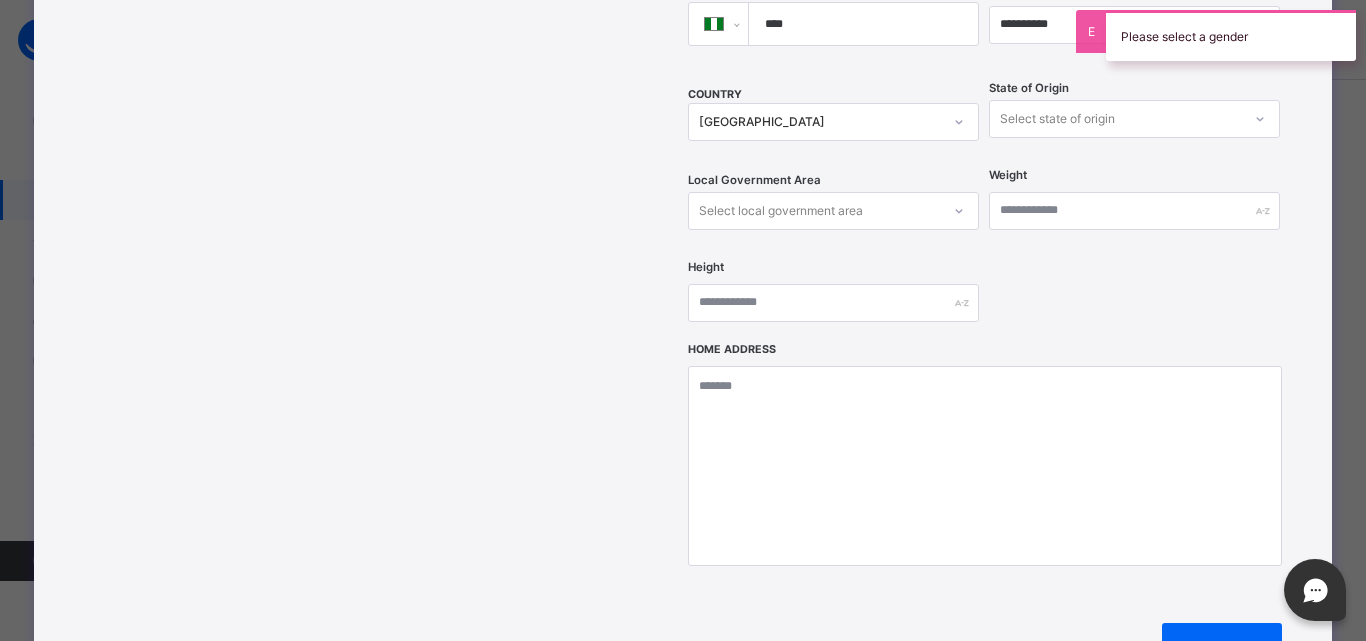 scroll, scrollTop: 0, scrollLeft: 0, axis: both 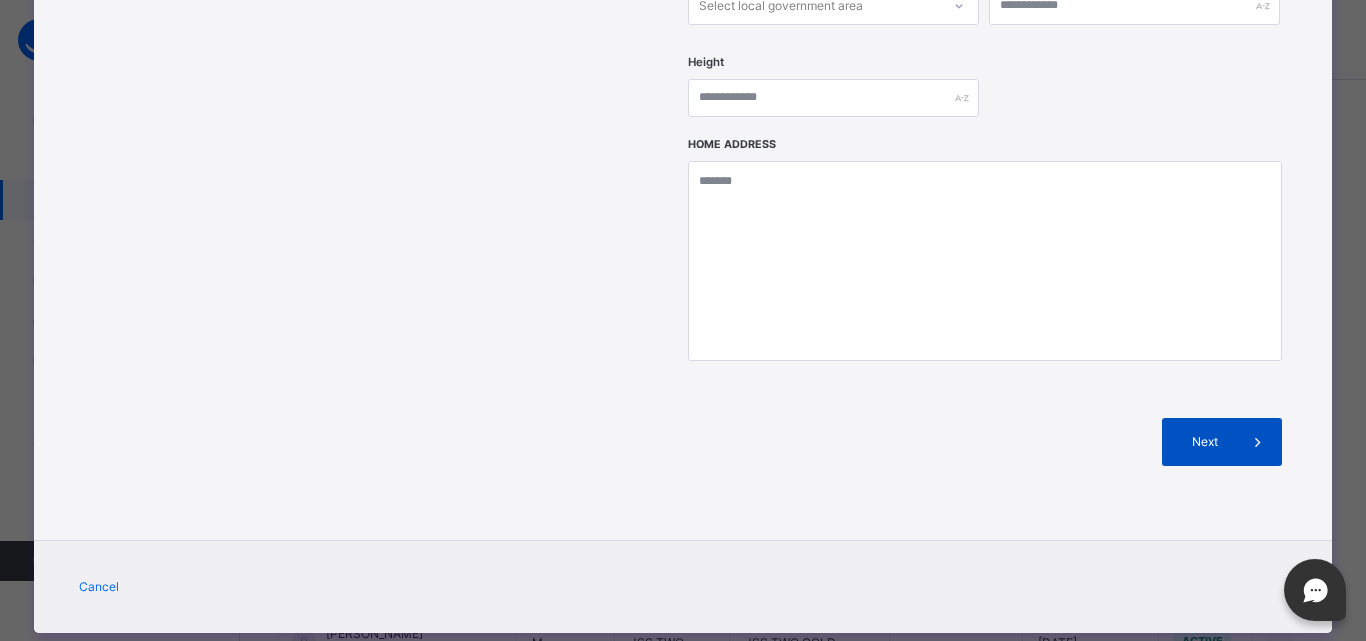 click on "Next" at bounding box center [1222, 442] 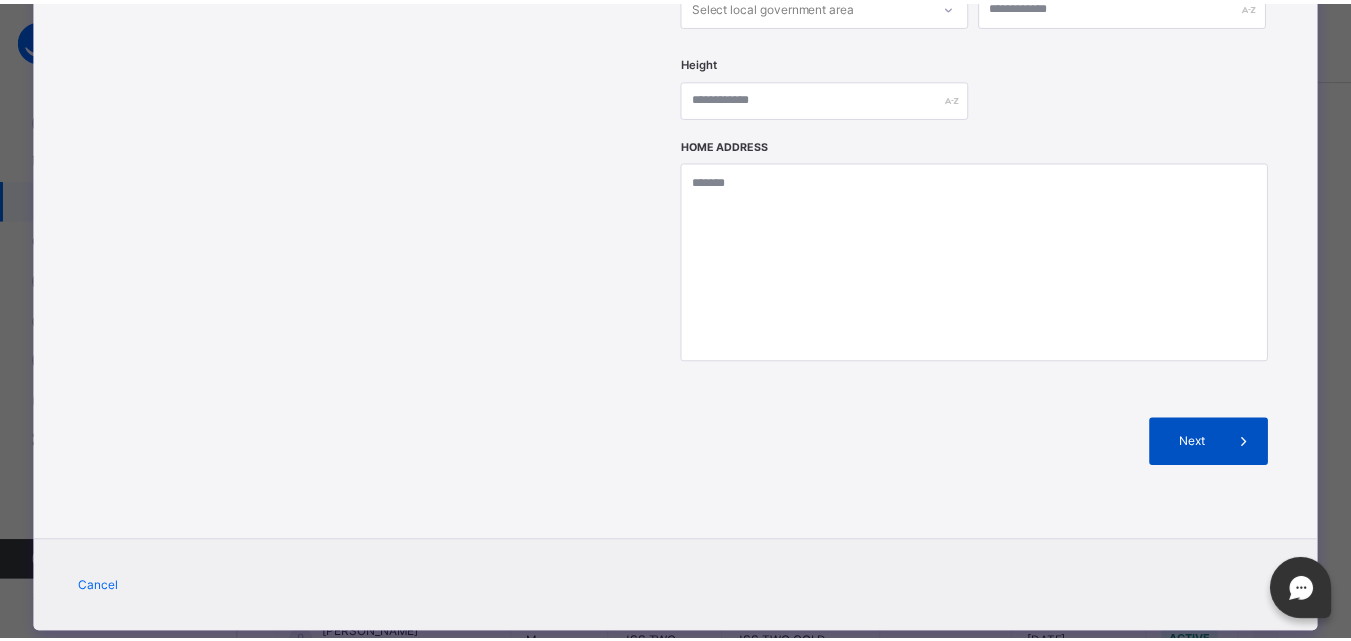 scroll, scrollTop: 438, scrollLeft: 0, axis: vertical 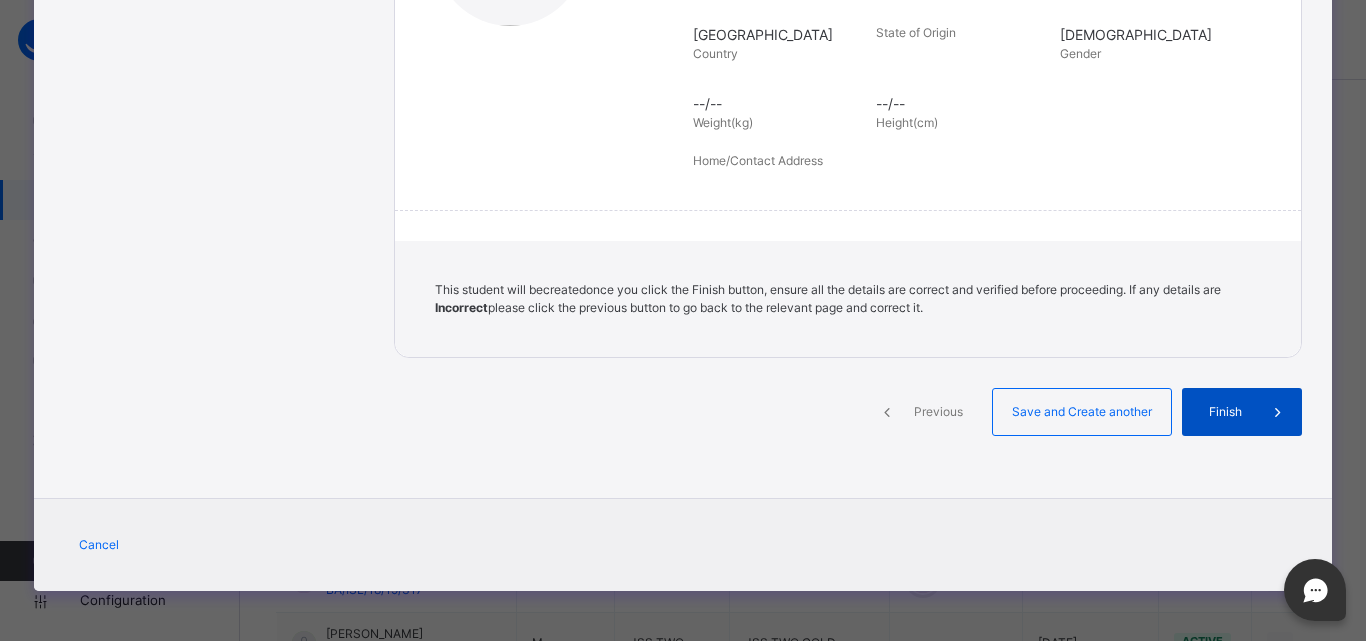 click on "Finish" at bounding box center [1225, 412] 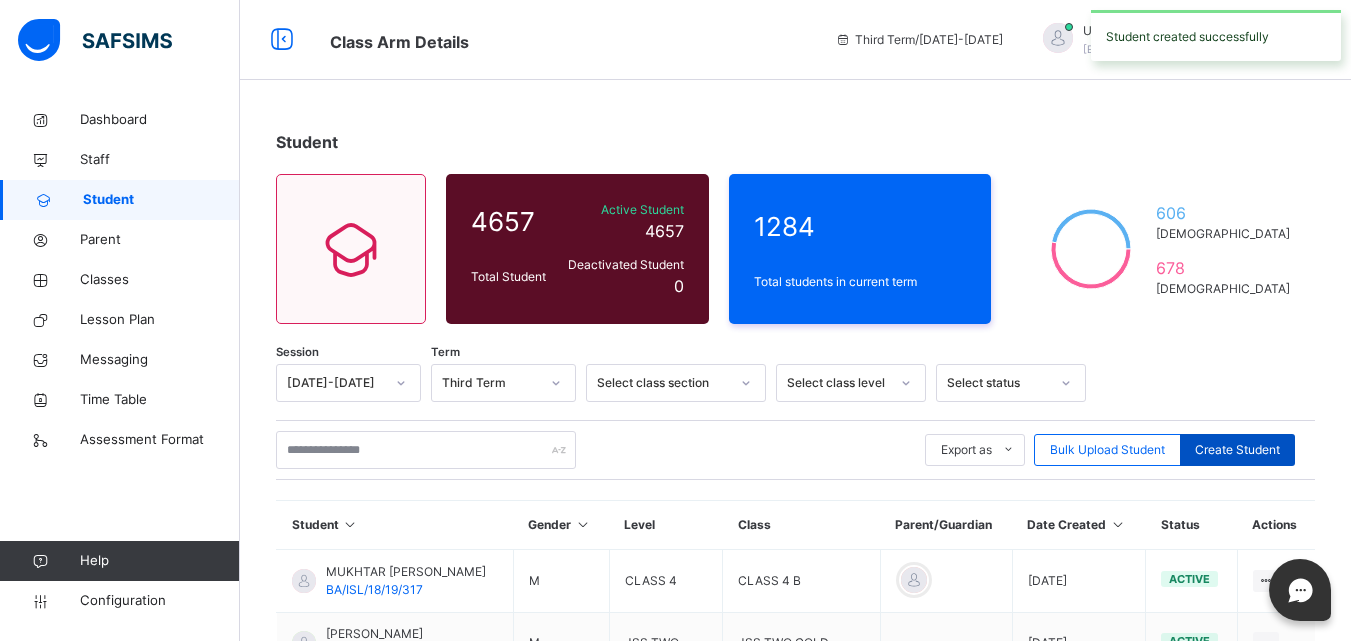 click on "Create Student" at bounding box center [1237, 450] 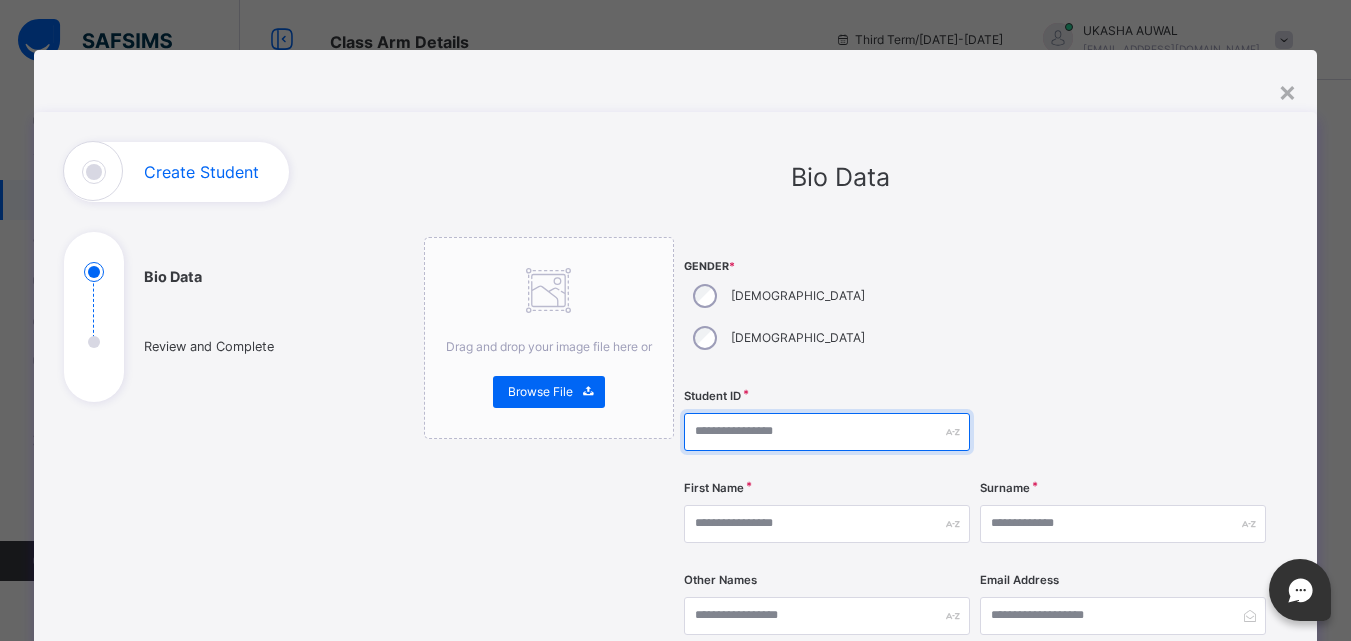 click at bounding box center [827, 432] 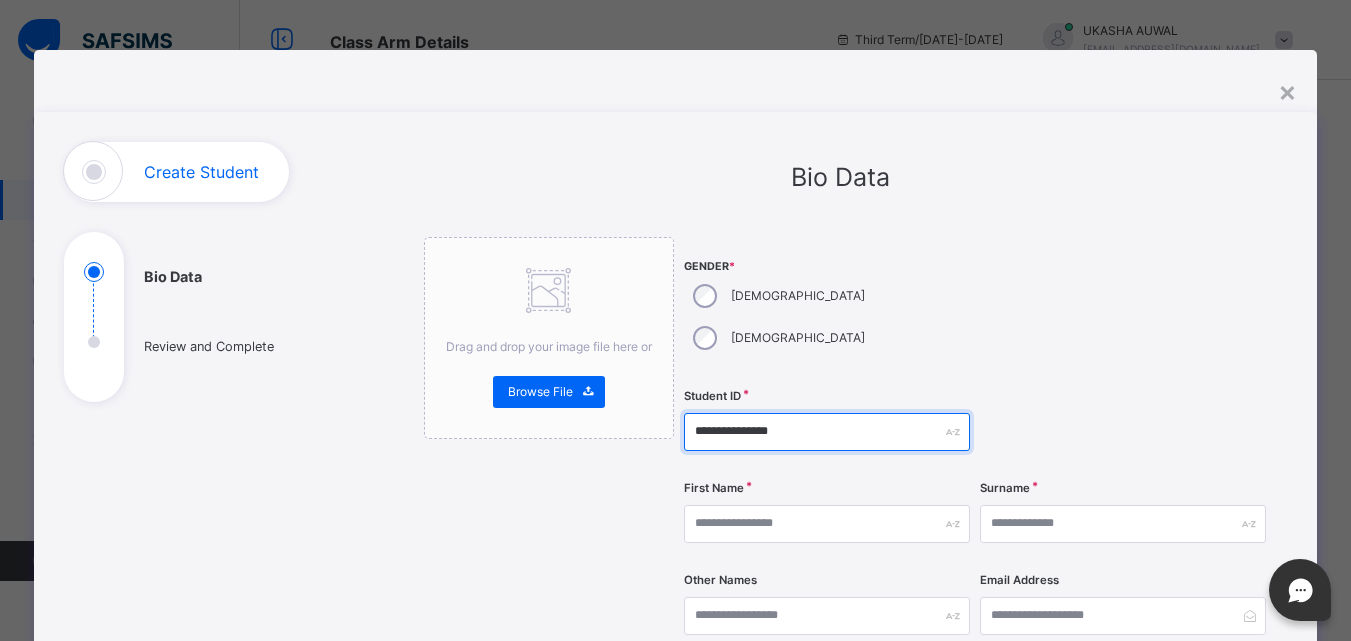 type on "**********" 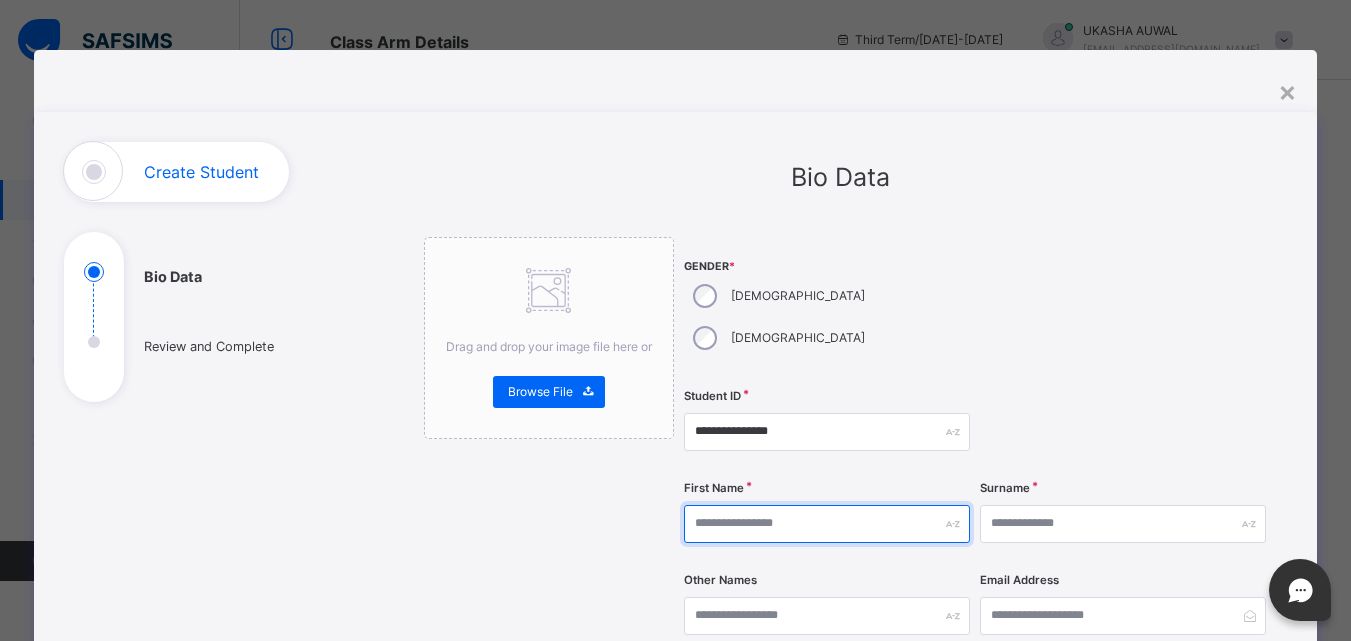 click at bounding box center (827, 524) 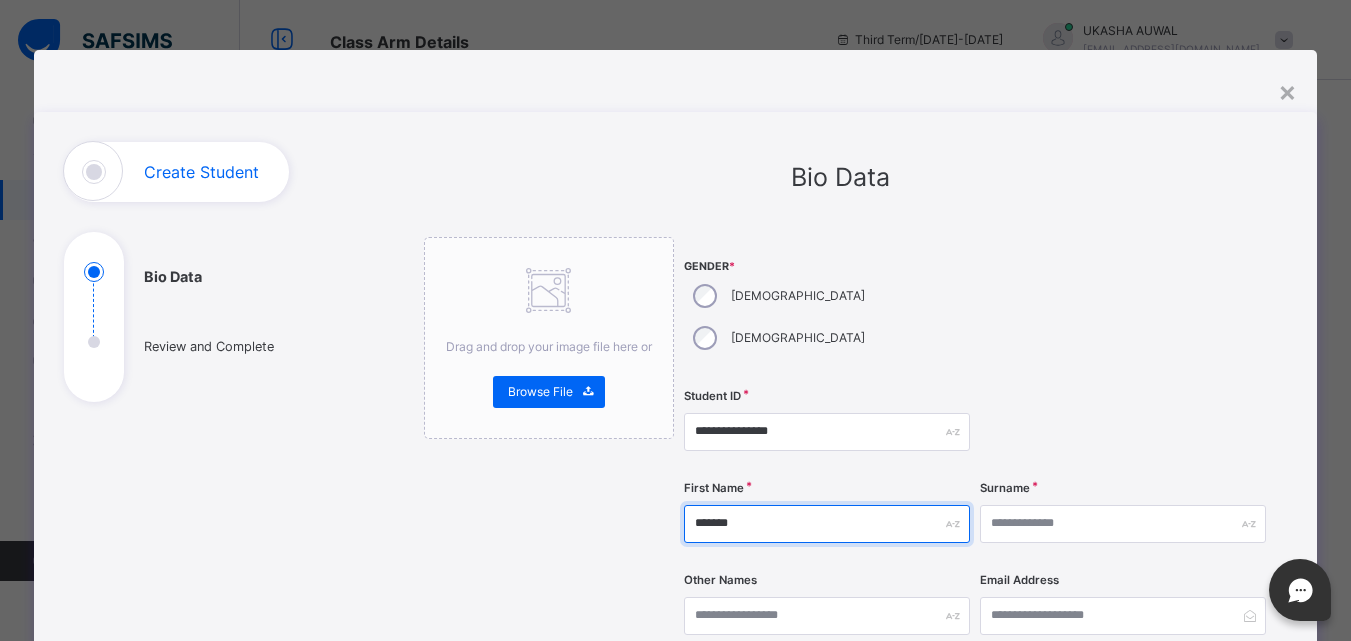 type on "******" 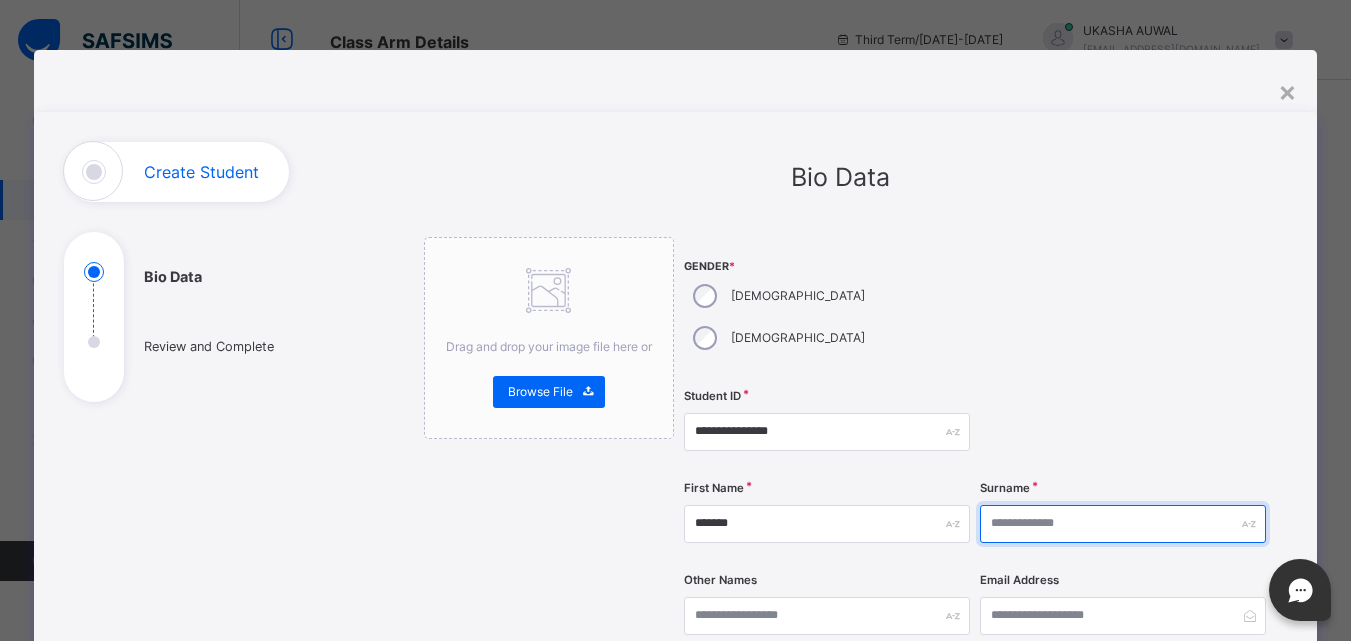 click at bounding box center [1123, 524] 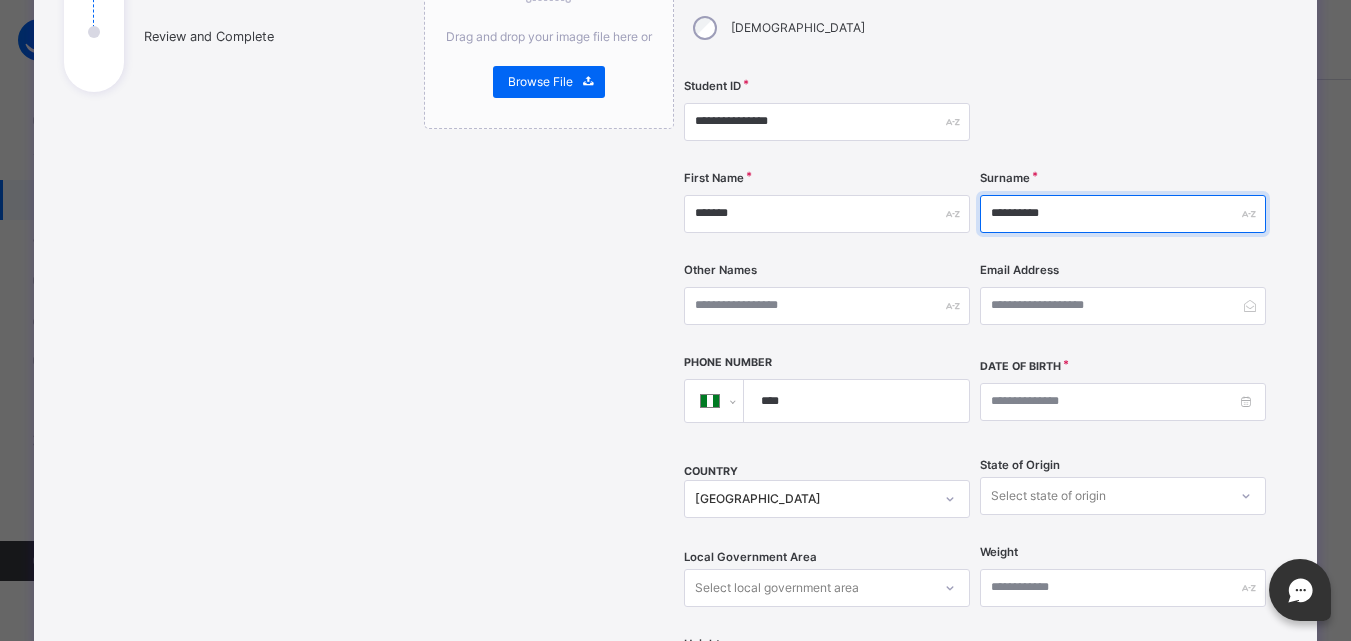 scroll, scrollTop: 323, scrollLeft: 0, axis: vertical 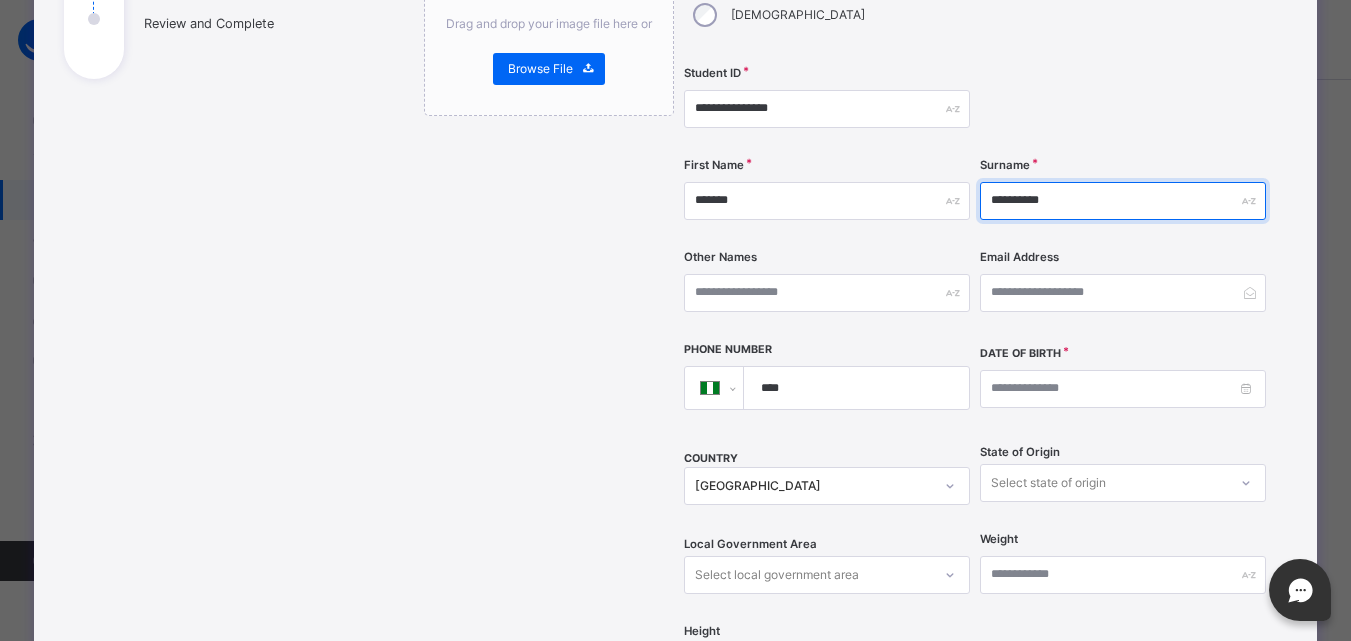 type on "**********" 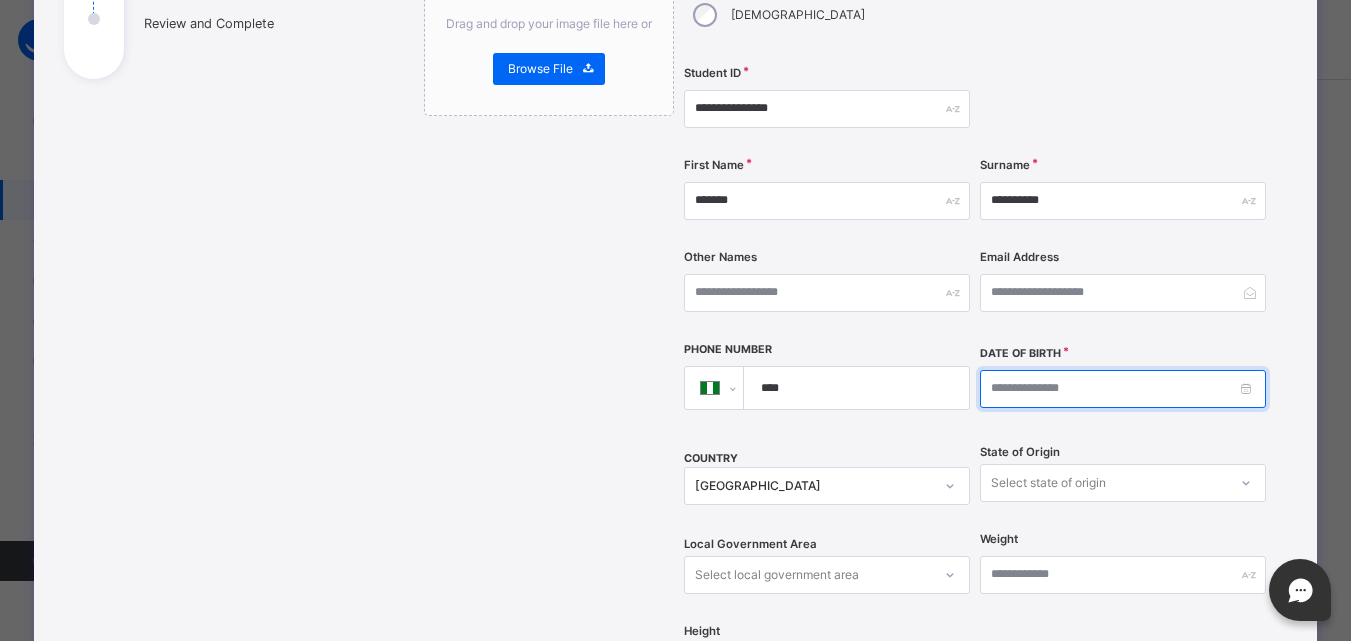 click at bounding box center [1123, 389] 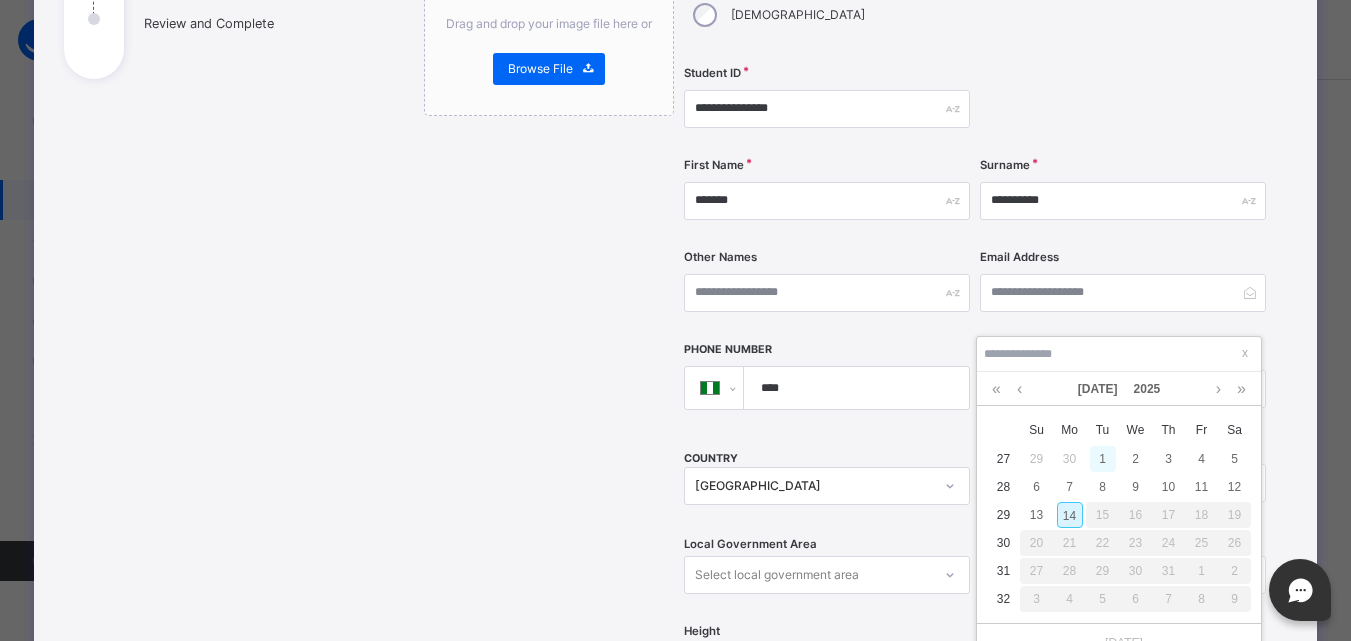 click on "1" at bounding box center (1103, 459) 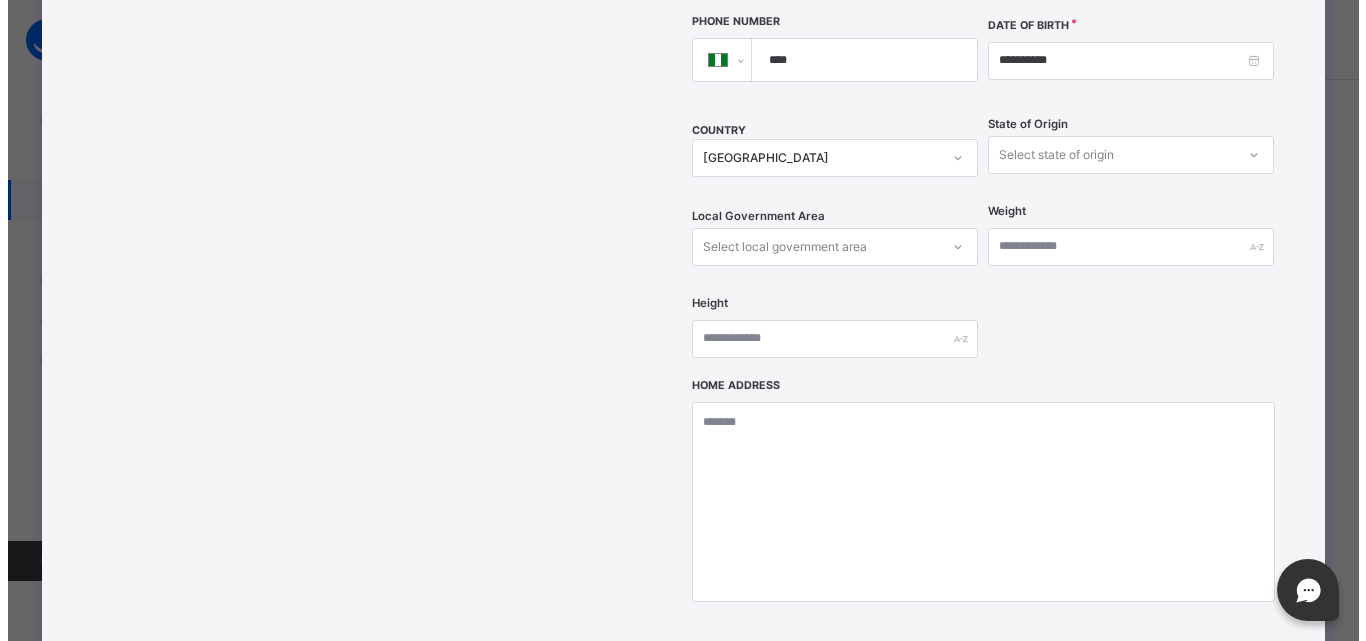 scroll, scrollTop: 677, scrollLeft: 0, axis: vertical 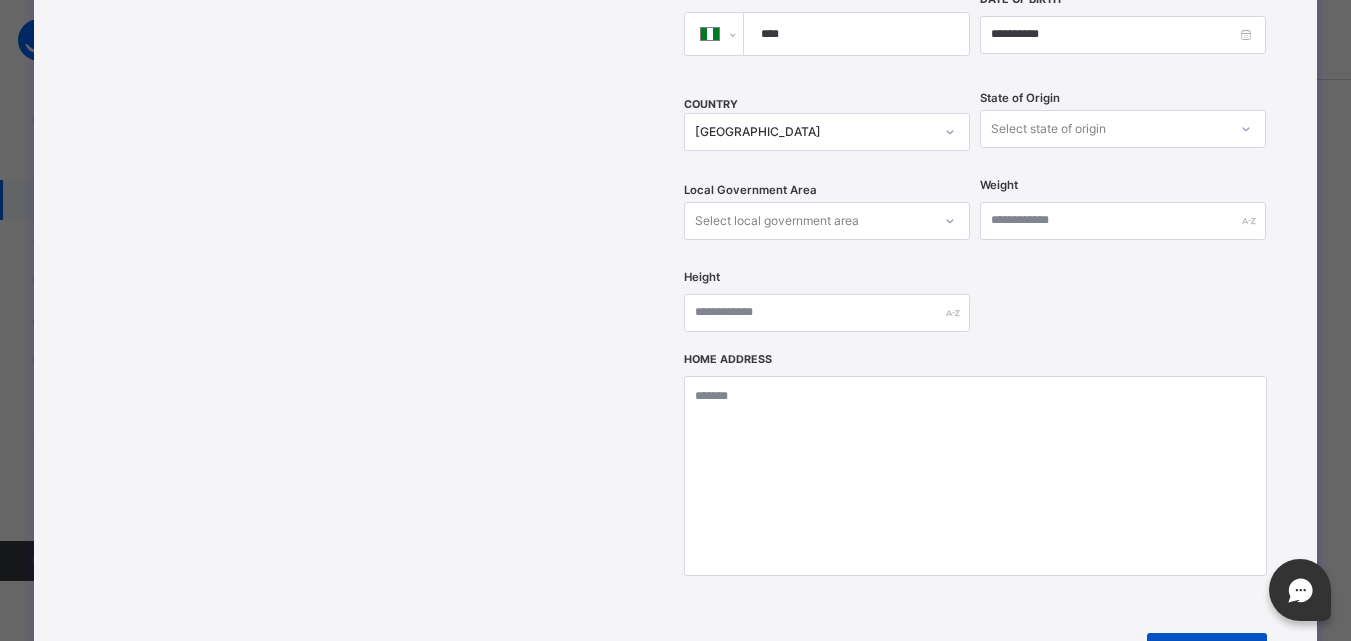 click on "Next" at bounding box center [1190, 657] 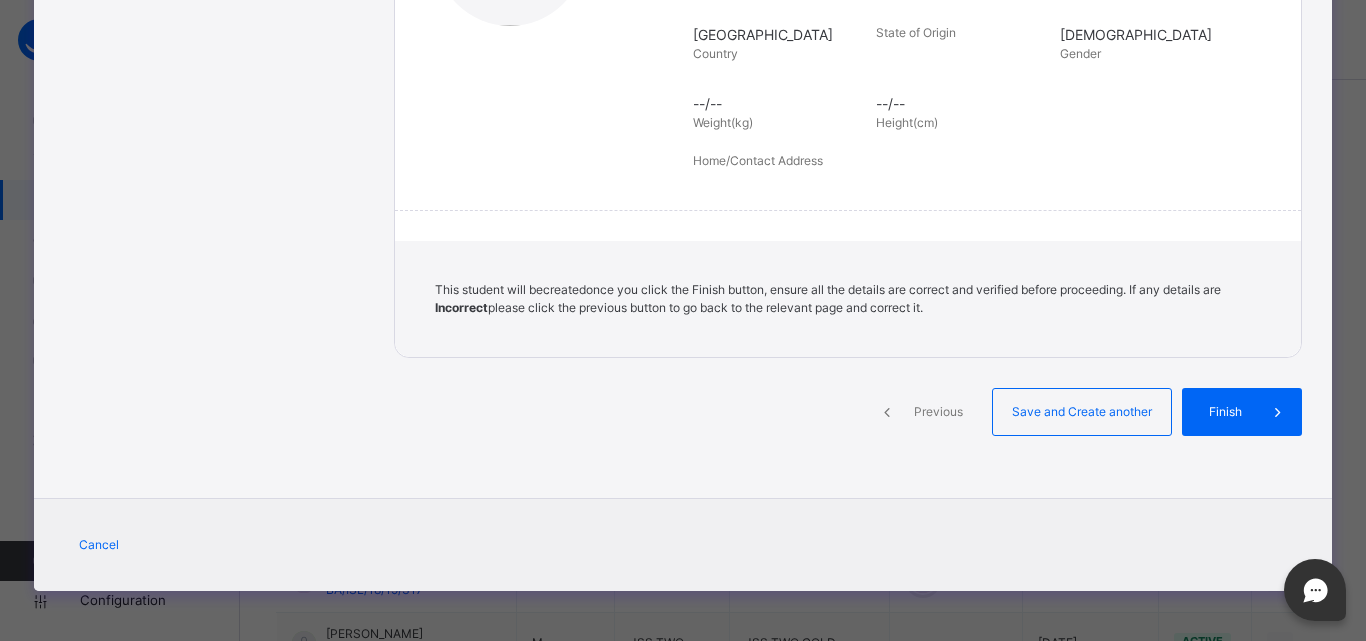 scroll, scrollTop: 438, scrollLeft: 0, axis: vertical 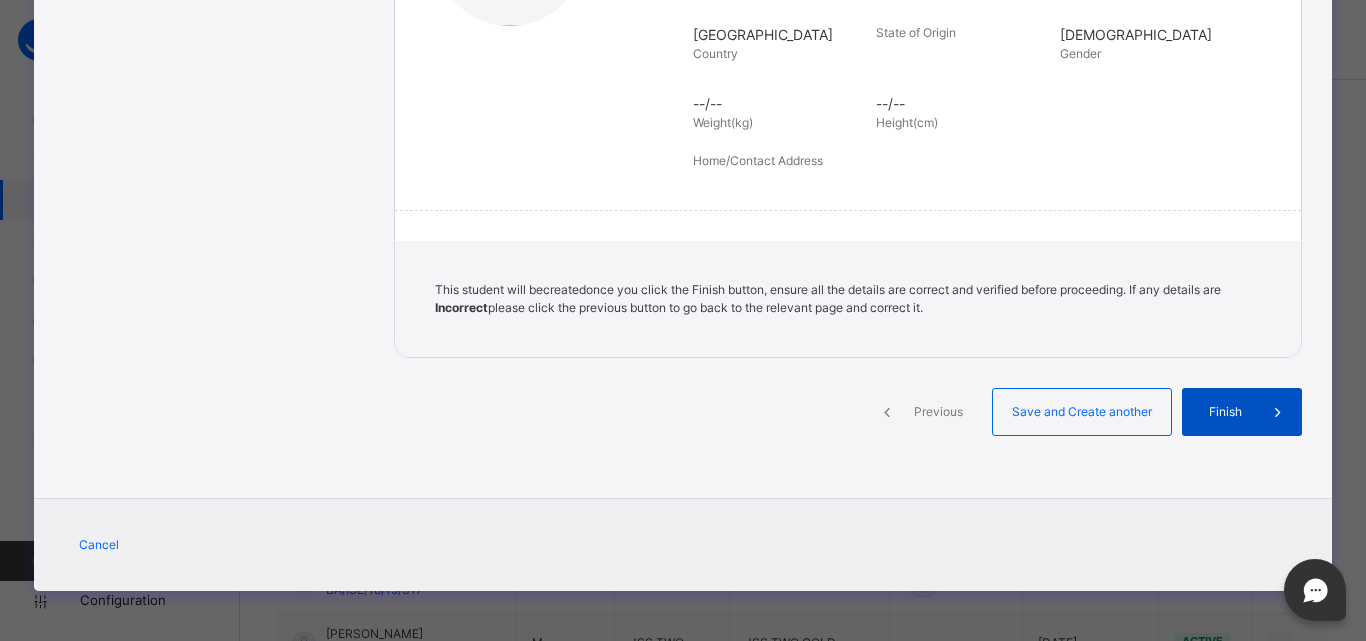 click on "Finish" at bounding box center [1242, 412] 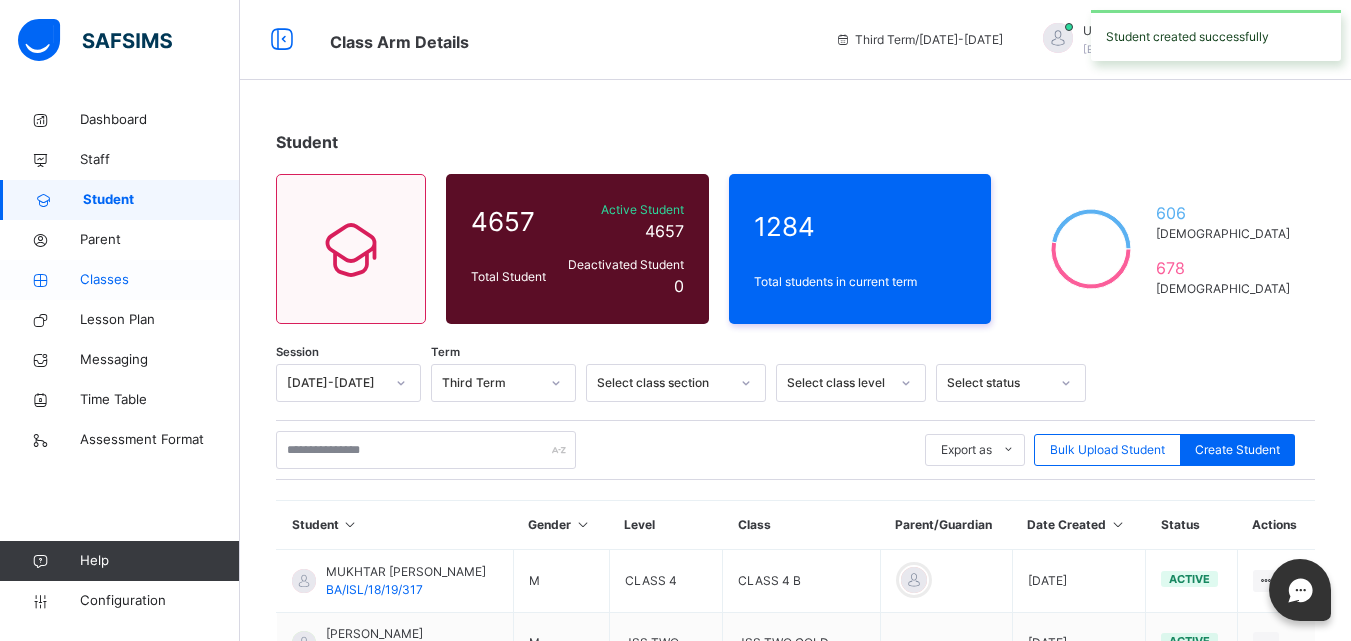 click on "Classes" at bounding box center [160, 280] 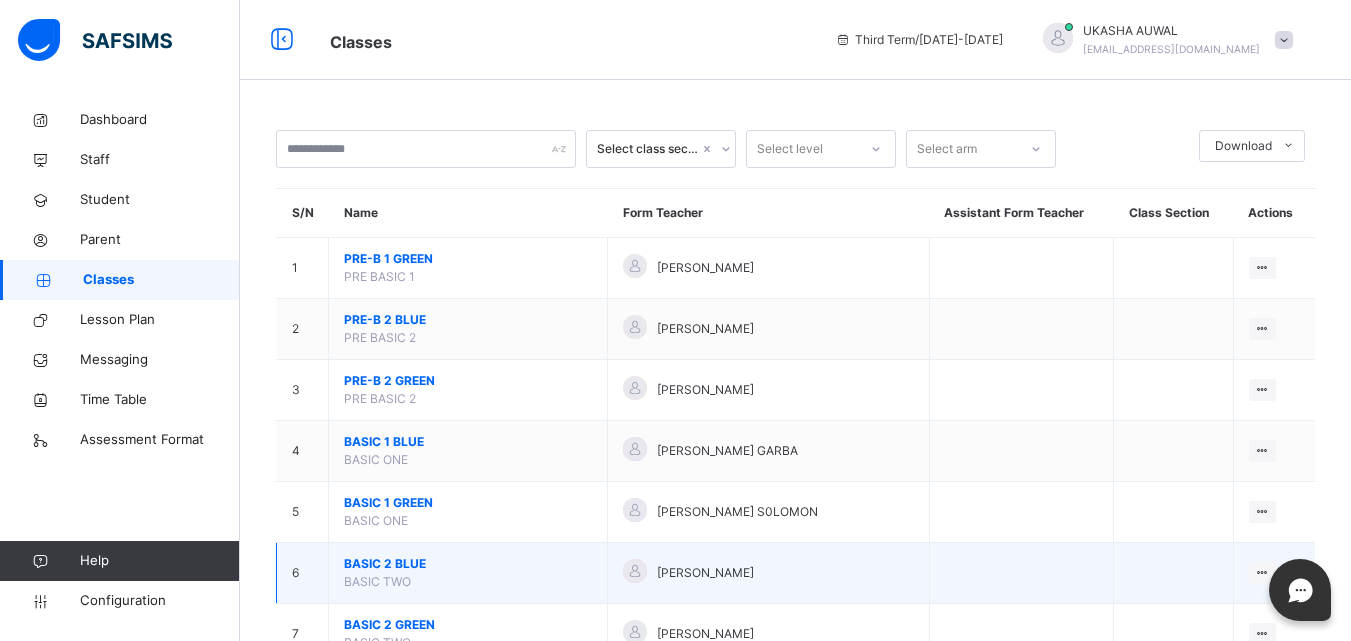click on "BASIC 2    BLUE" at bounding box center (468, 564) 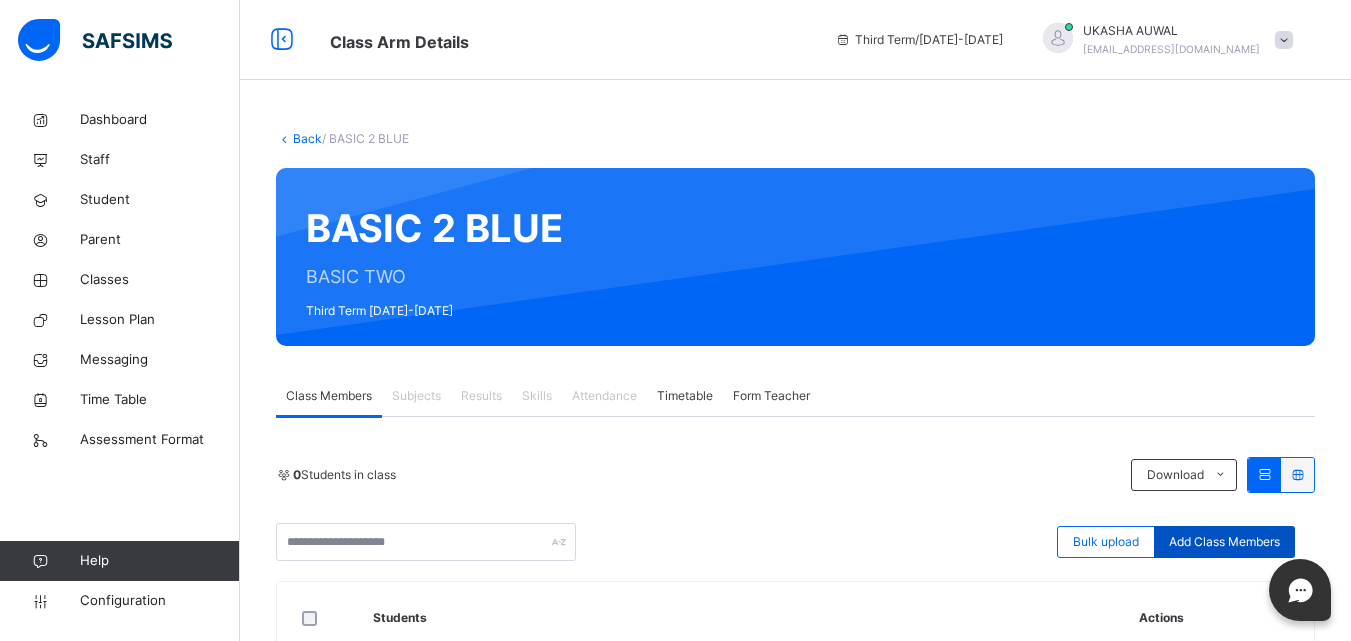click on "Add Class Members" at bounding box center (1224, 542) 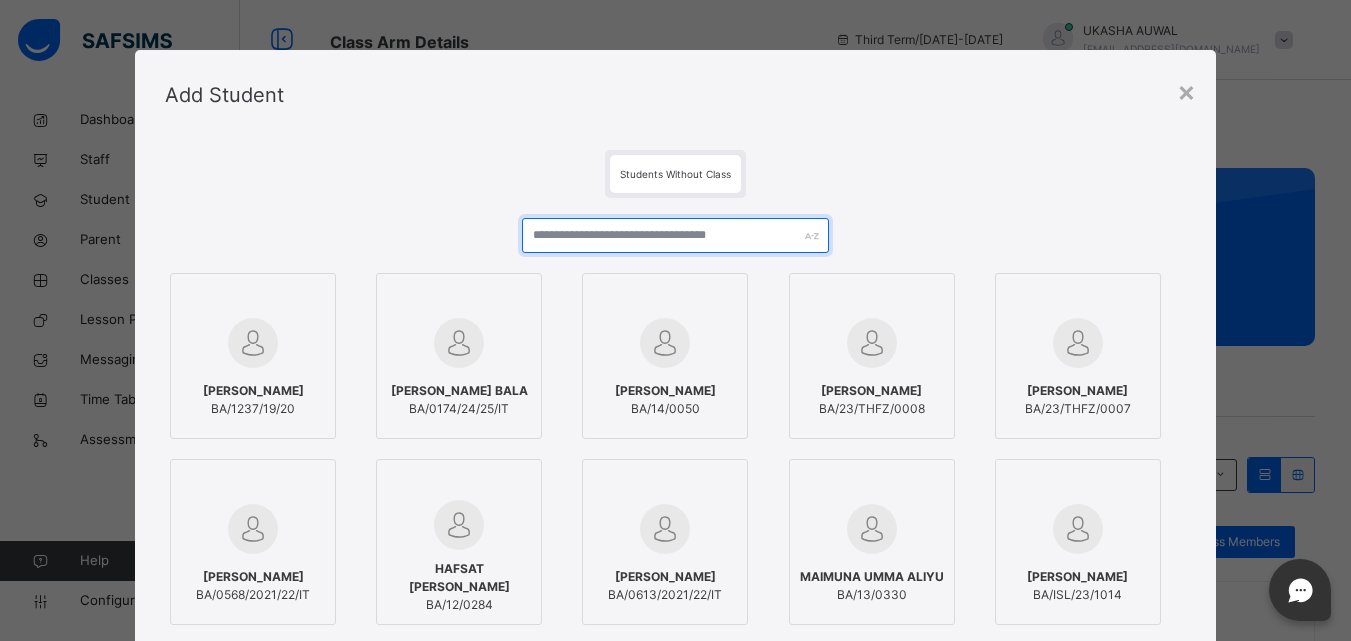click at bounding box center [675, 235] 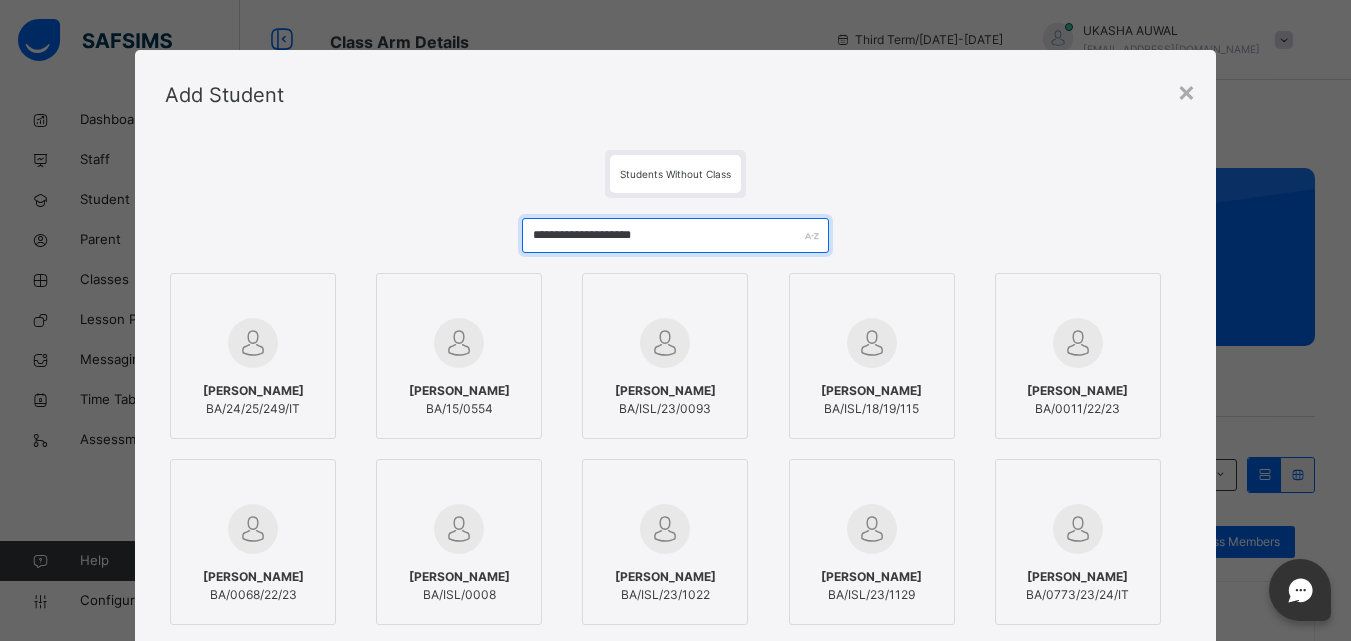 type on "**********" 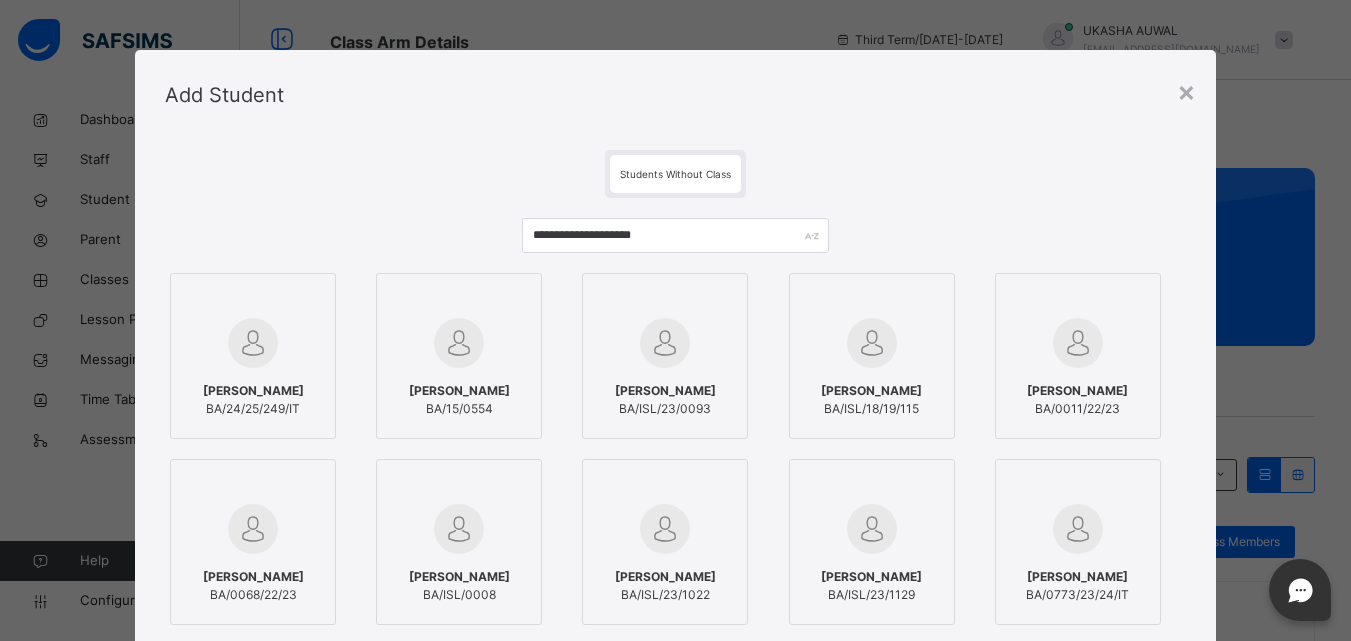 click at bounding box center (253, 343) 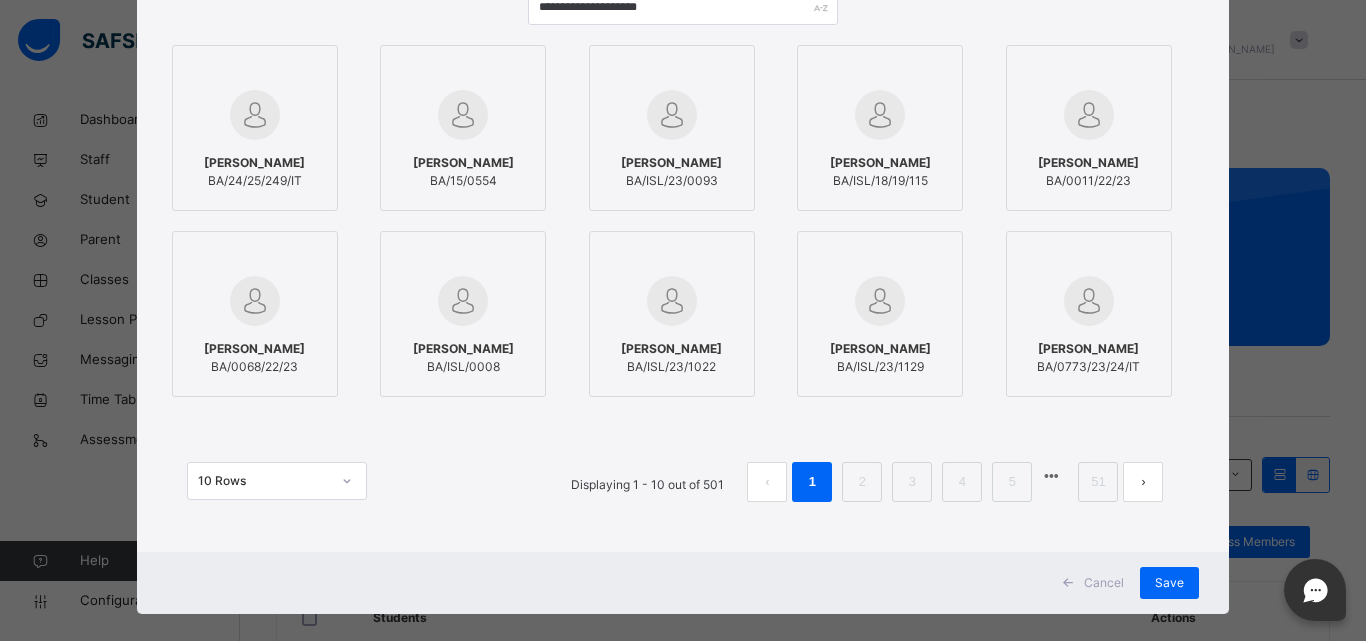 scroll, scrollTop: 245, scrollLeft: 0, axis: vertical 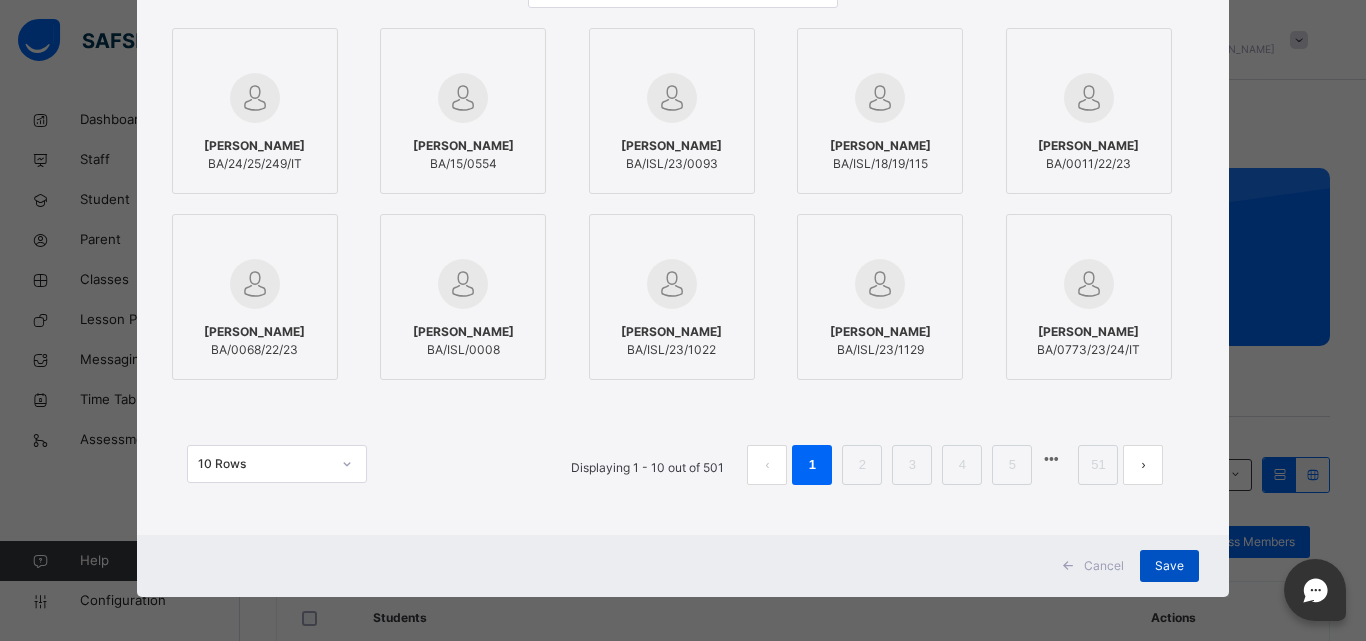 click on "Save" at bounding box center (1169, 566) 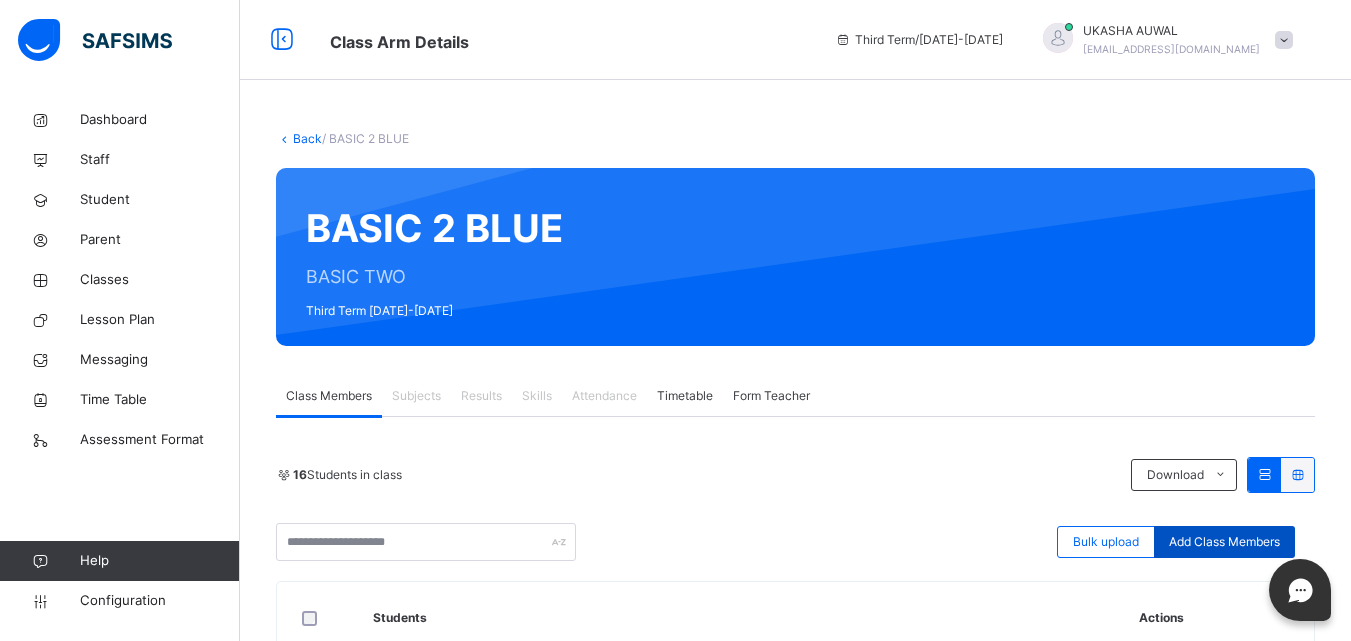 click on "Add Class Members" at bounding box center [1224, 542] 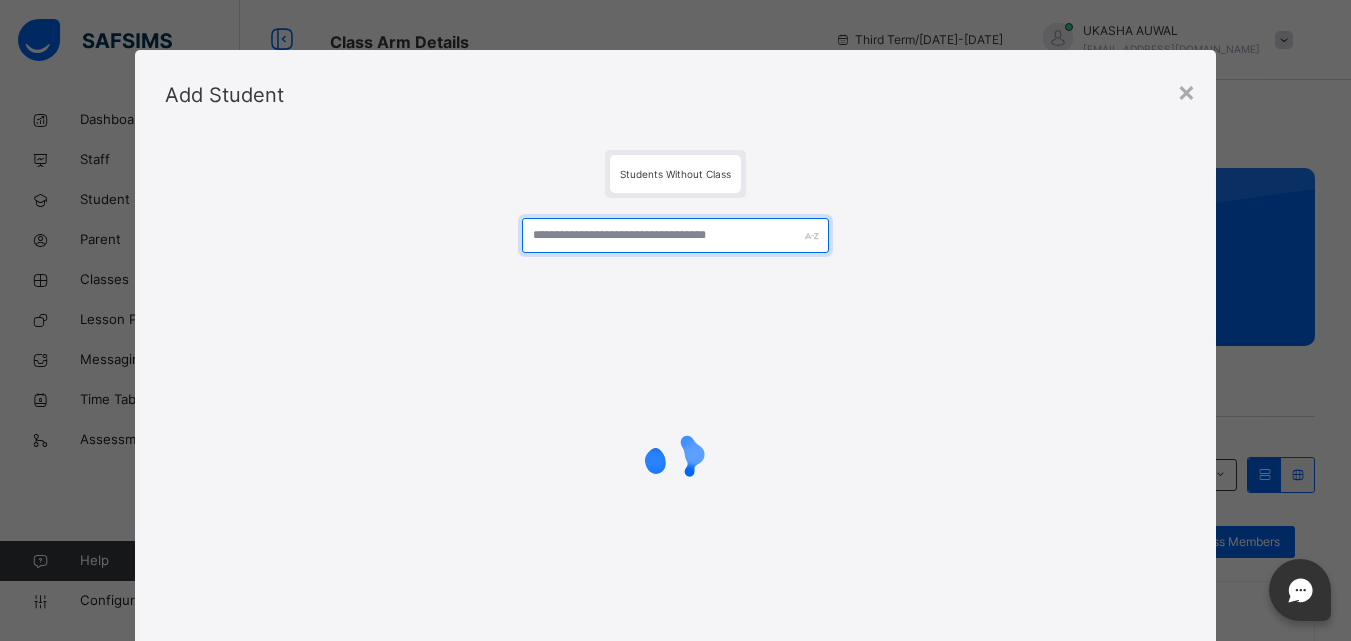 click at bounding box center (675, 235) 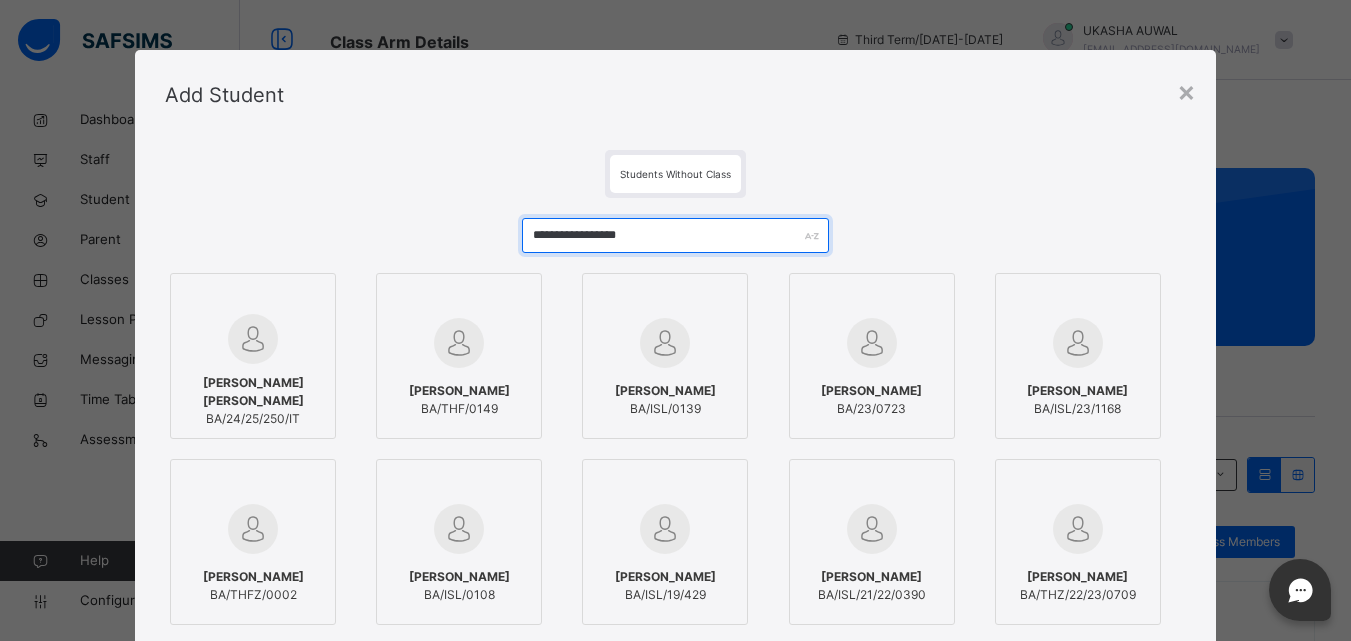type on "**********" 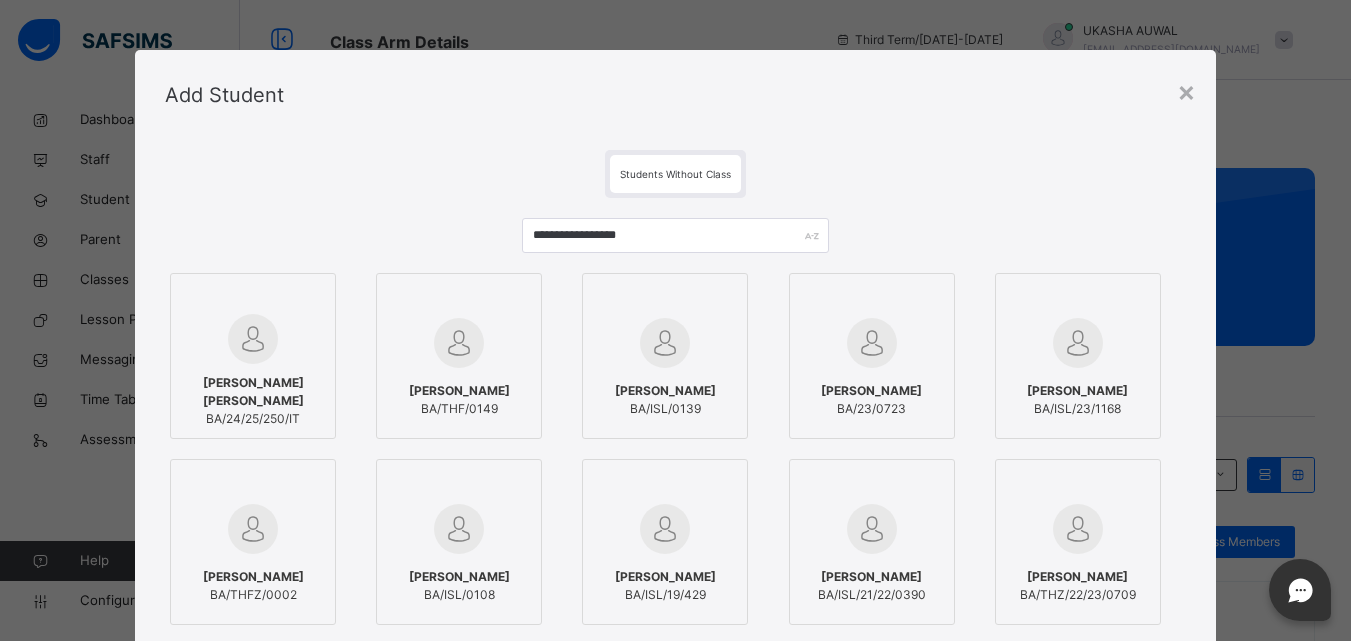 click at bounding box center [253, 339] 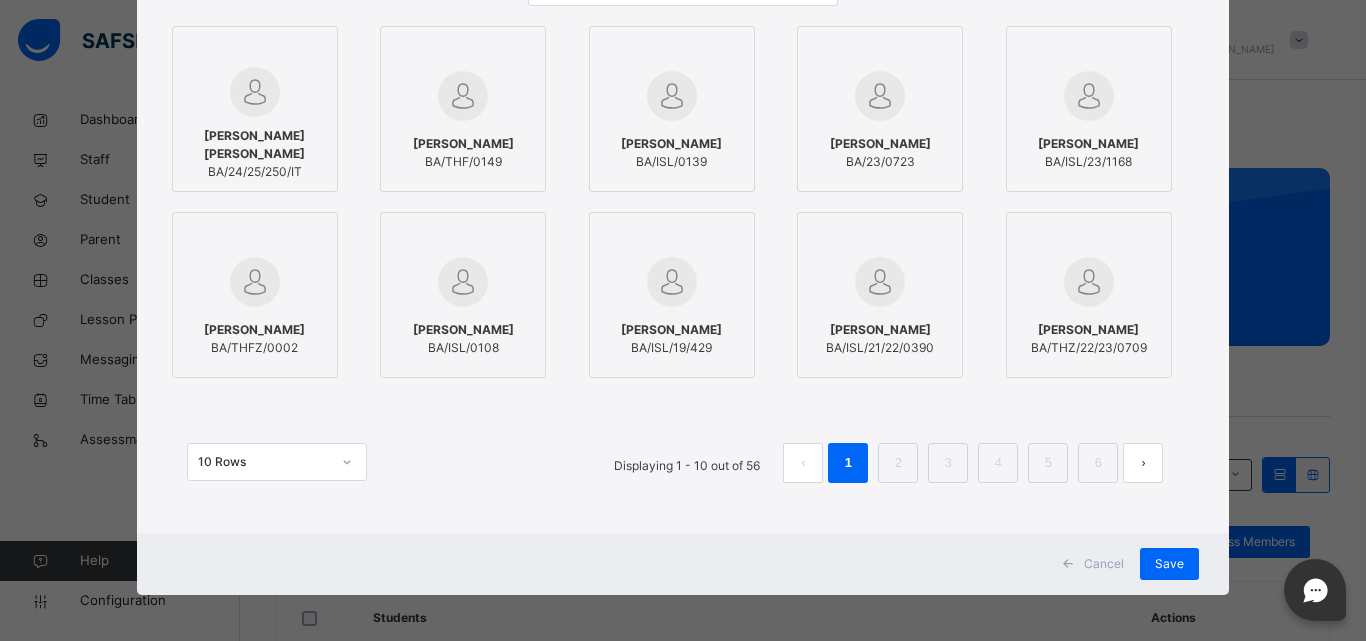 scroll, scrollTop: 251, scrollLeft: 0, axis: vertical 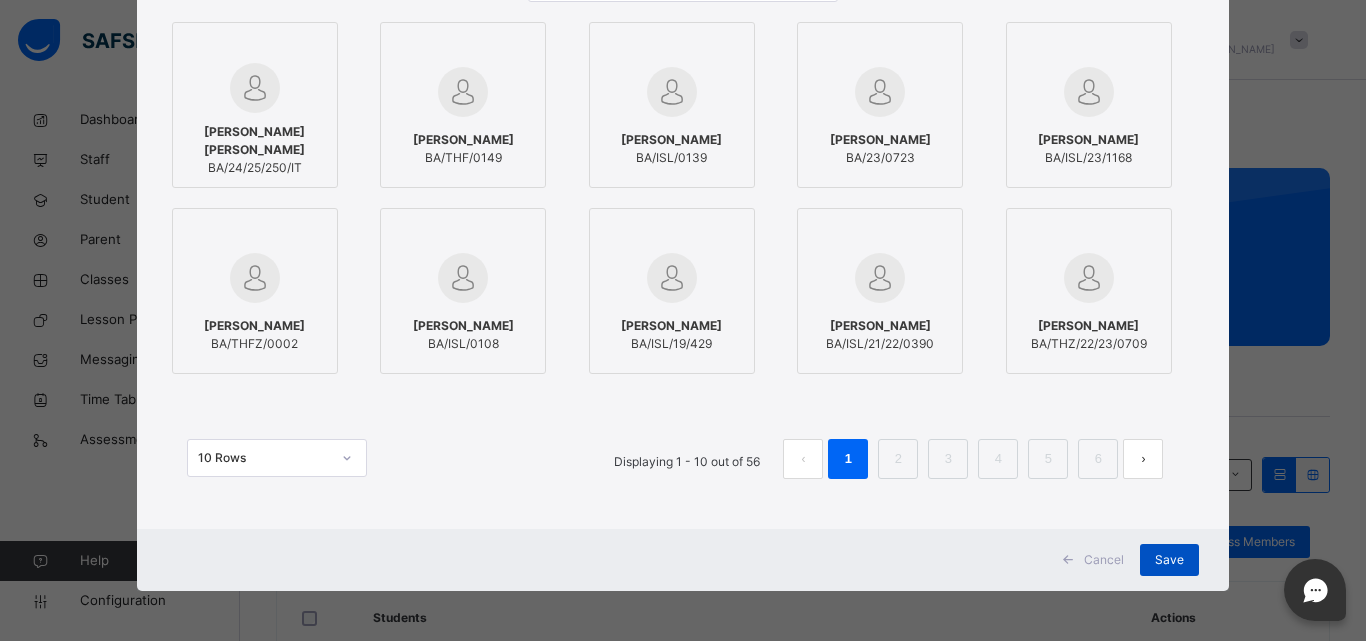 click on "Save" at bounding box center [1169, 560] 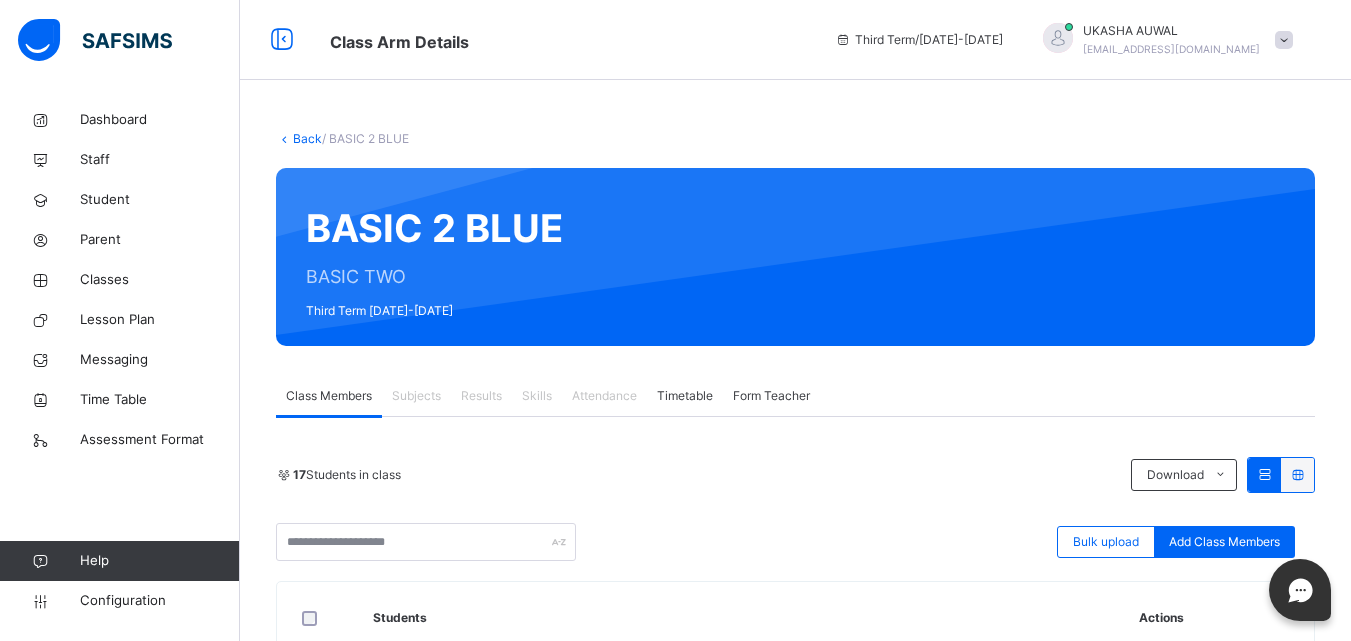 click on "Back" at bounding box center (307, 138) 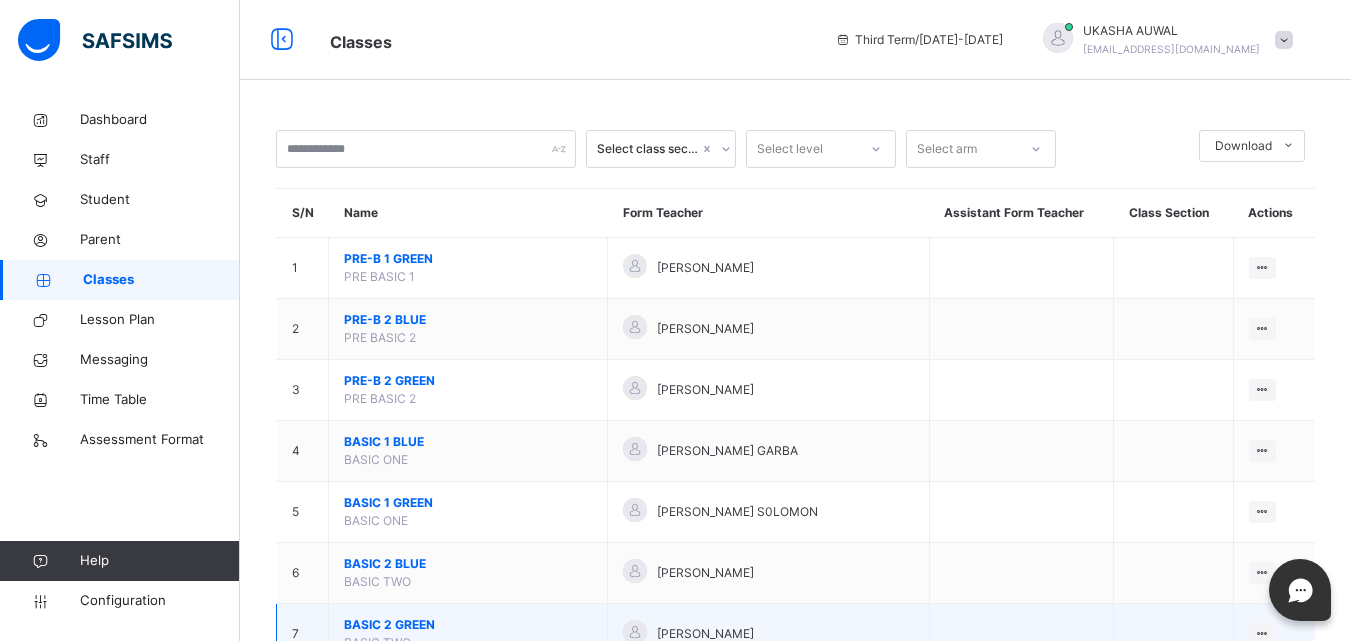 click on "BASIC 2    GREEN" at bounding box center [468, 625] 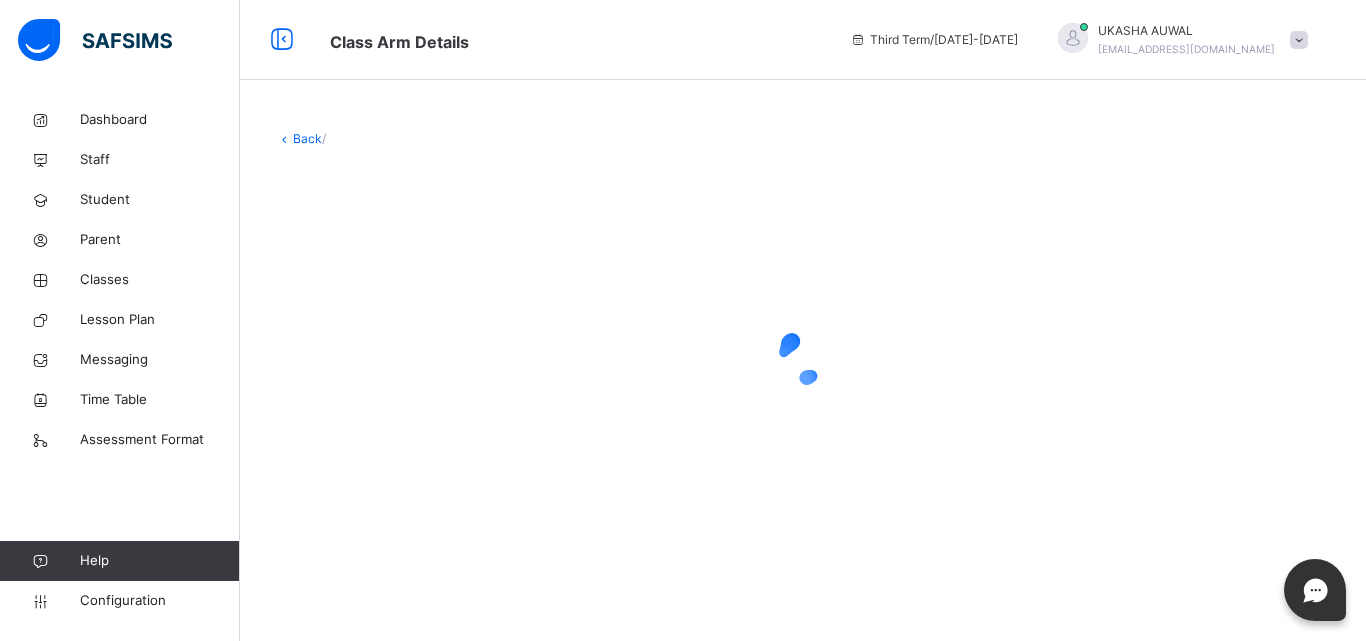 click at bounding box center (95, 40) 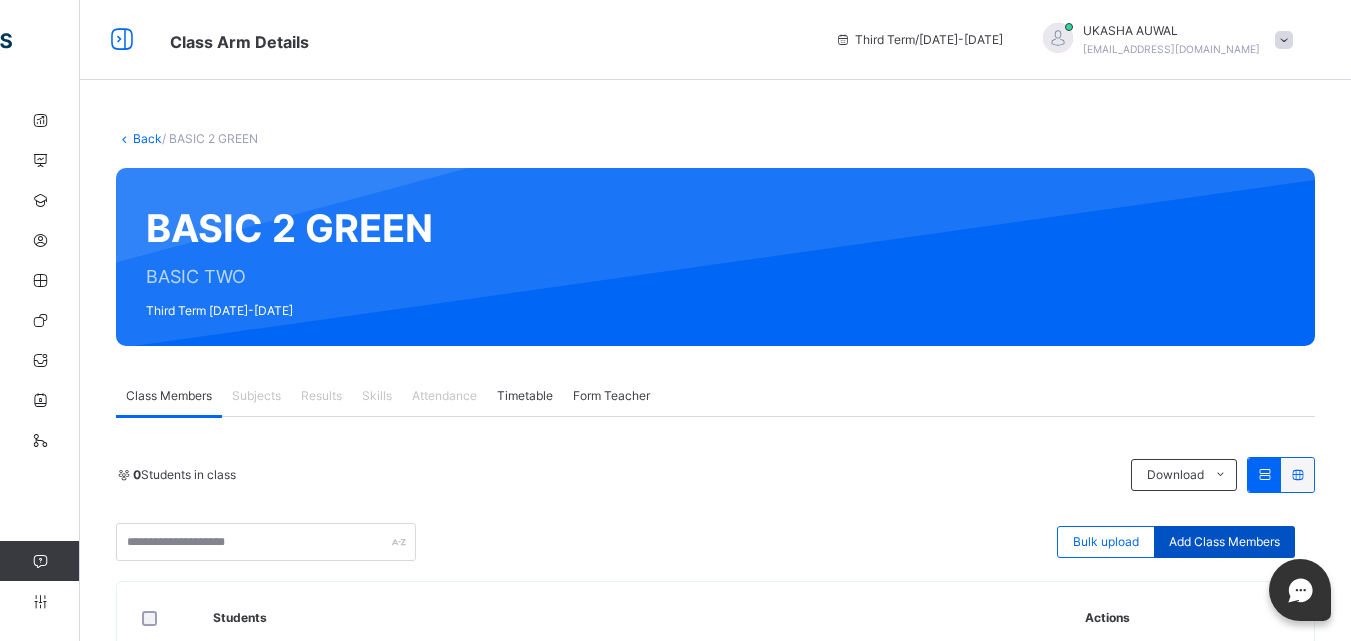 click on "Add Class Members" at bounding box center [1224, 542] 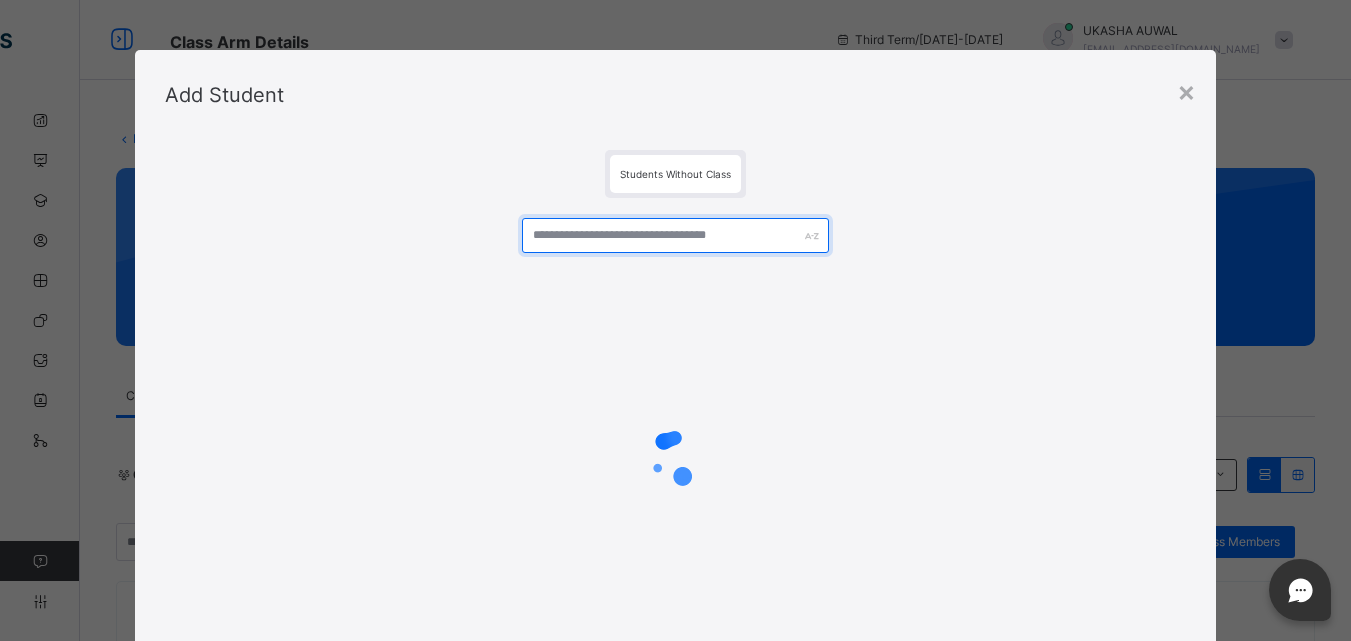 click at bounding box center [675, 235] 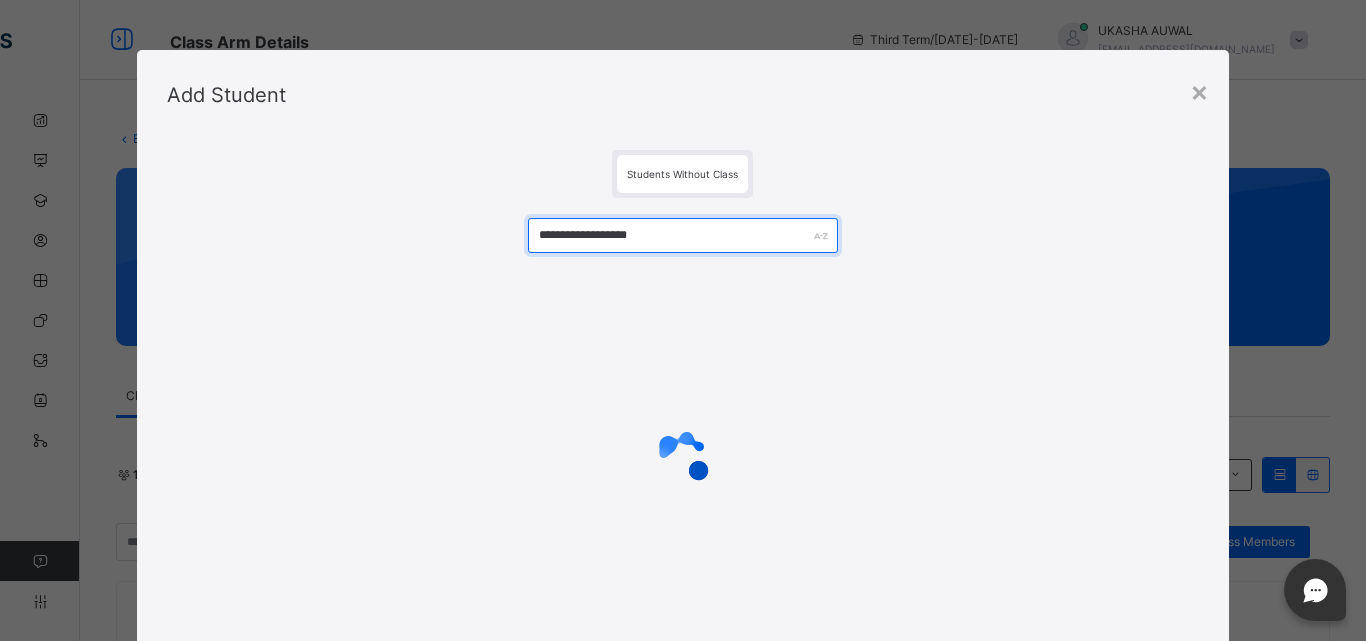 click on "**********" at bounding box center (683, 235) 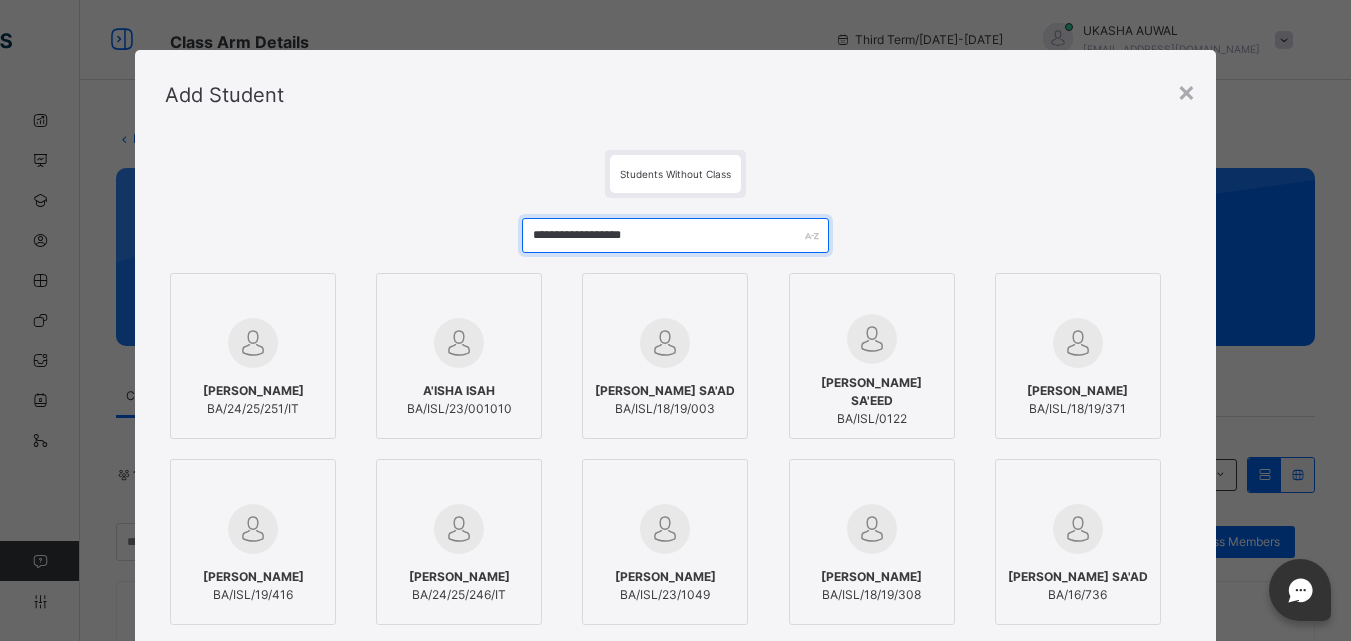 type on "**********" 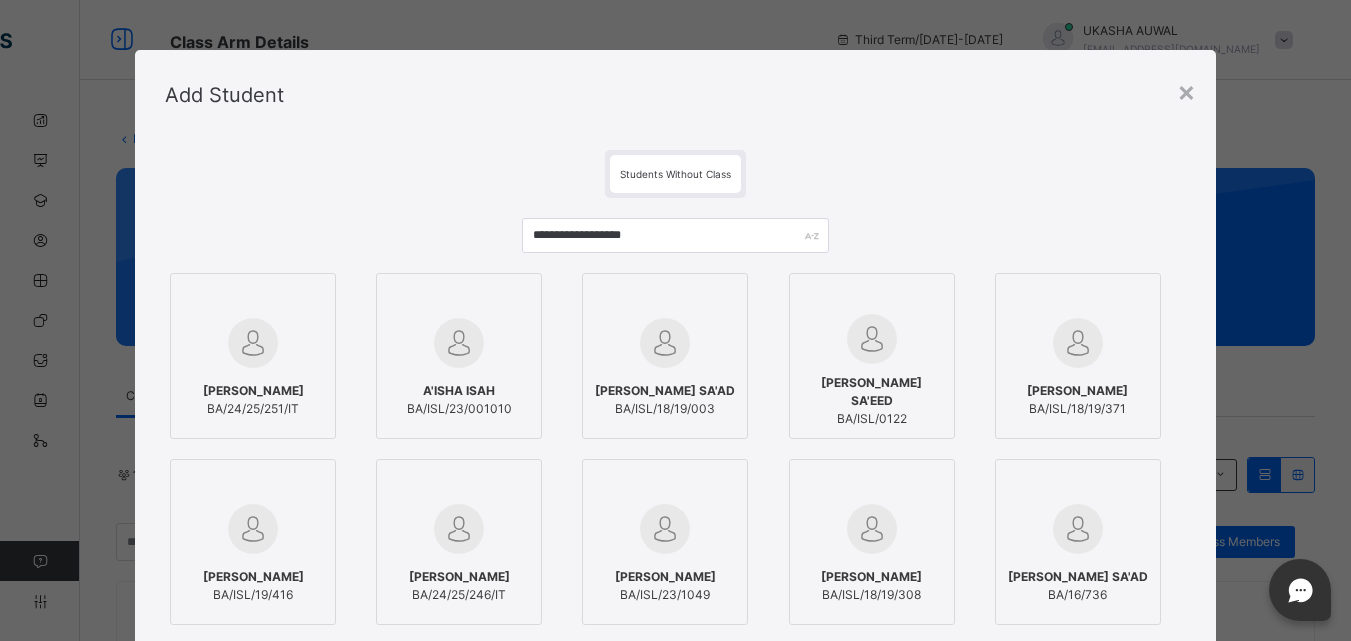 click at bounding box center (253, 343) 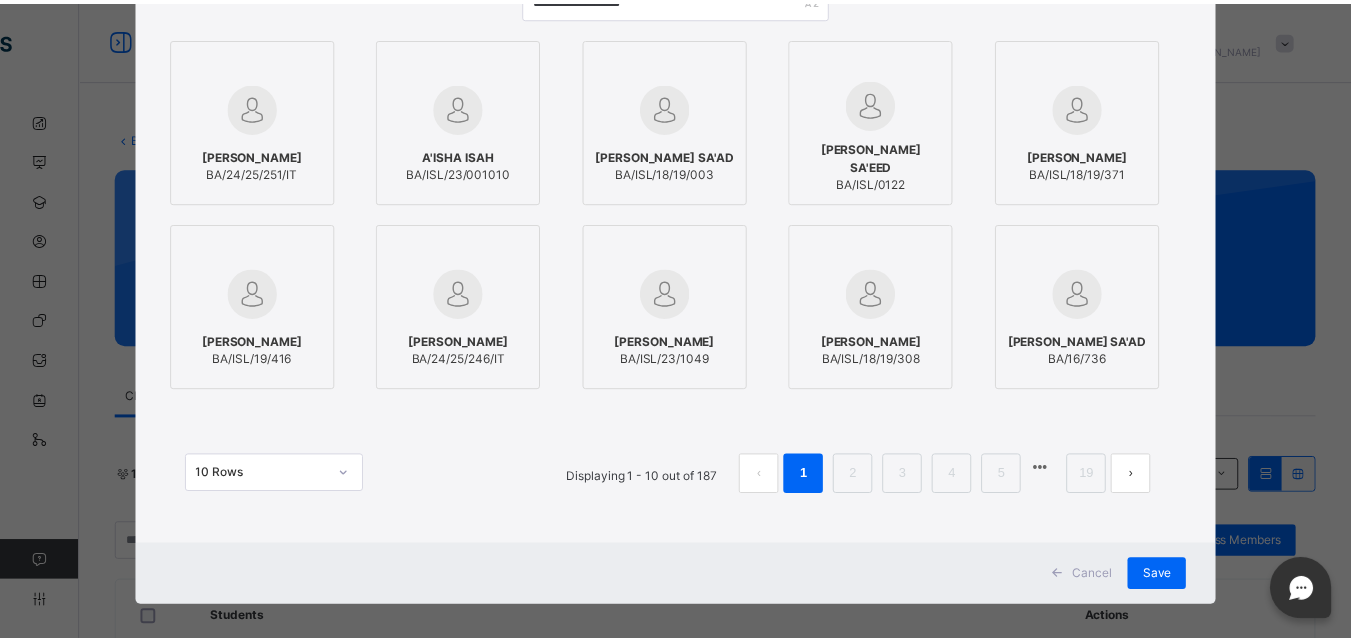scroll, scrollTop: 251, scrollLeft: 0, axis: vertical 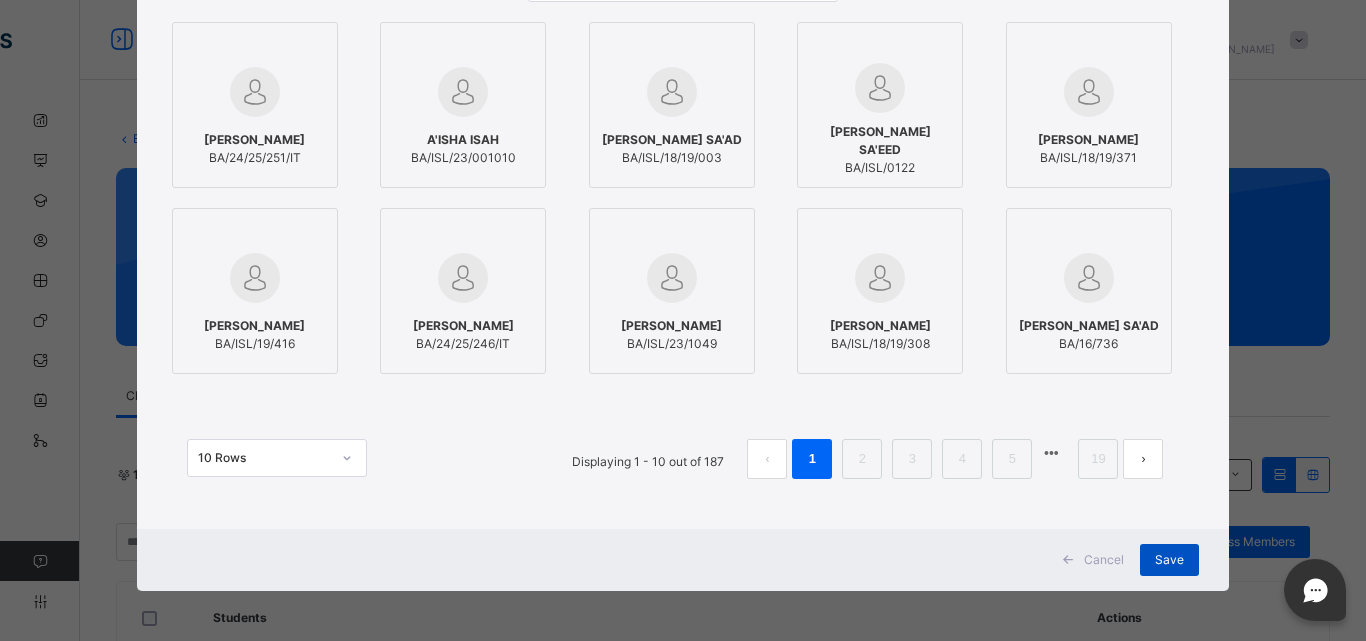 click on "Save" at bounding box center (1169, 560) 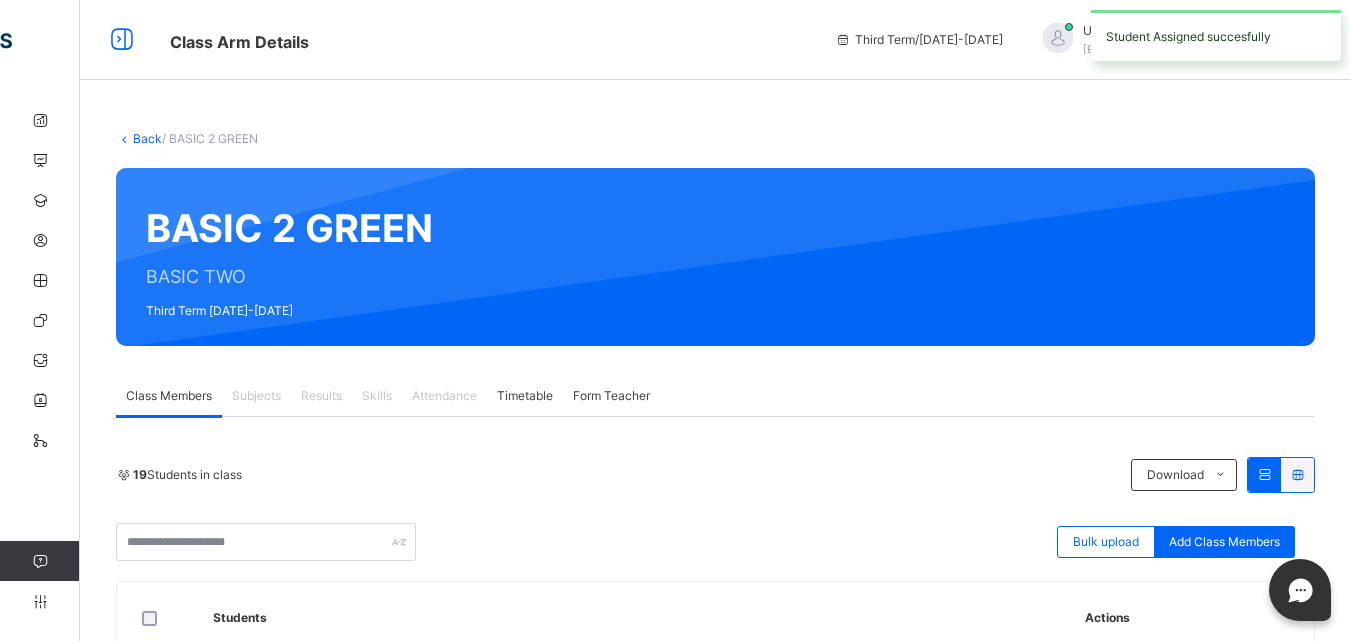 click on "Back" at bounding box center (147, 138) 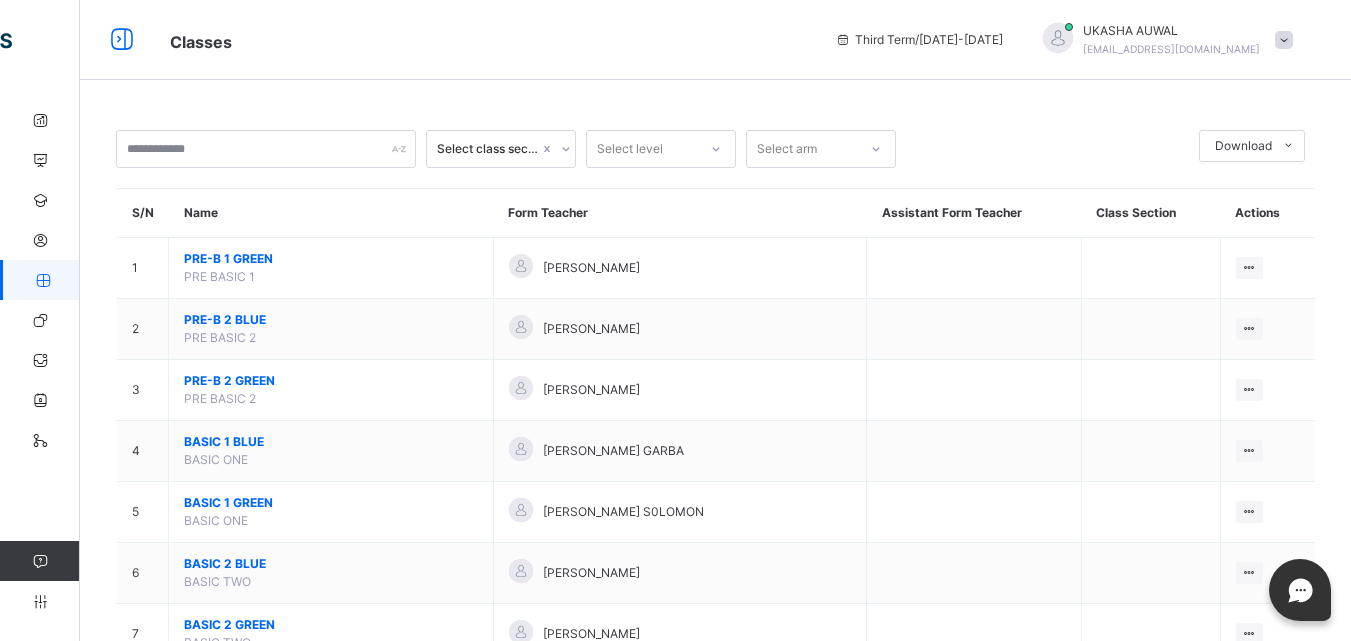 click on "Name" at bounding box center [331, 213] 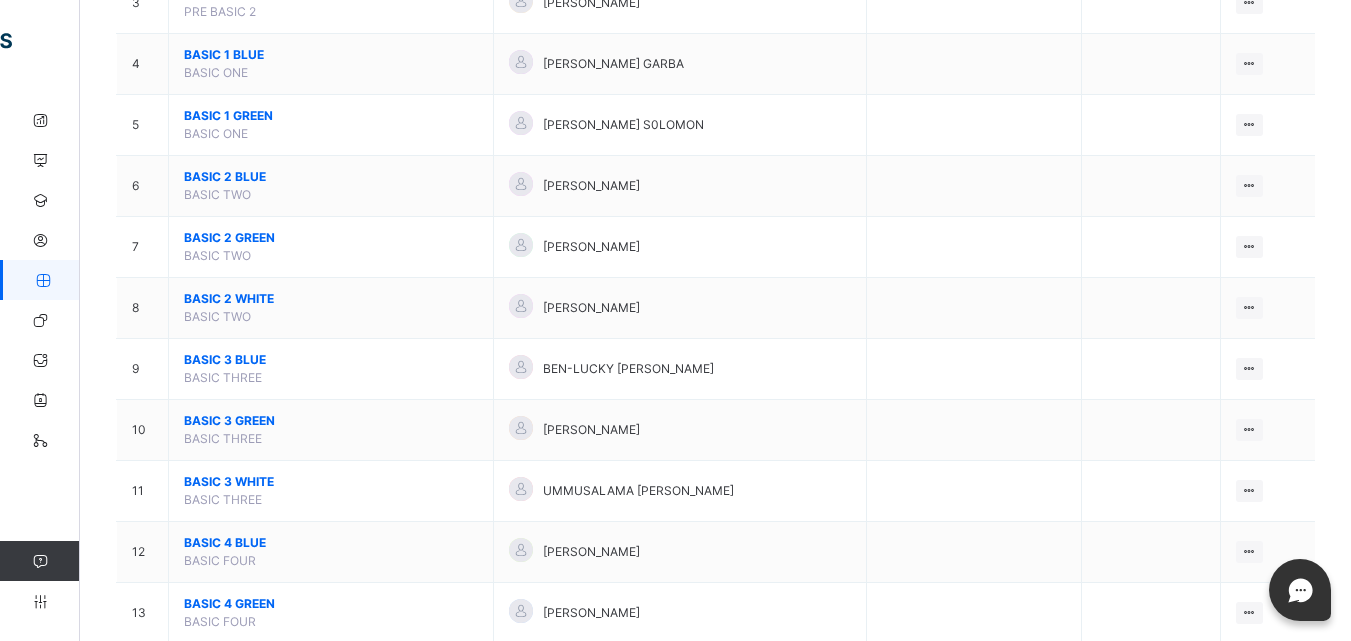 scroll, scrollTop: 433, scrollLeft: 0, axis: vertical 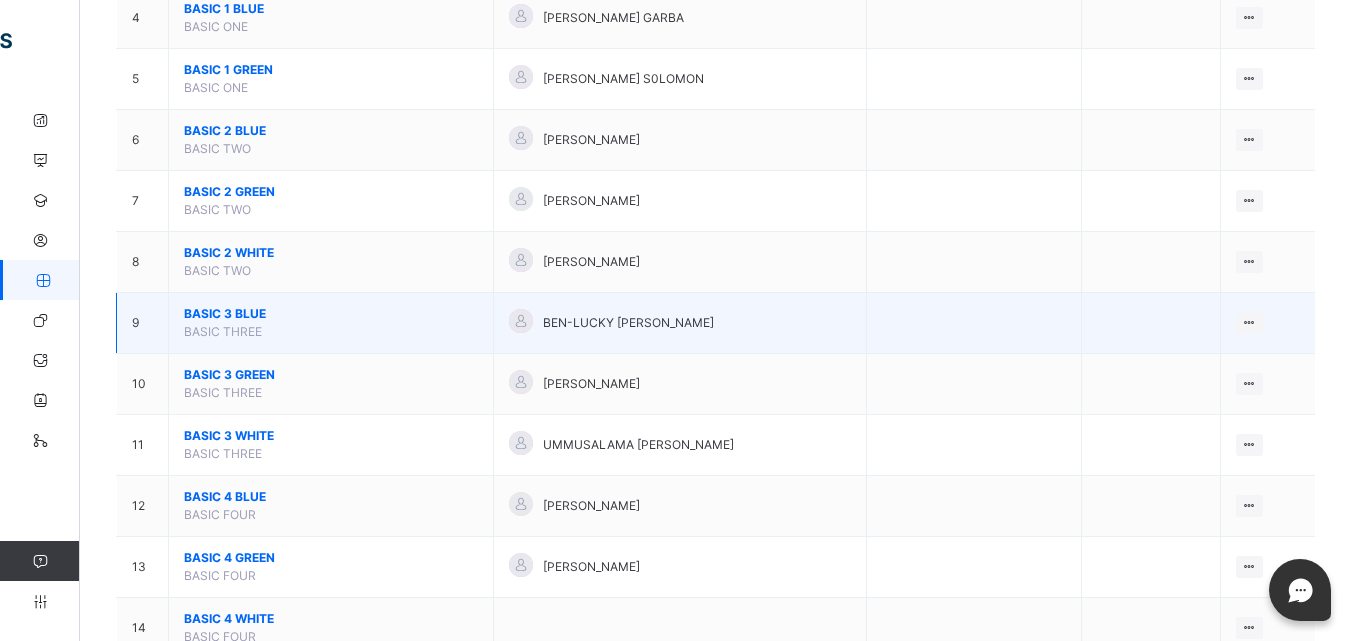 click on "BASIC THREE" at bounding box center [223, 331] 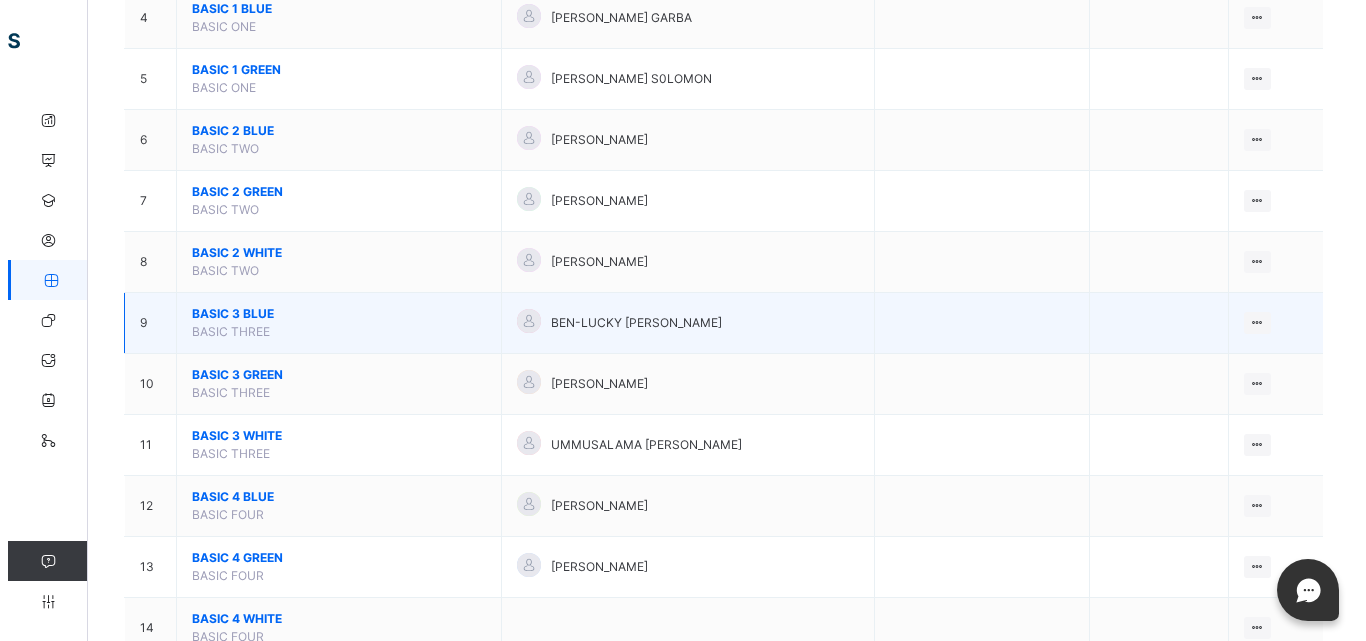 scroll, scrollTop: 0, scrollLeft: 0, axis: both 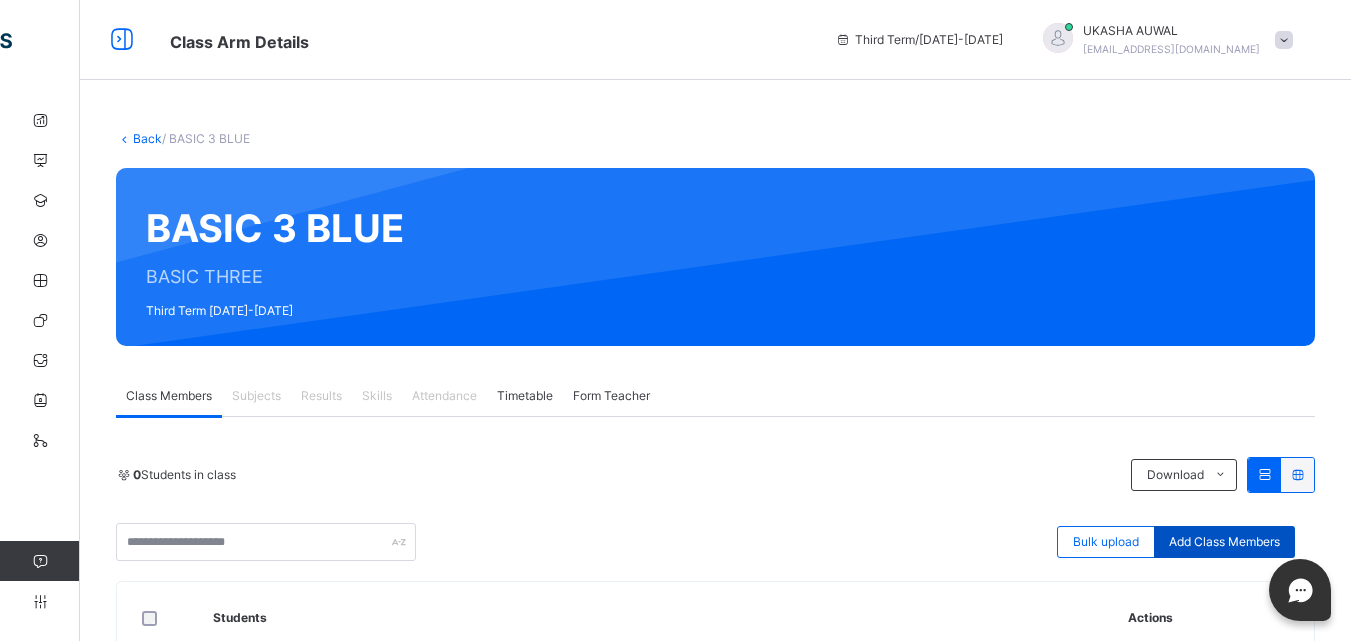click on "Add Class Members" at bounding box center (1224, 542) 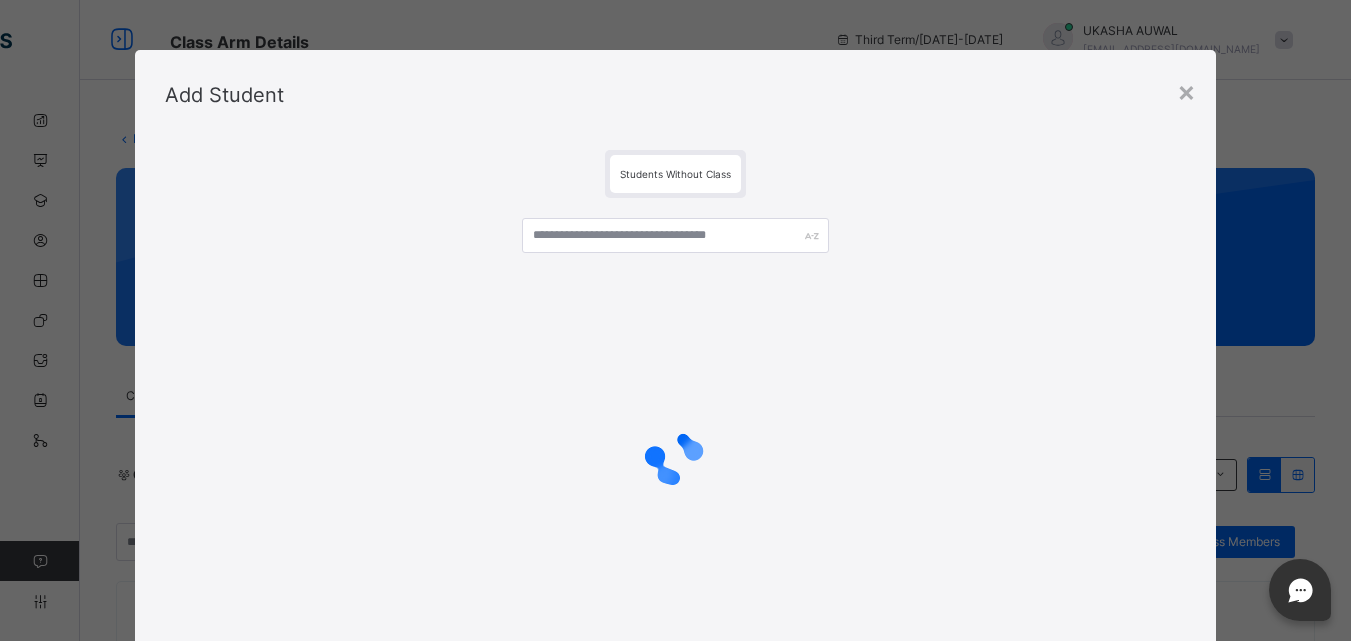 click at bounding box center [675, 433] 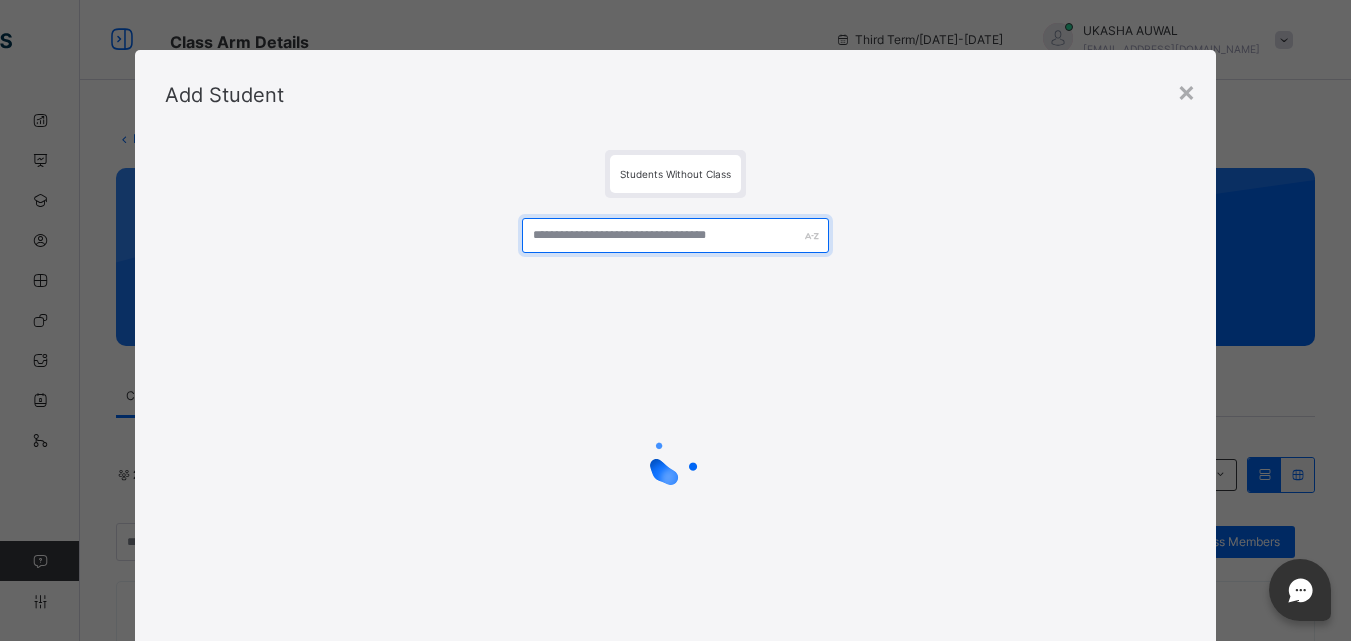click at bounding box center (675, 235) 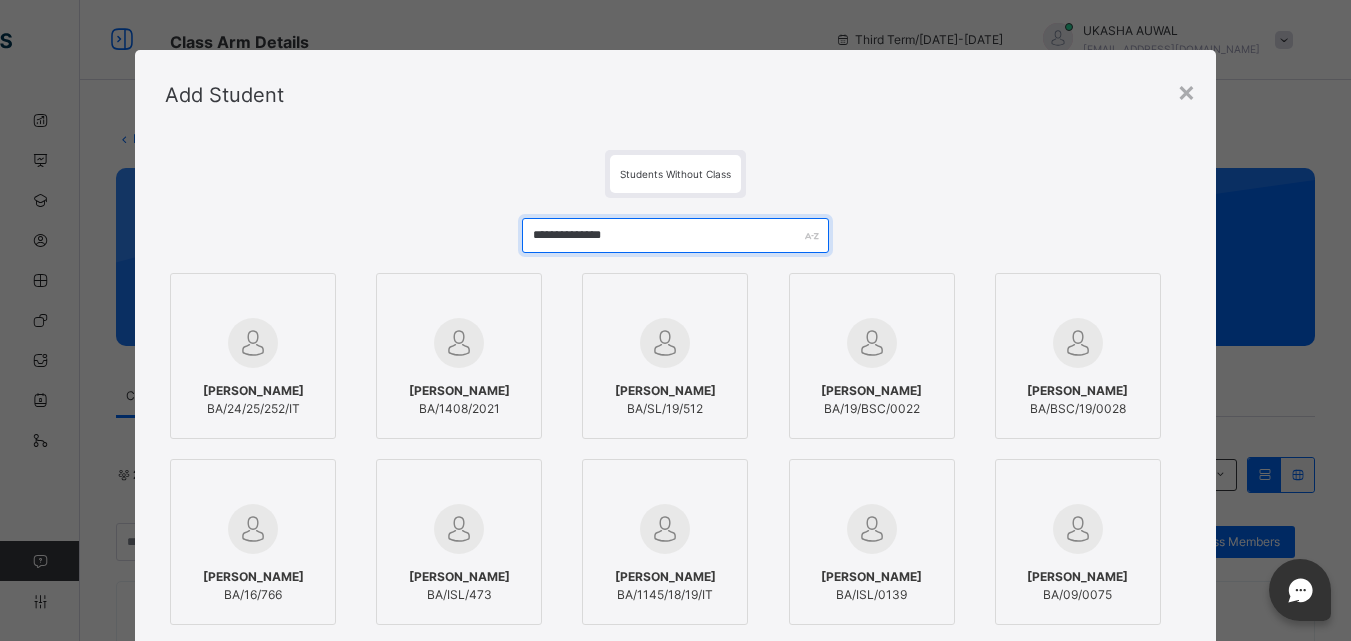 type on "**********" 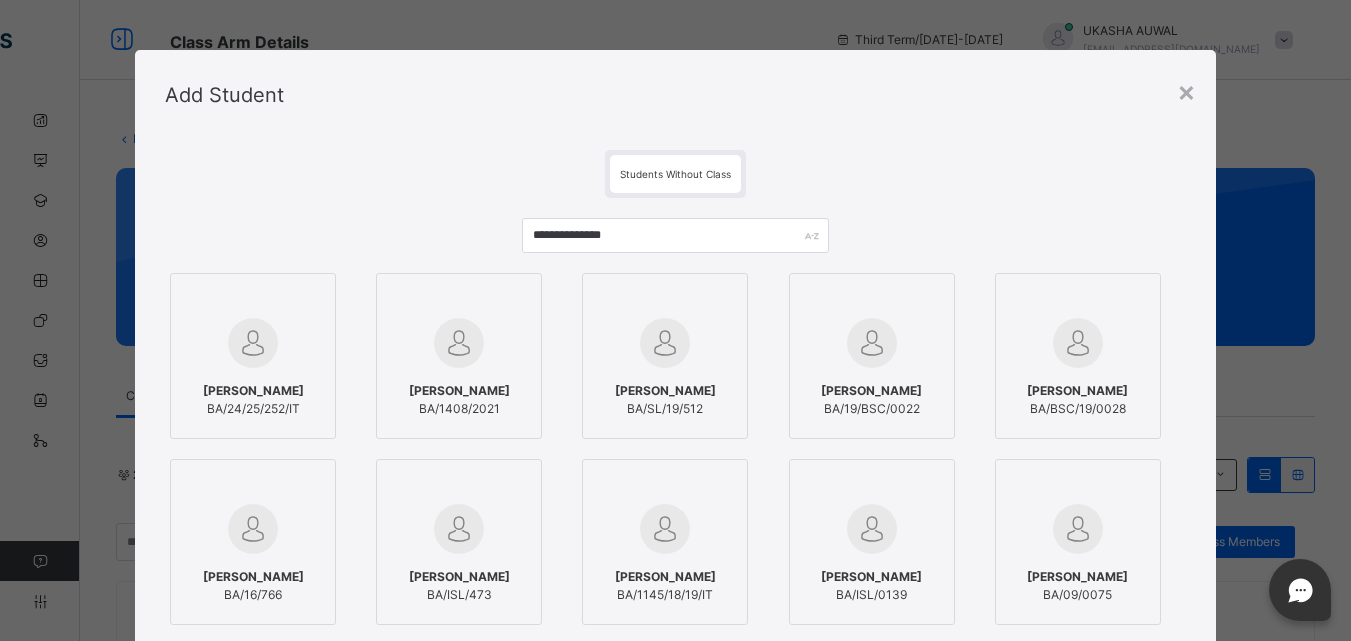 click at bounding box center [253, 343] 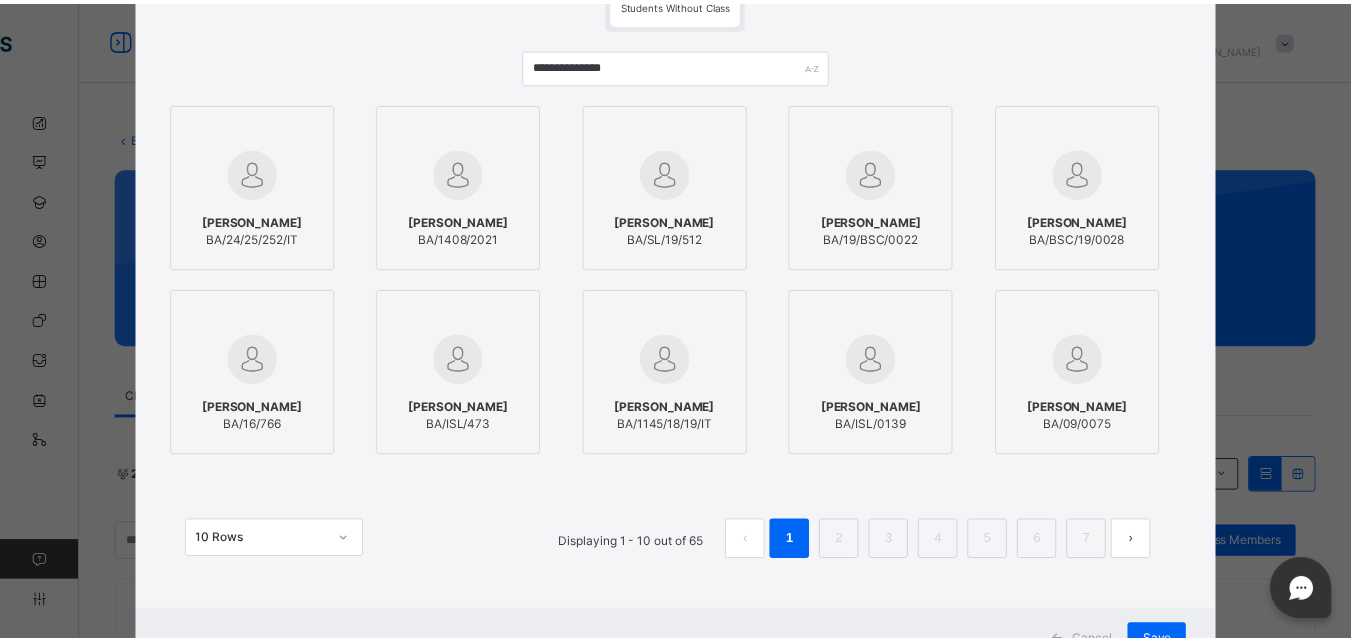 scroll, scrollTop: 251, scrollLeft: 0, axis: vertical 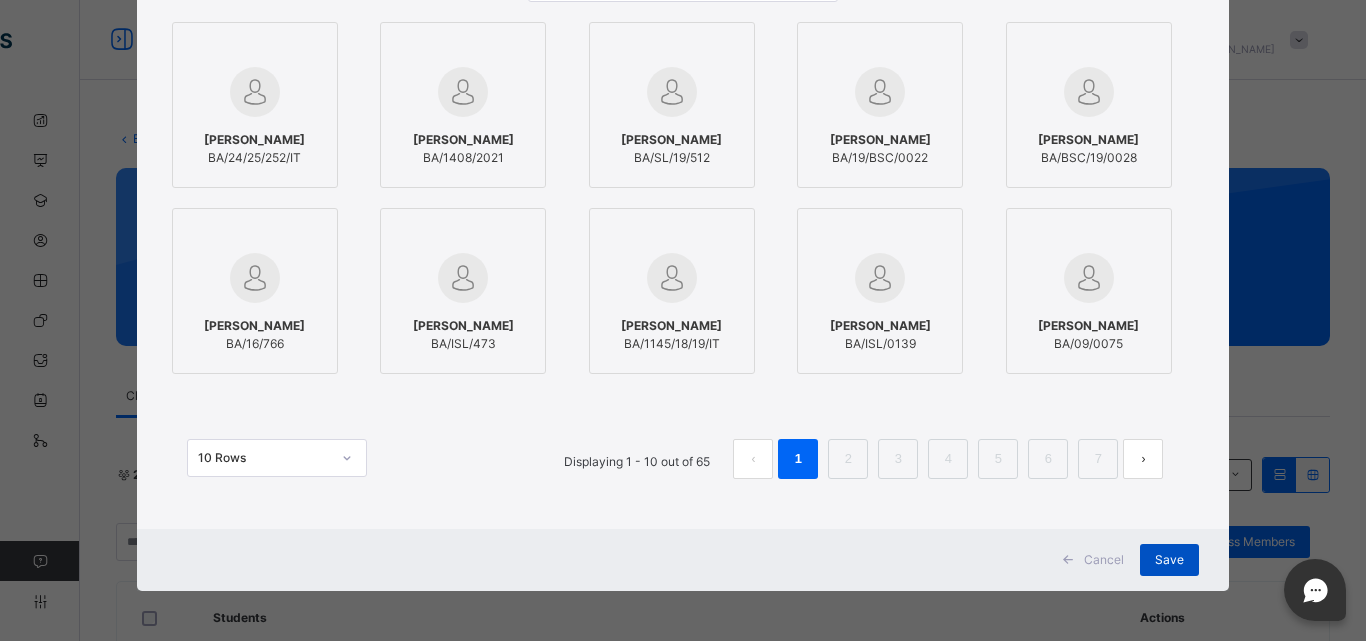 click on "Save" at bounding box center (1169, 560) 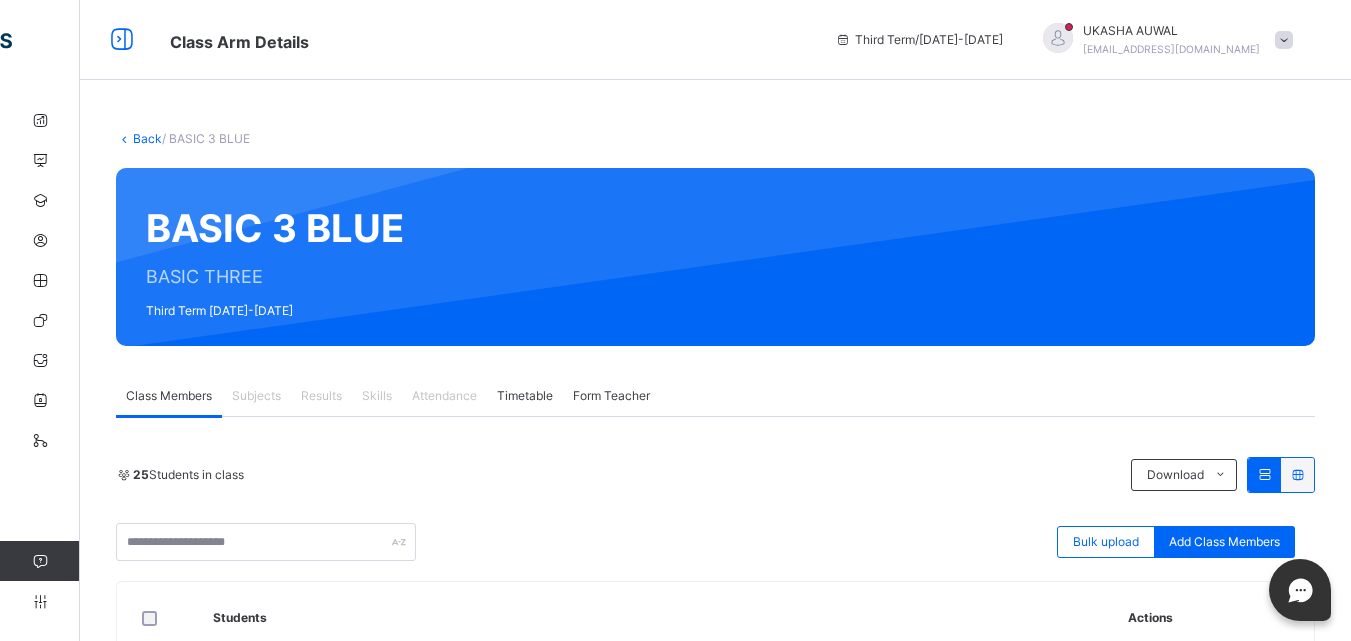 click at bounding box center (-65, 40) 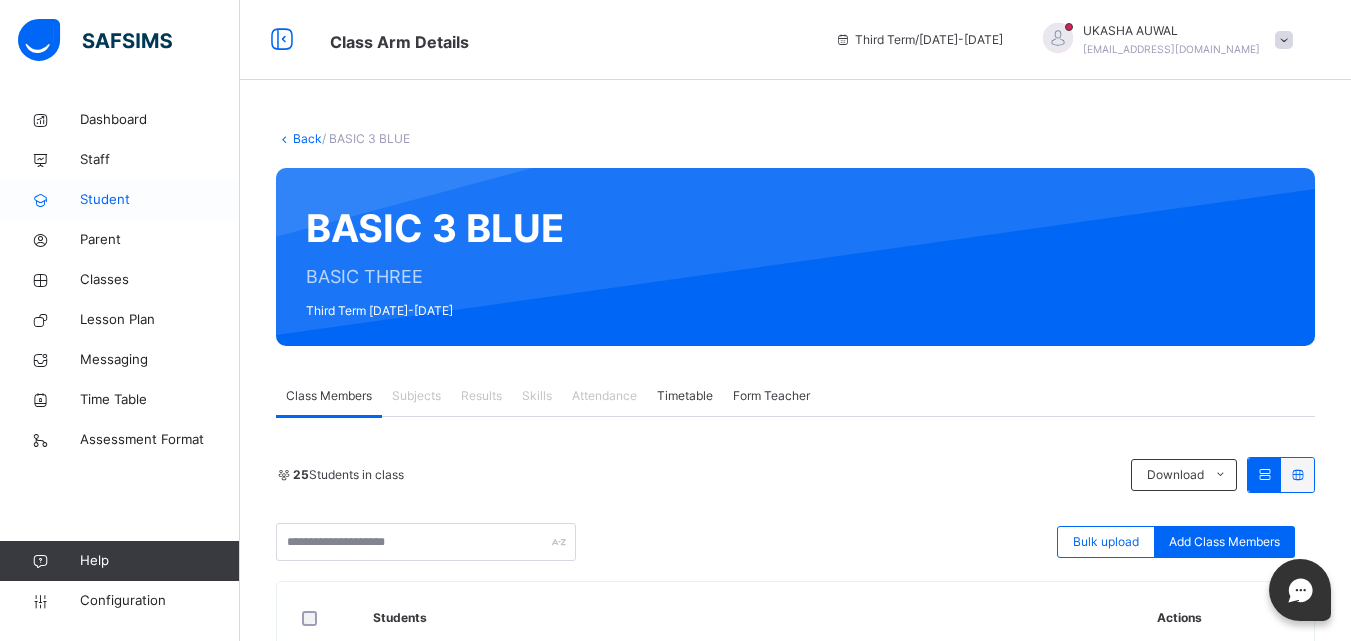 click on "Student" at bounding box center (160, 200) 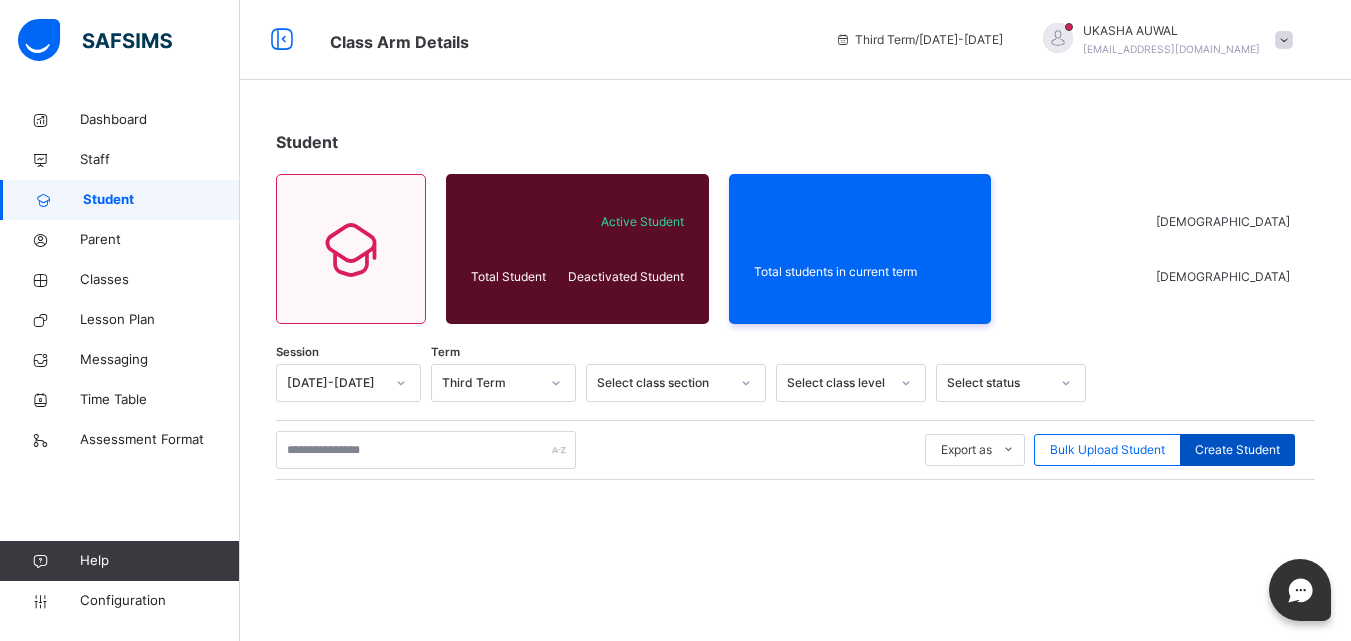 click on "Create Student" at bounding box center [1237, 450] 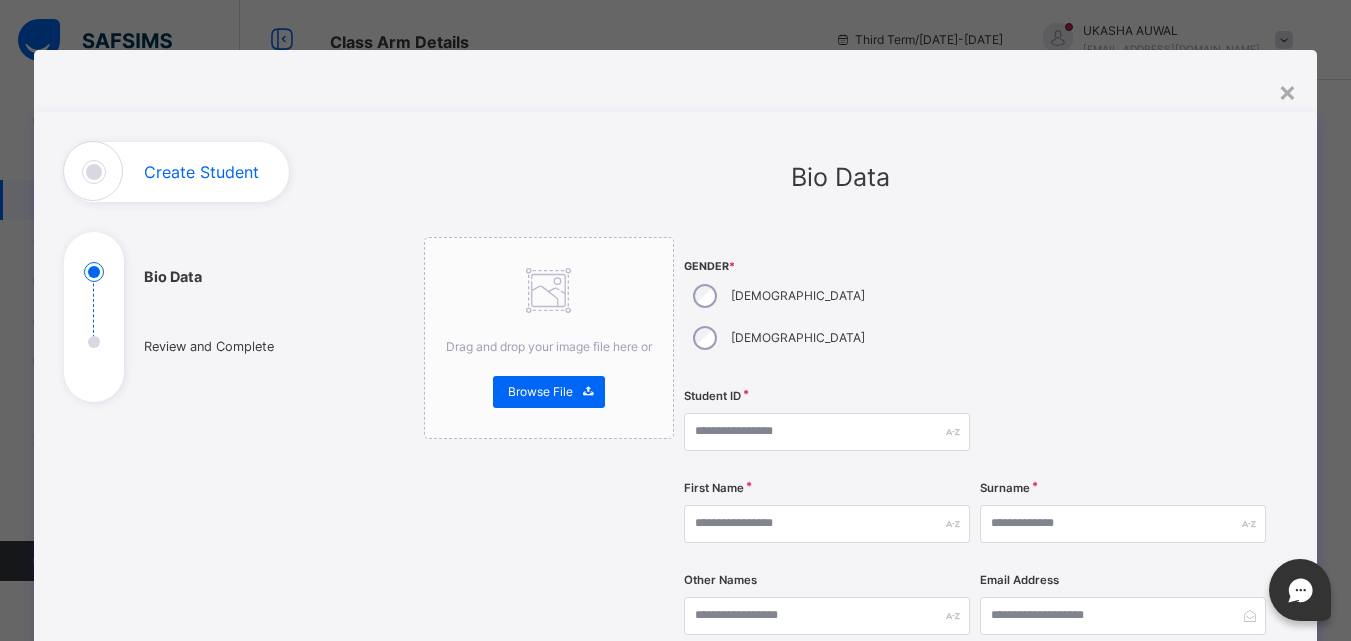 click on "[DEMOGRAPHIC_DATA]" at bounding box center [777, 338] 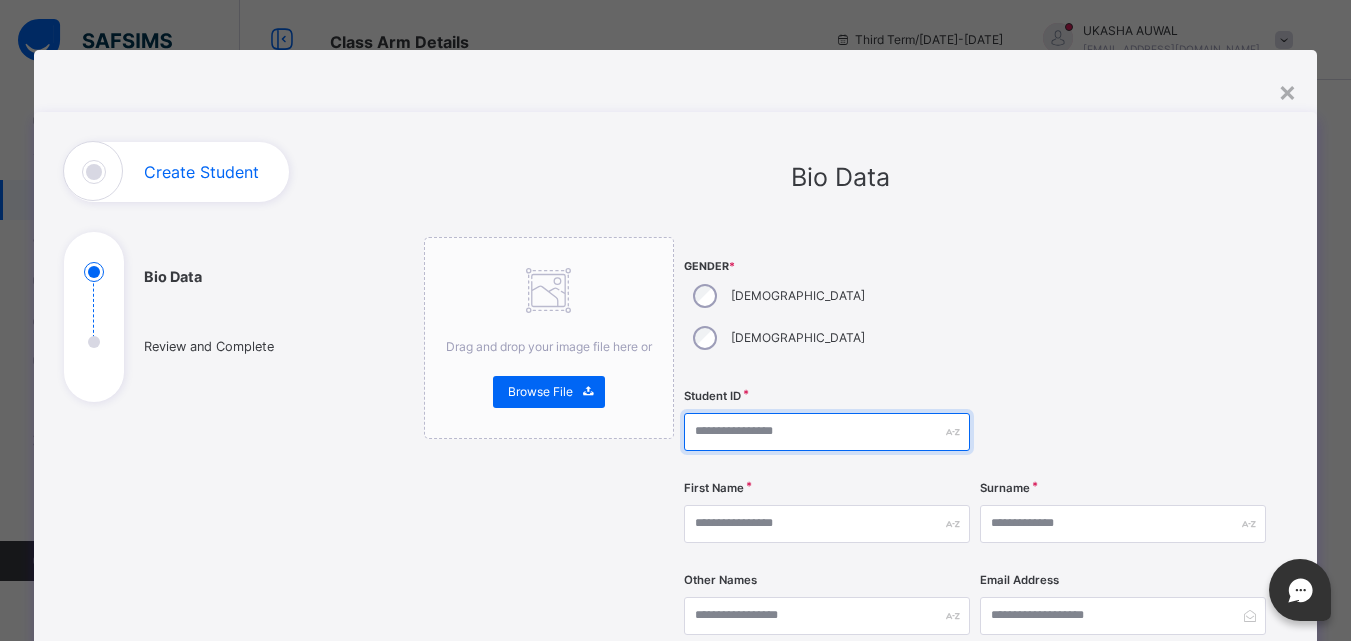 click at bounding box center (827, 432) 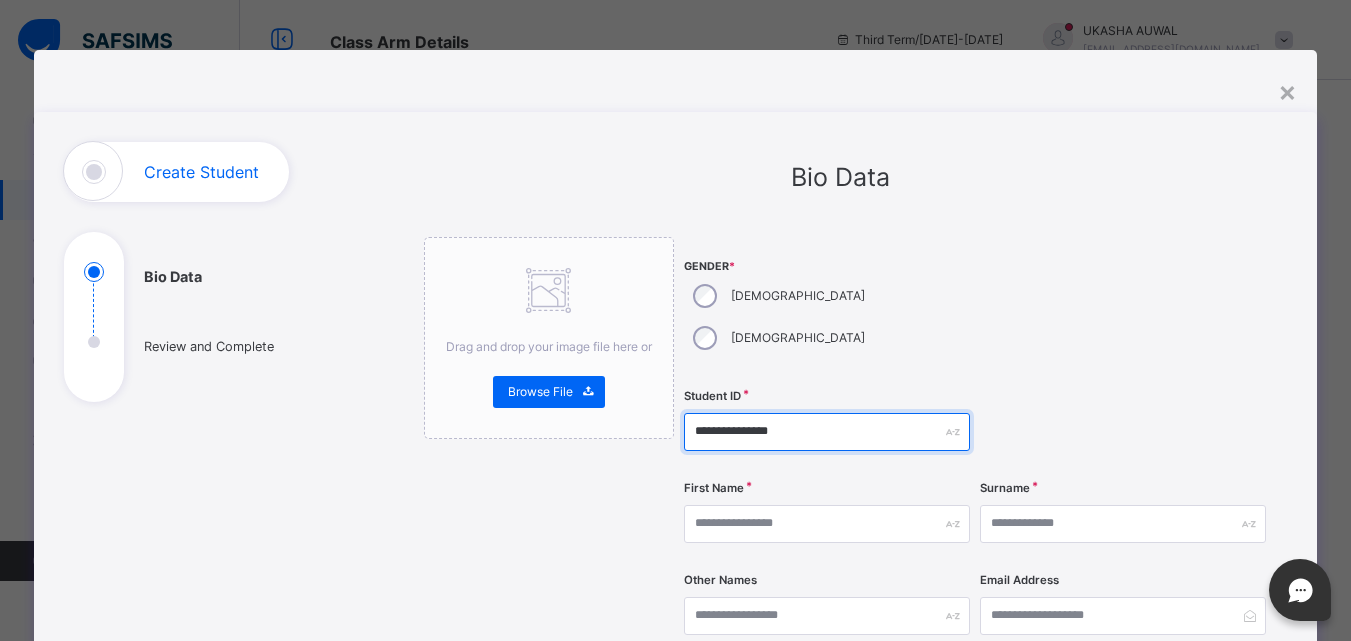 type on "**********" 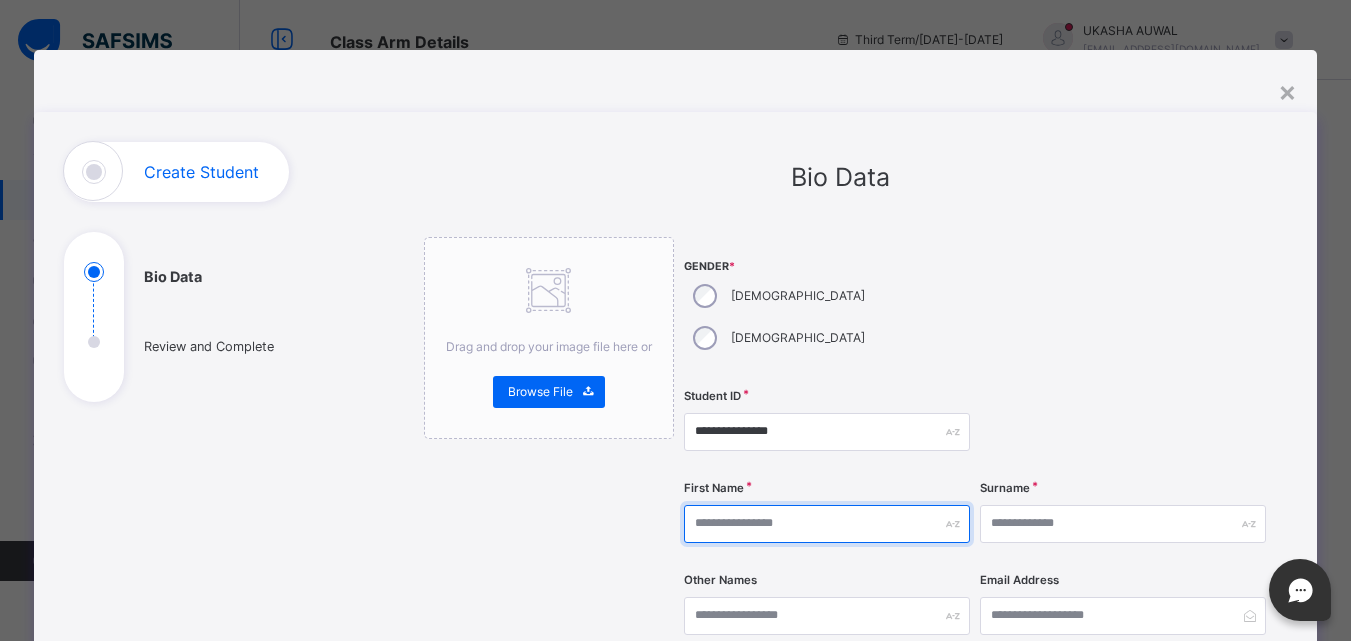 click at bounding box center (827, 524) 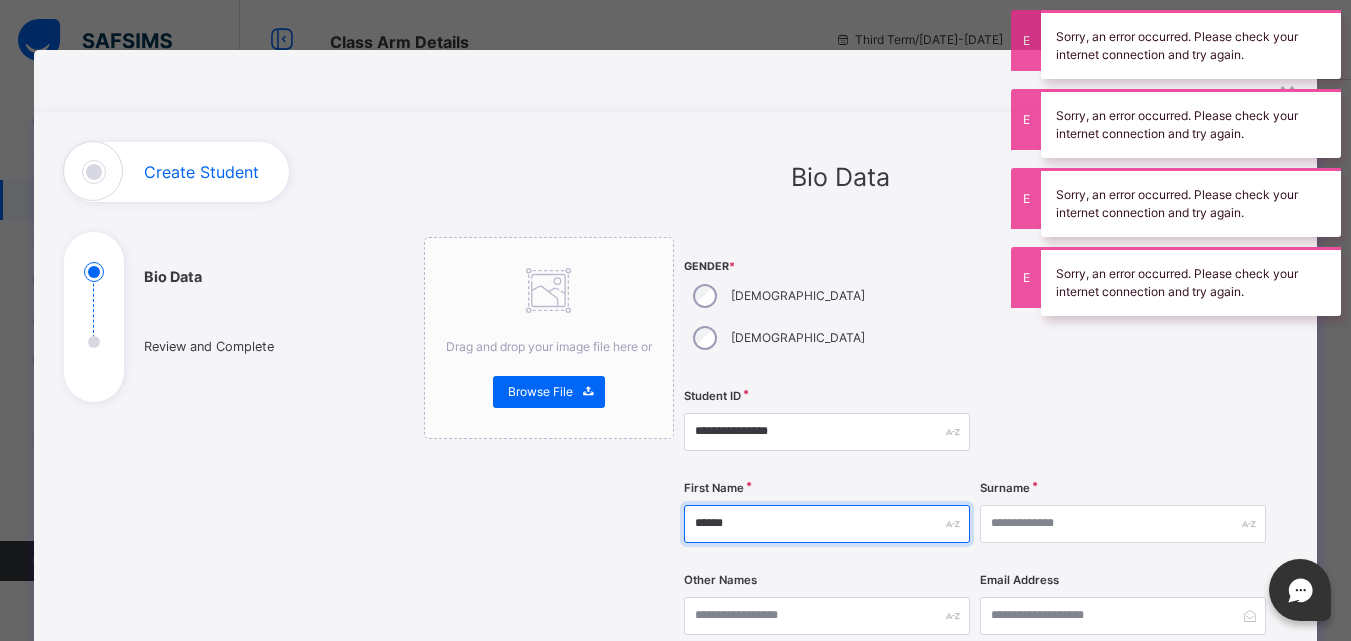 type on "******" 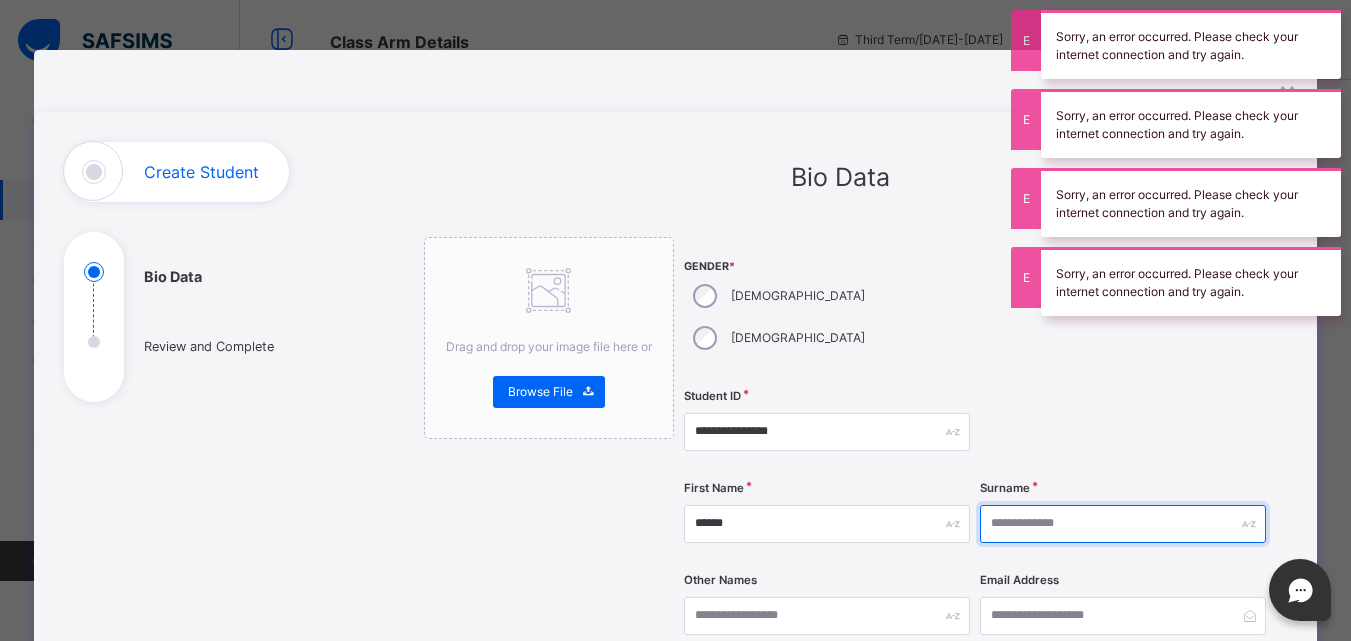 click at bounding box center [1123, 524] 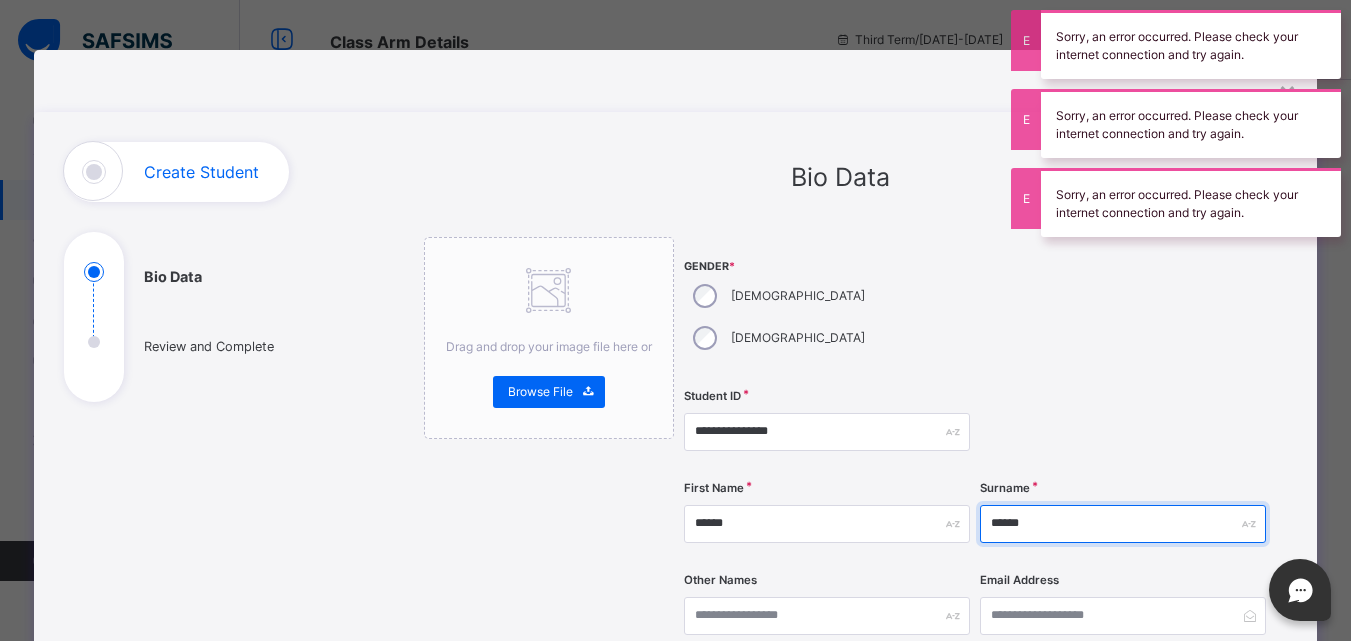 type on "******" 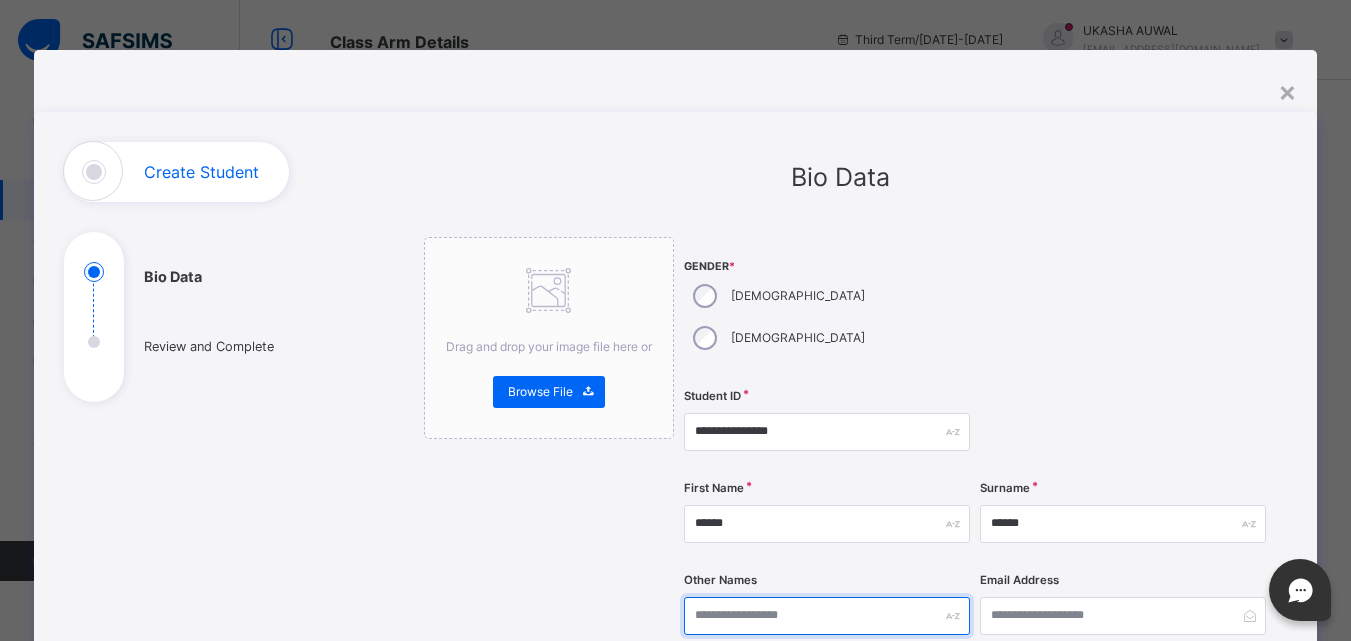 click at bounding box center (827, 616) 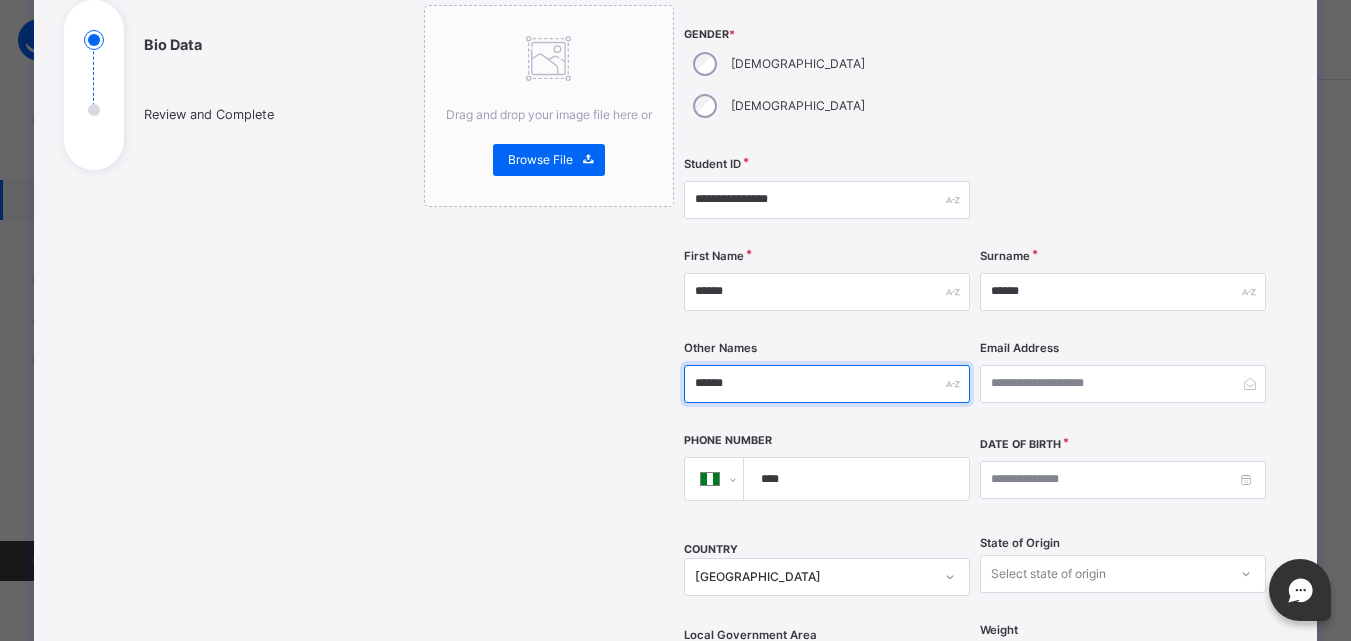 scroll, scrollTop: 244, scrollLeft: 0, axis: vertical 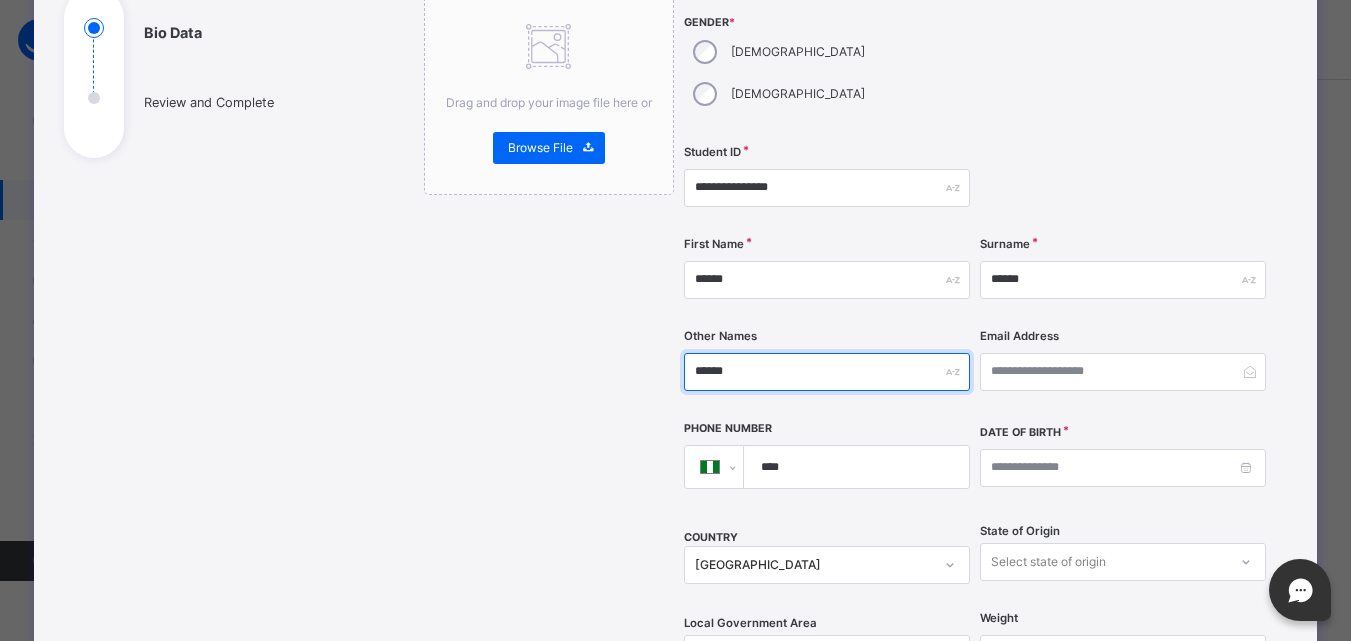 type on "******" 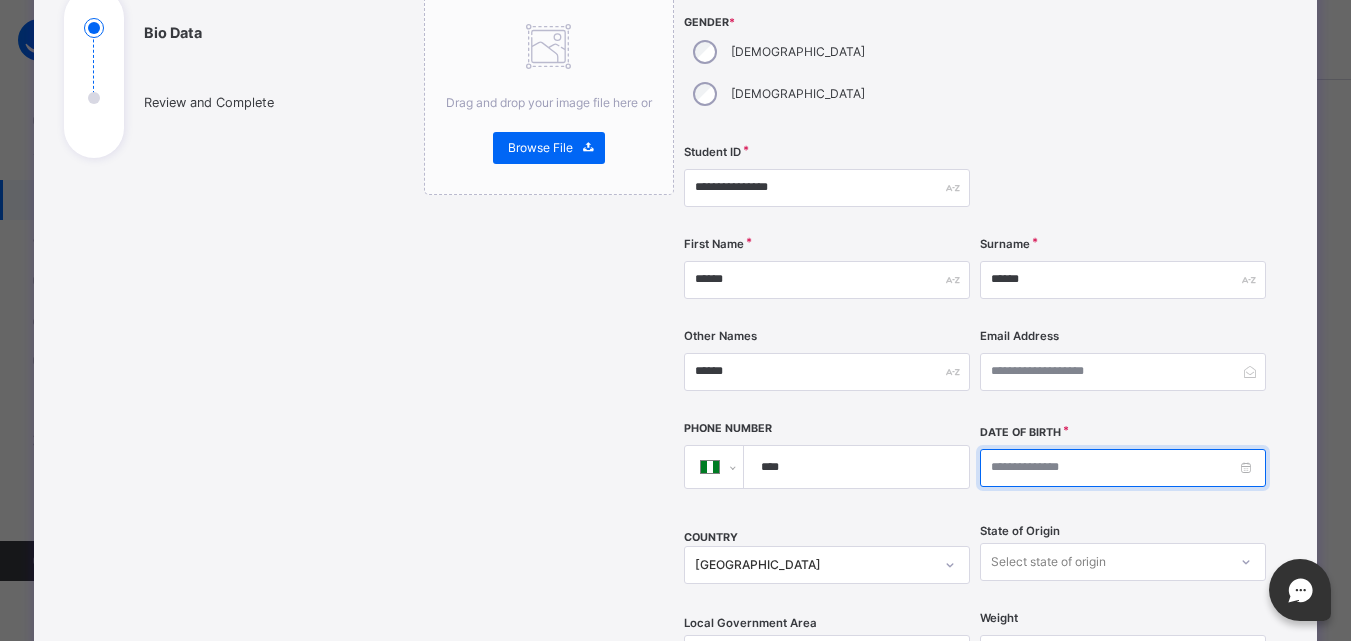 click at bounding box center [1123, 468] 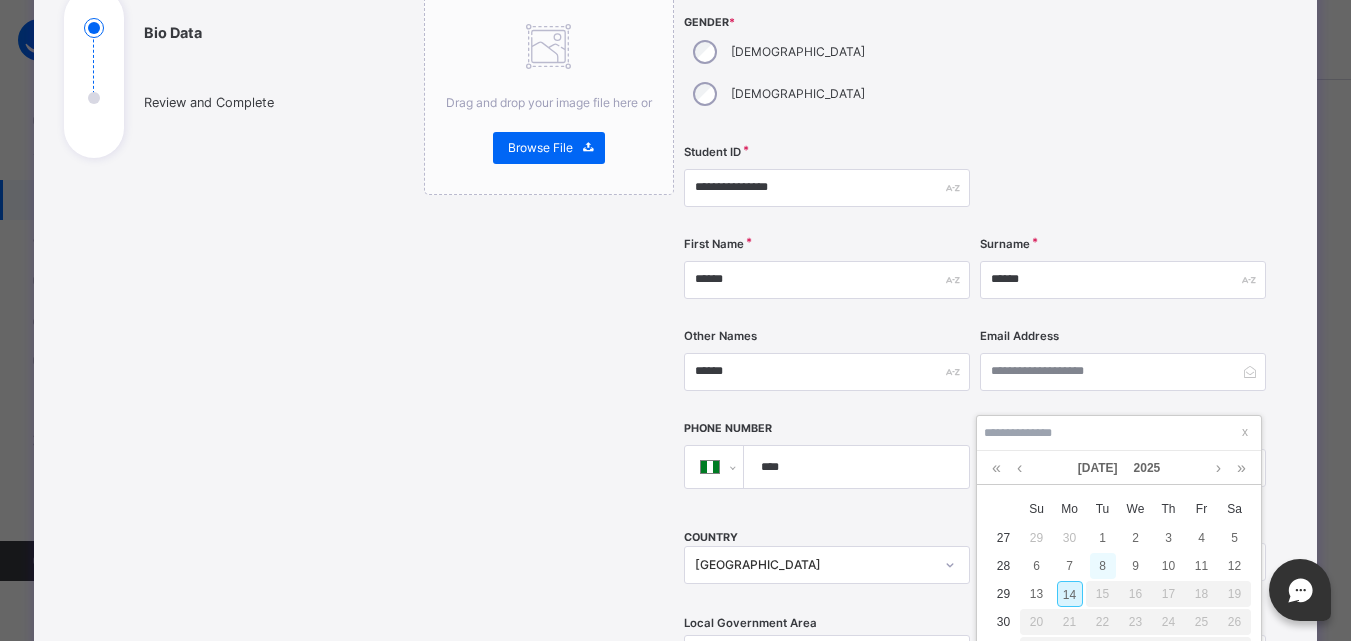 click on "8" at bounding box center (1103, 566) 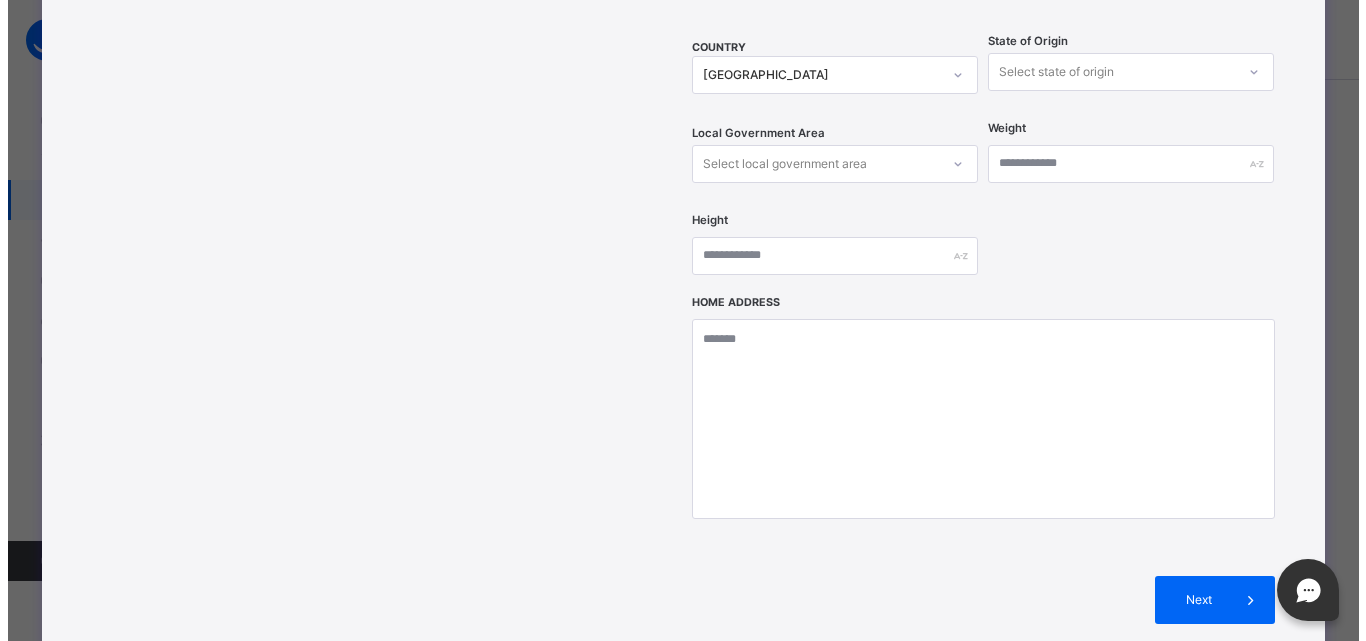 scroll, scrollTop: 758, scrollLeft: 0, axis: vertical 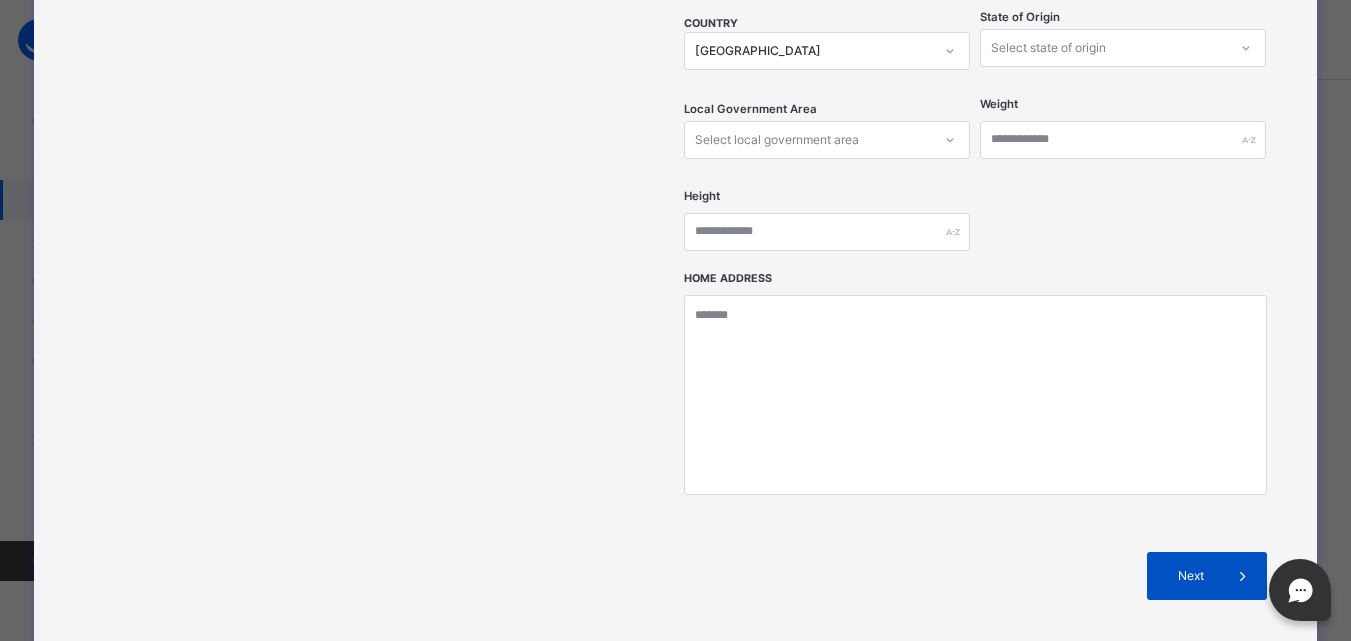 click on "Next" at bounding box center (1190, 576) 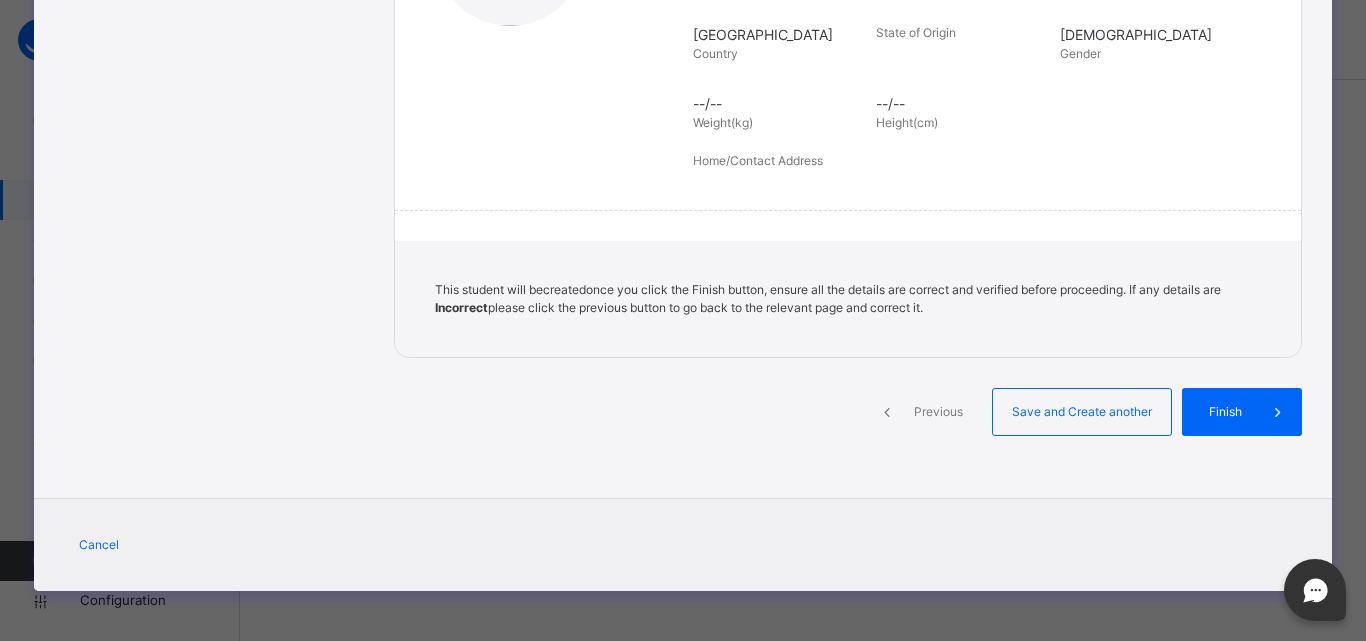 scroll, scrollTop: 438, scrollLeft: 0, axis: vertical 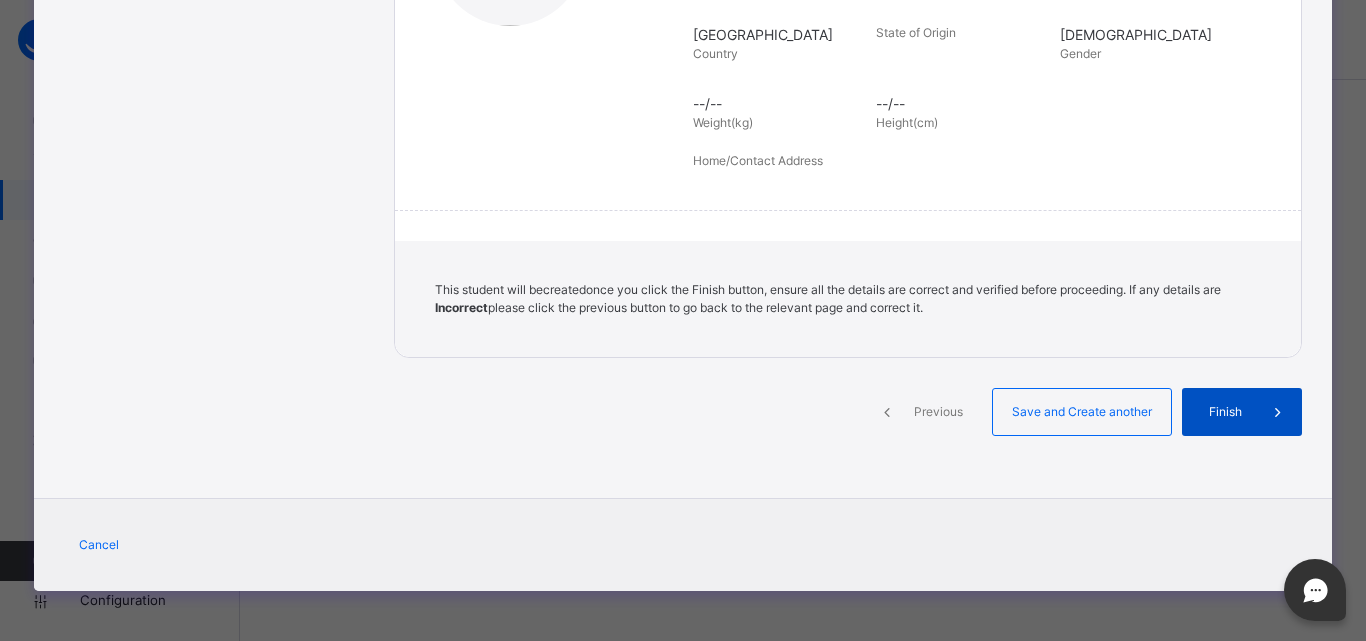 click on "Finish" at bounding box center (1225, 412) 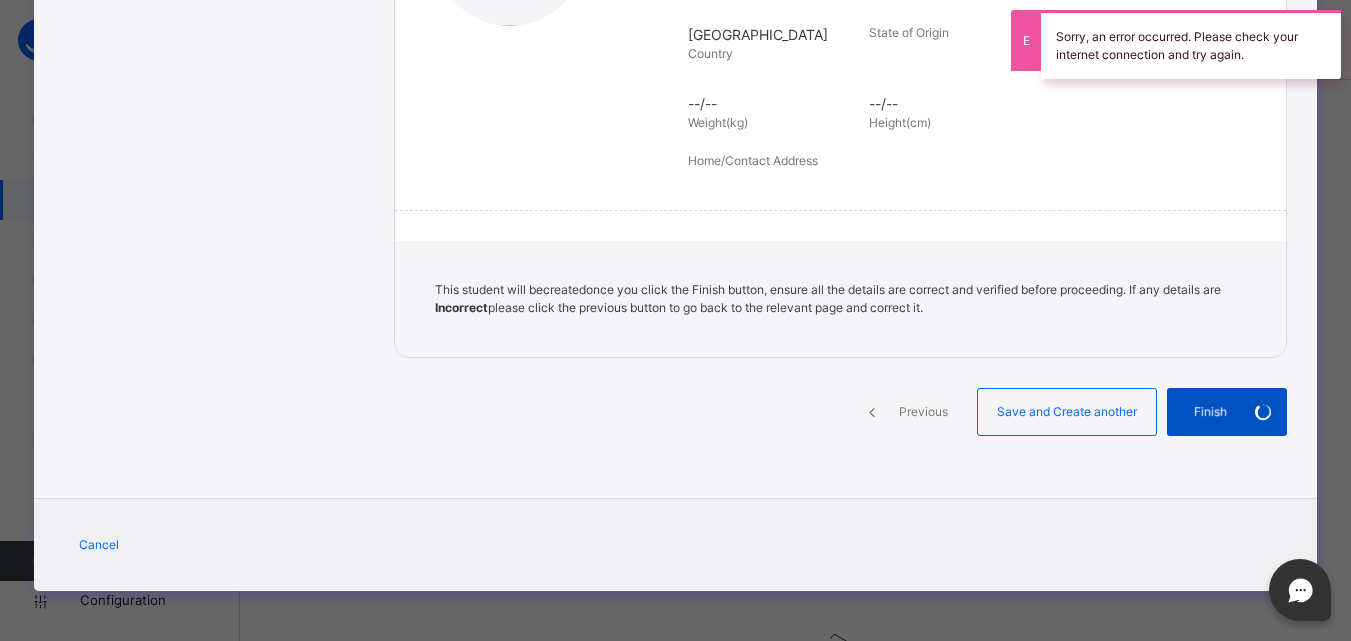 click on "Finish" at bounding box center (1227, 412) 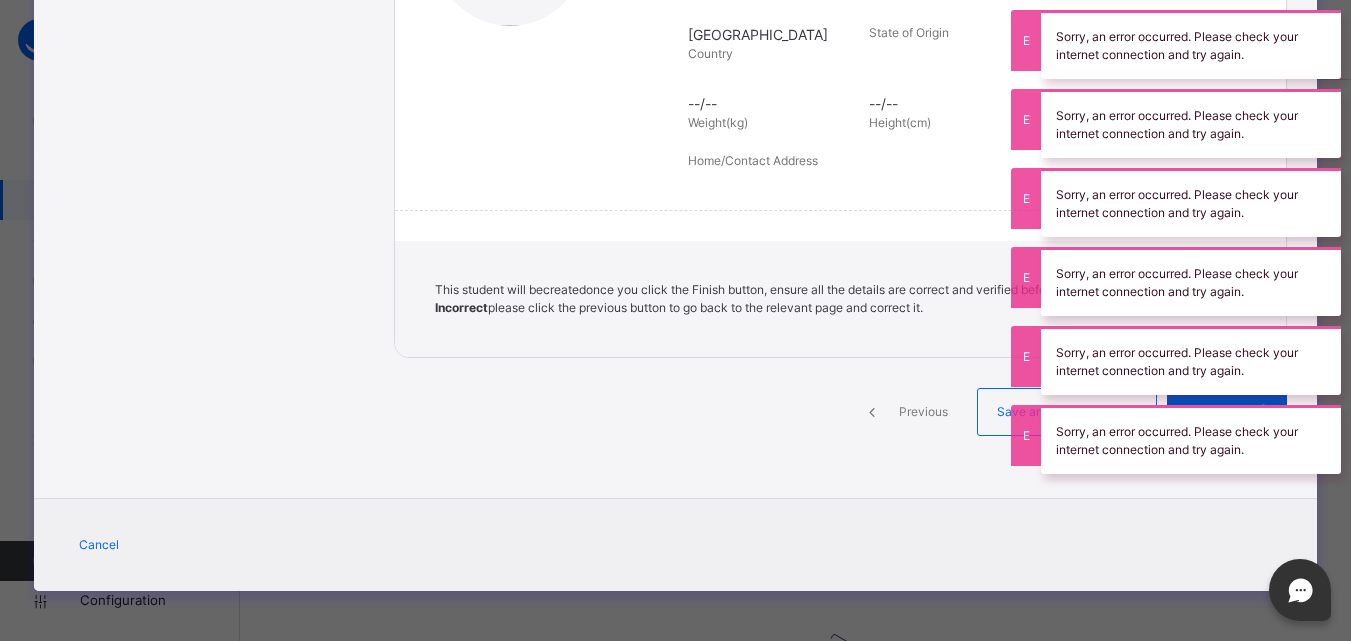 click on "Sorry, an error occurred. Please check your internet connection and try again." at bounding box center [1191, 439] 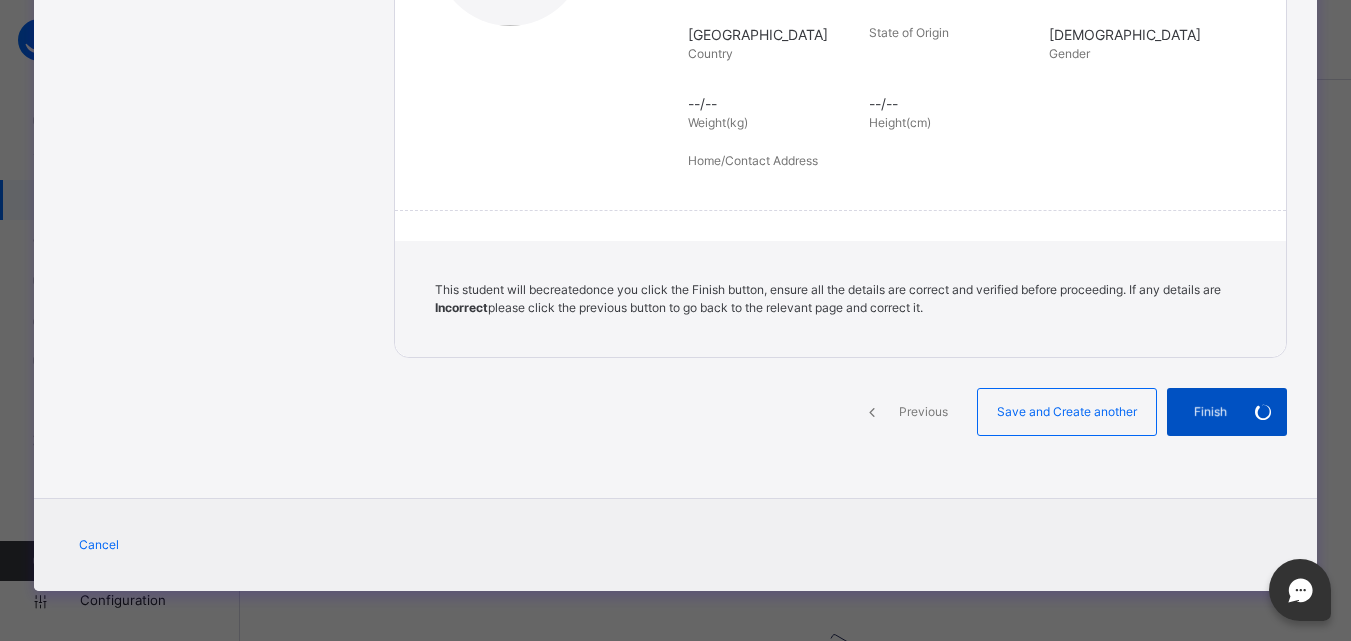 click on "Finish" at bounding box center [1210, 412] 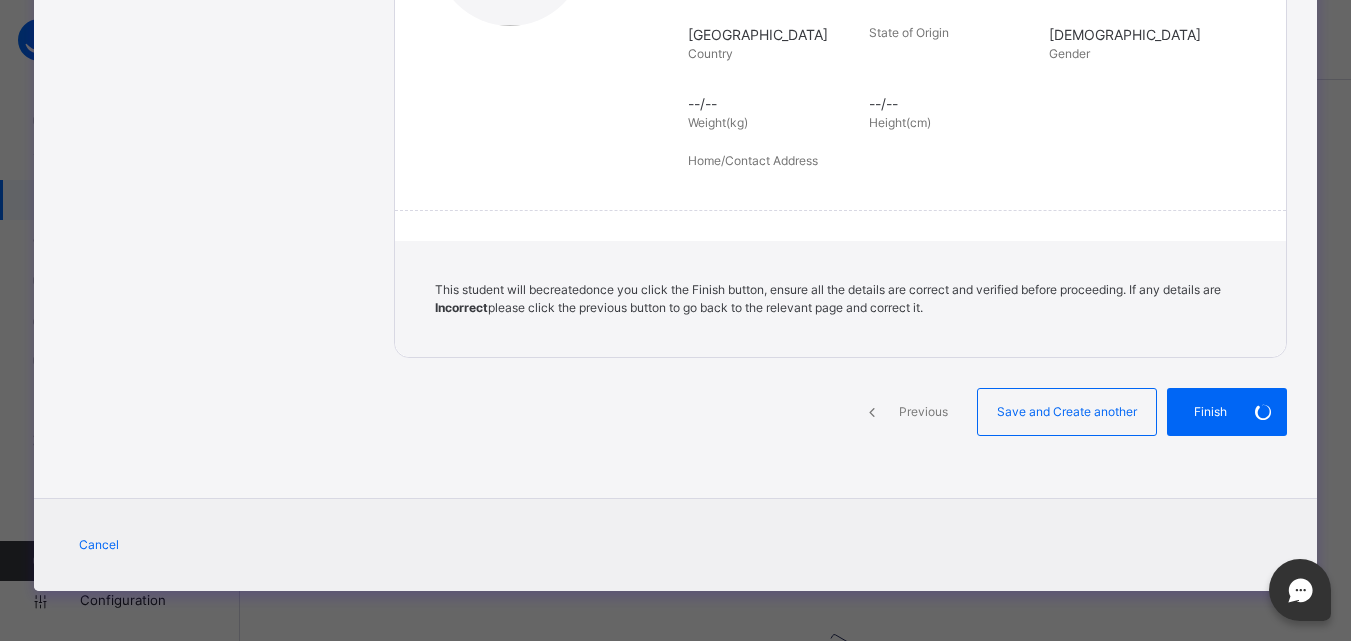 click on "**********" at bounding box center [675, 87] 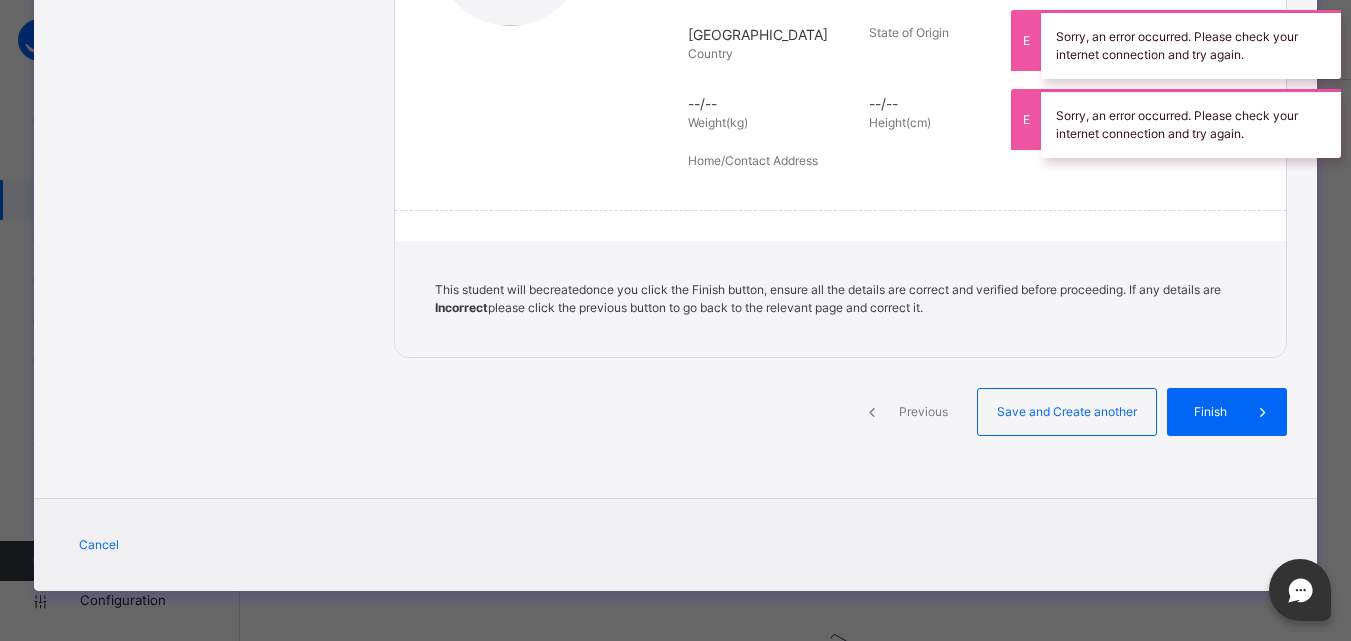click at bounding box center [872, 412] 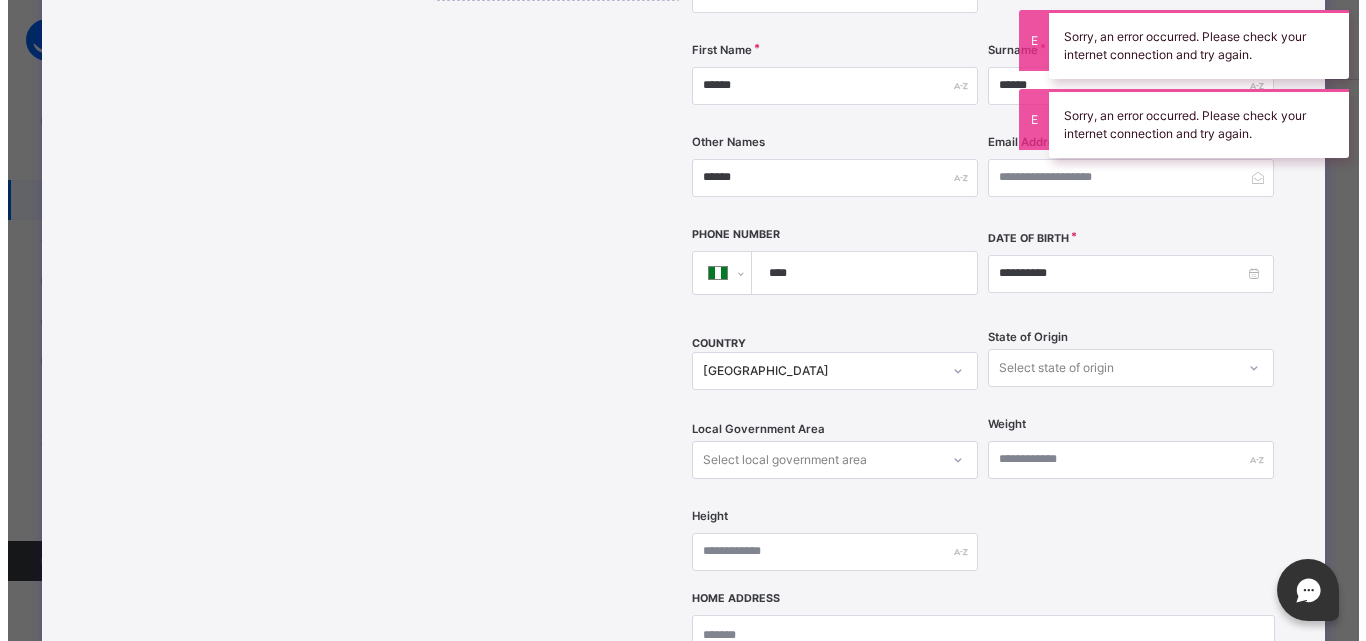 scroll, scrollTop: 758, scrollLeft: 0, axis: vertical 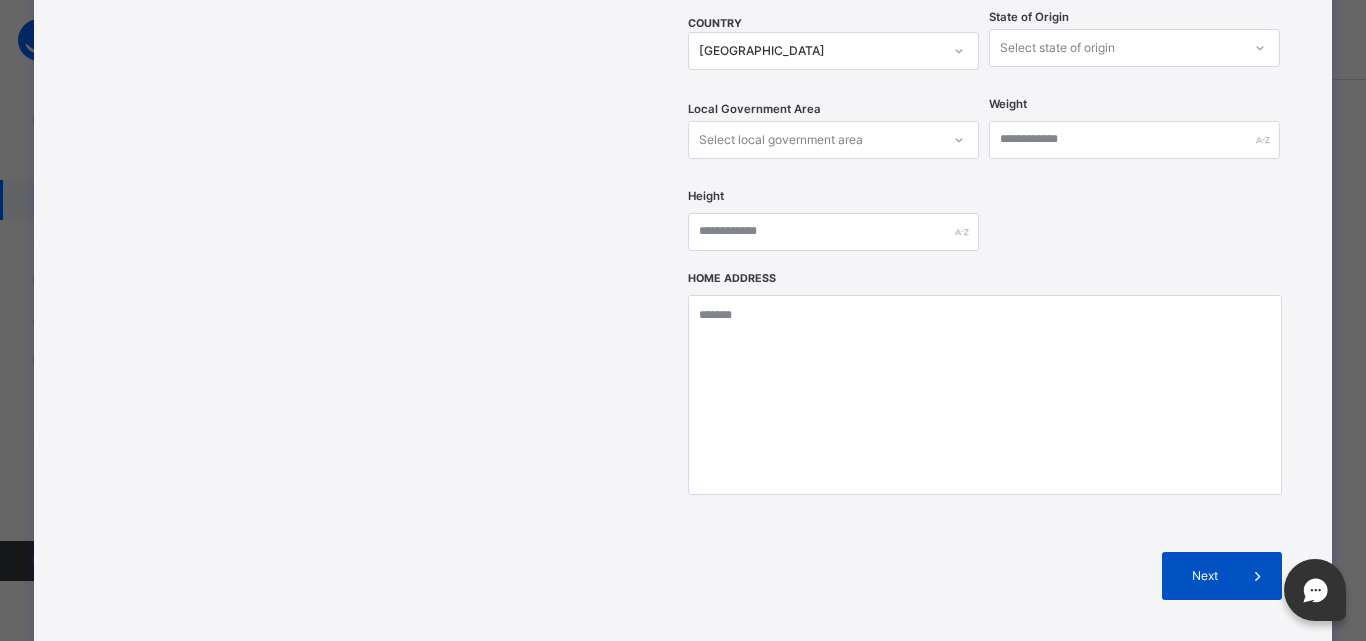 click on "Next" at bounding box center (1205, 576) 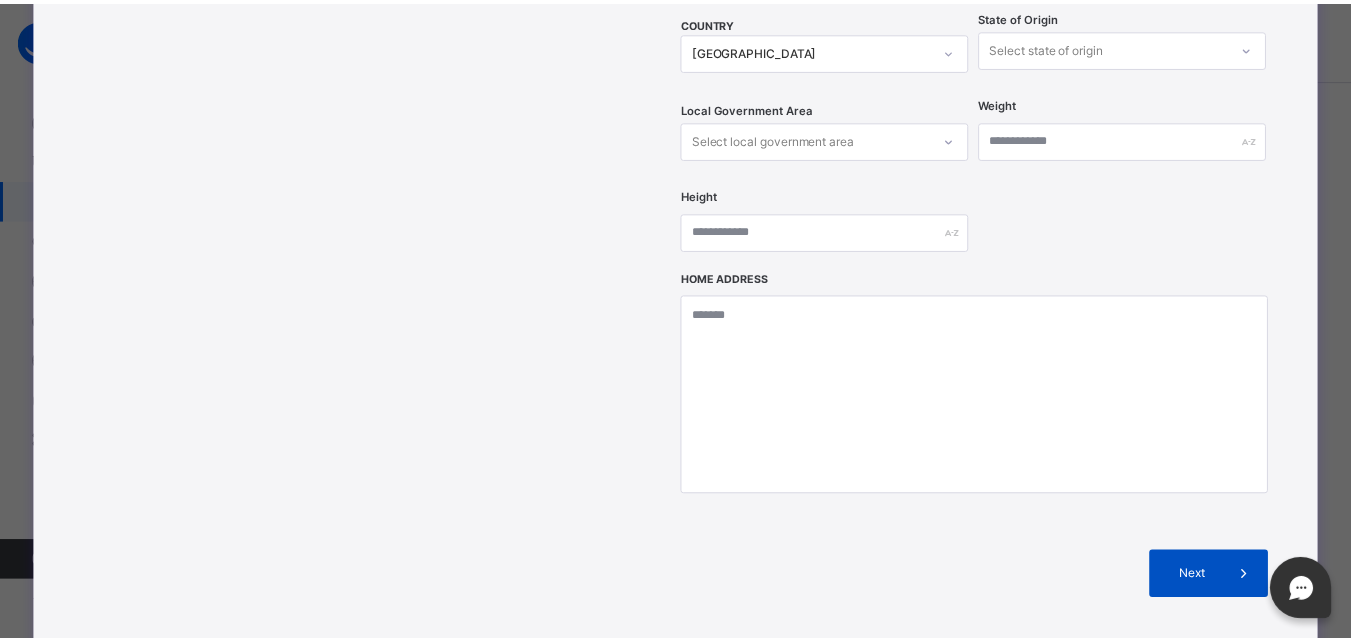 scroll, scrollTop: 438, scrollLeft: 0, axis: vertical 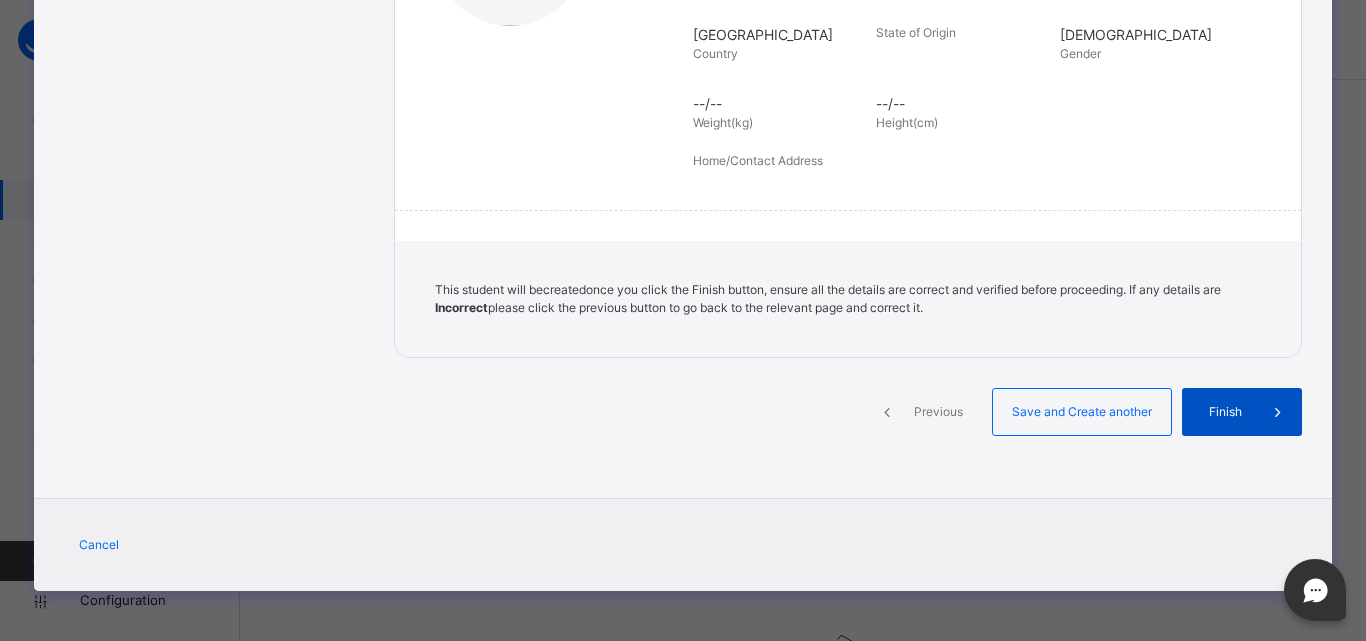 click on "Finish" at bounding box center [1225, 412] 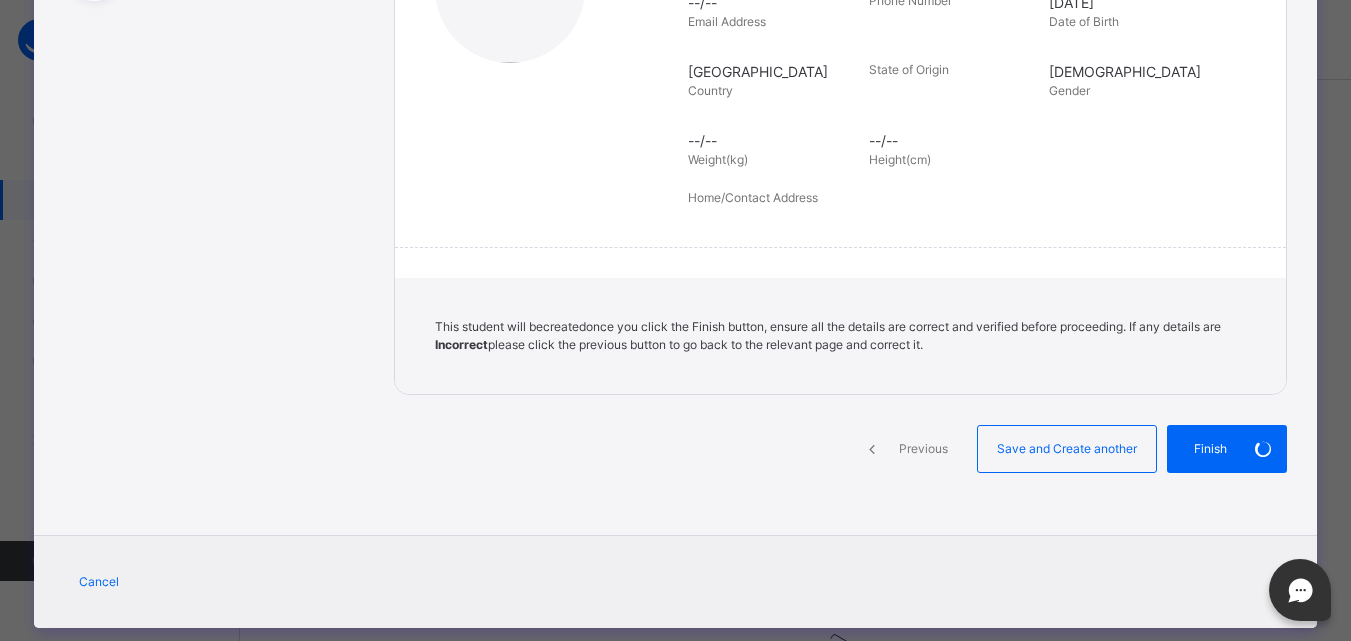 scroll, scrollTop: 438, scrollLeft: 0, axis: vertical 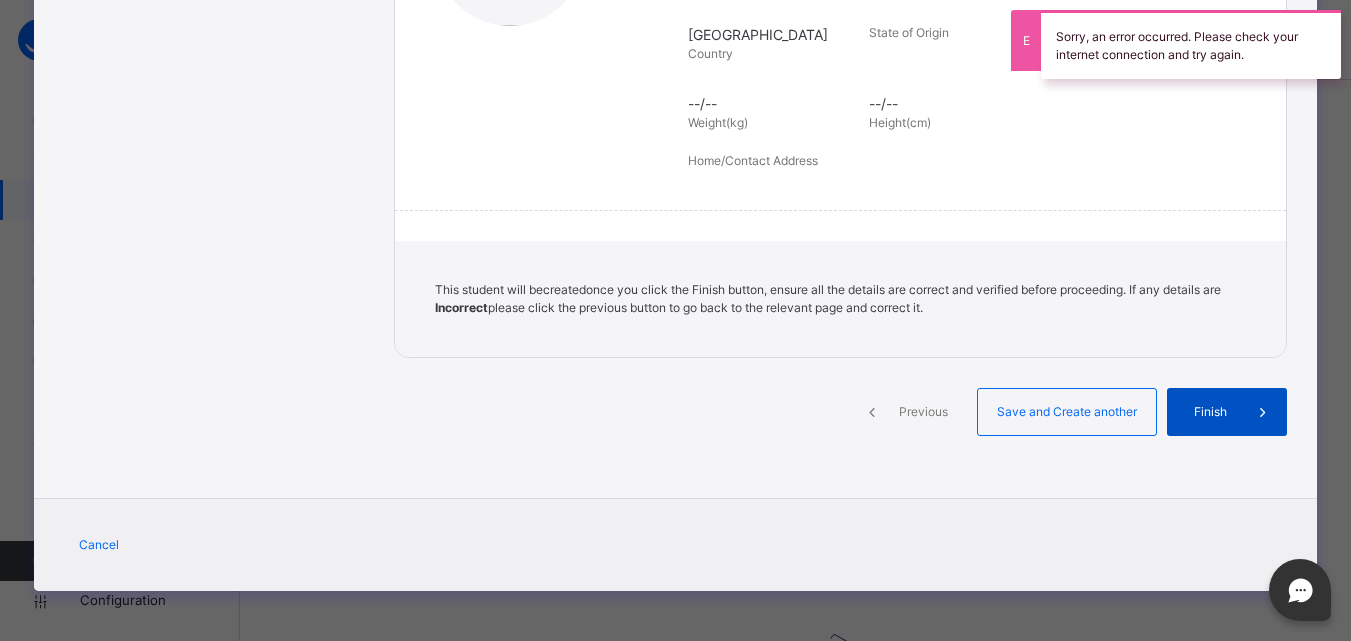 click on "Finish" at bounding box center [1210, 412] 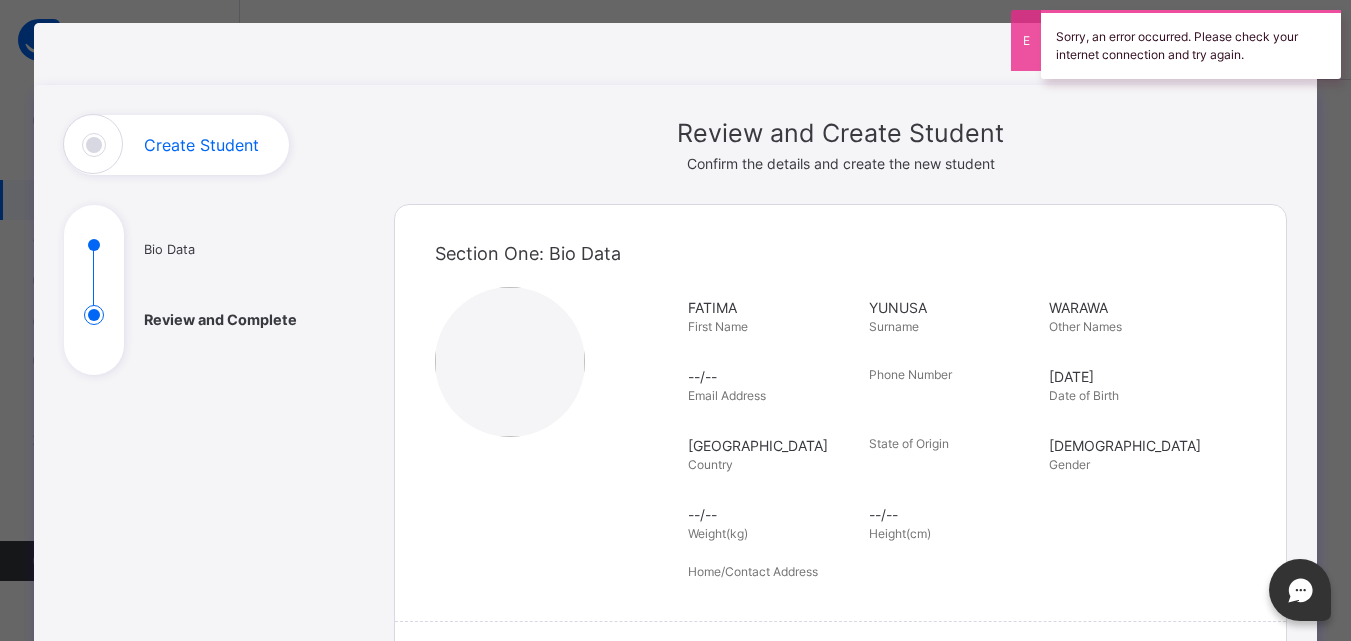 scroll, scrollTop: 0, scrollLeft: 0, axis: both 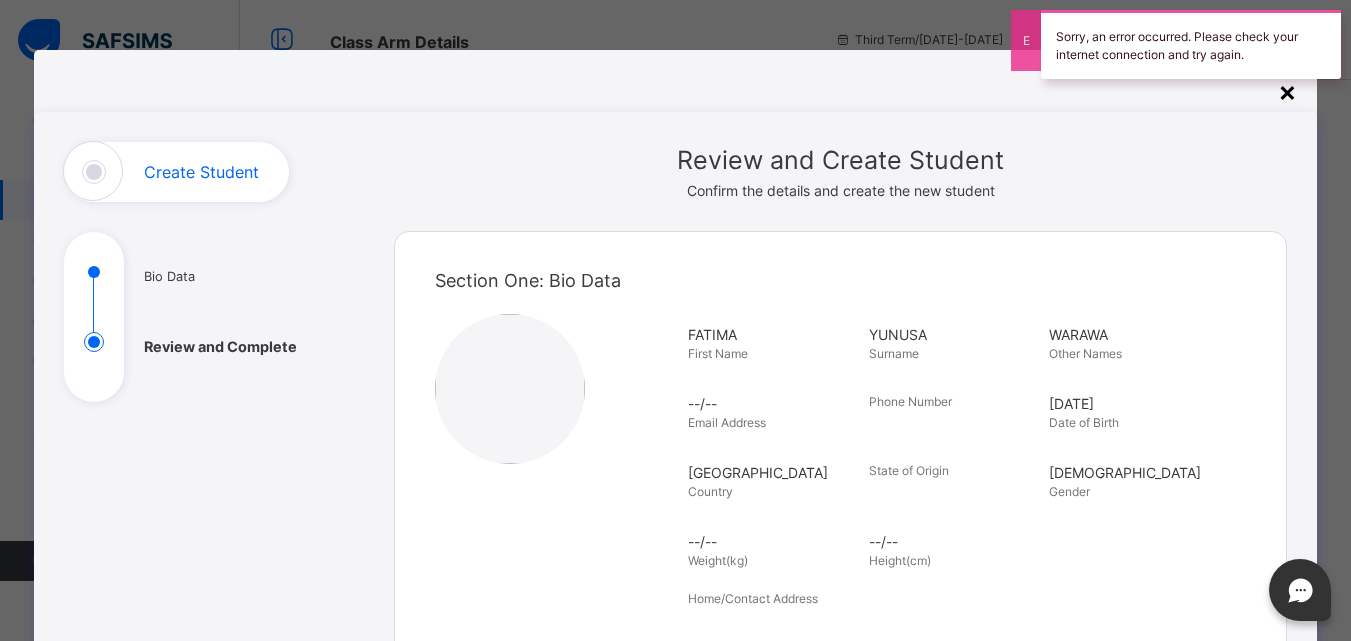 click on "×" at bounding box center (1287, 91) 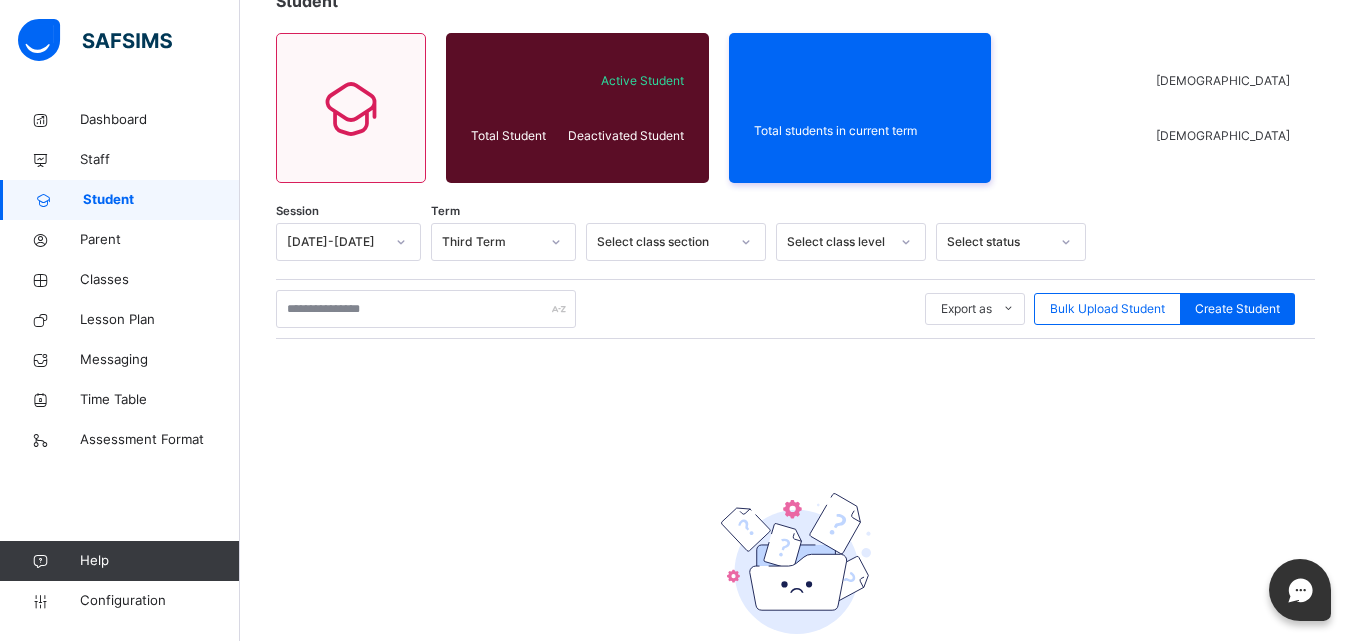 scroll, scrollTop: 0, scrollLeft: 0, axis: both 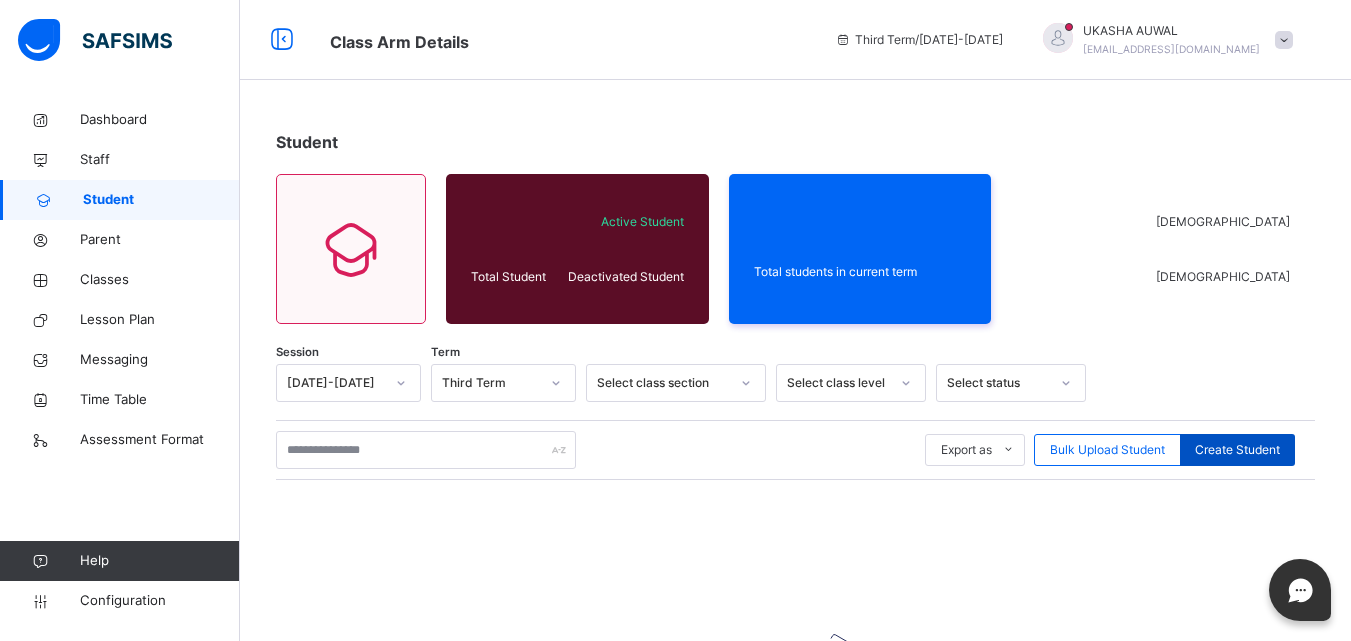 click on "Create Student" at bounding box center [1237, 450] 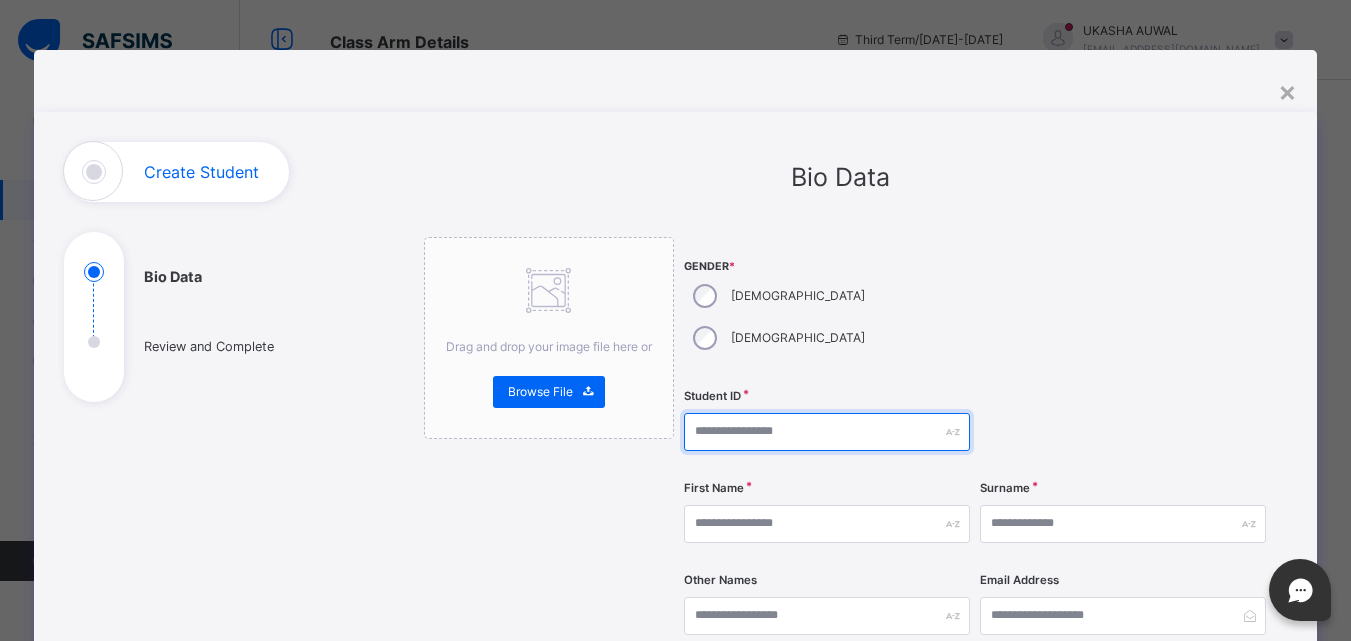 click at bounding box center [827, 432] 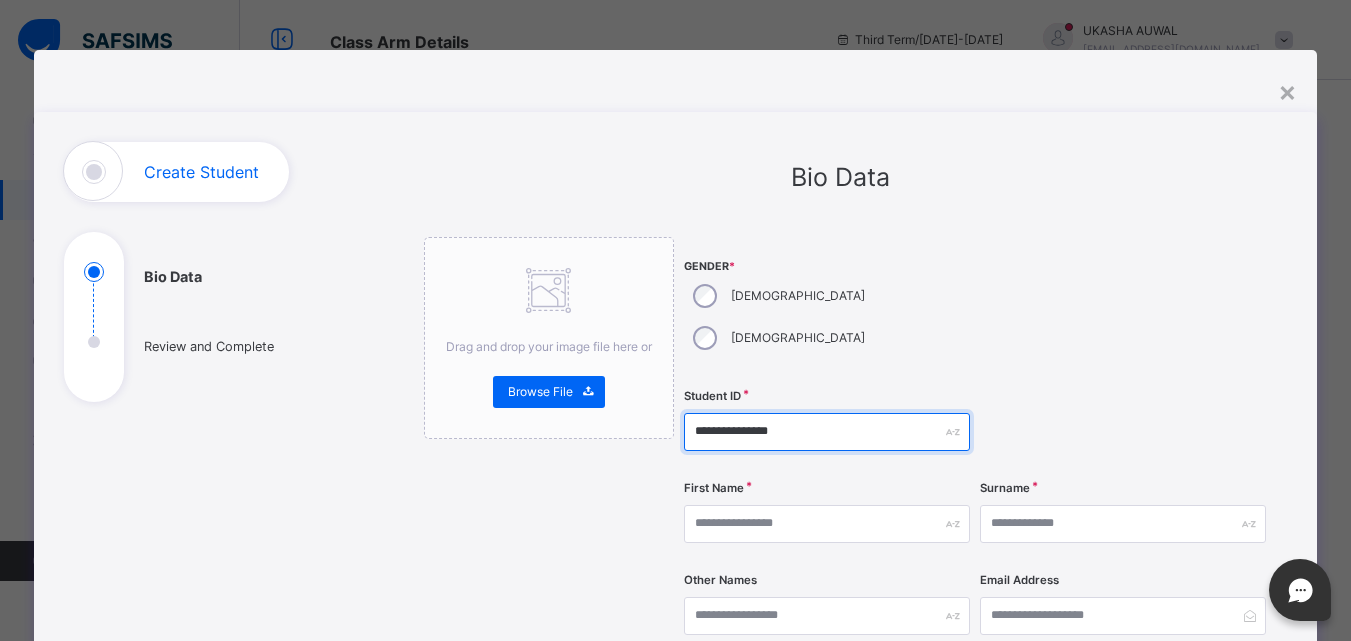 type on "**********" 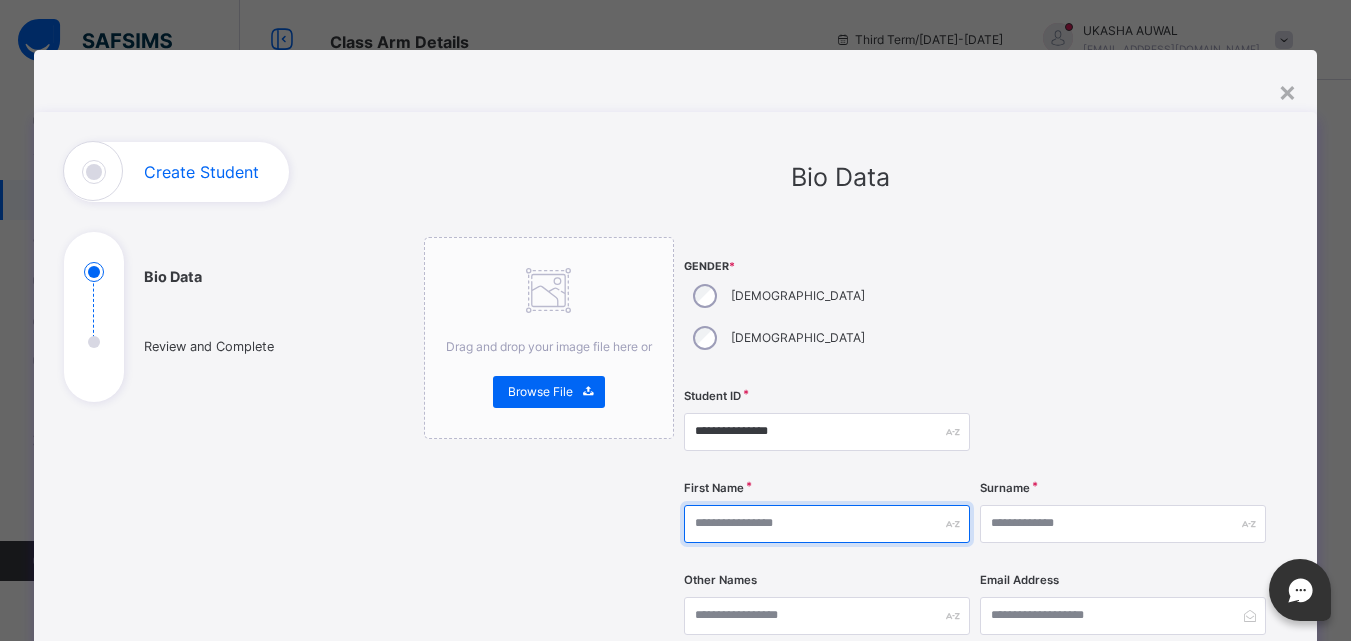 click at bounding box center (827, 524) 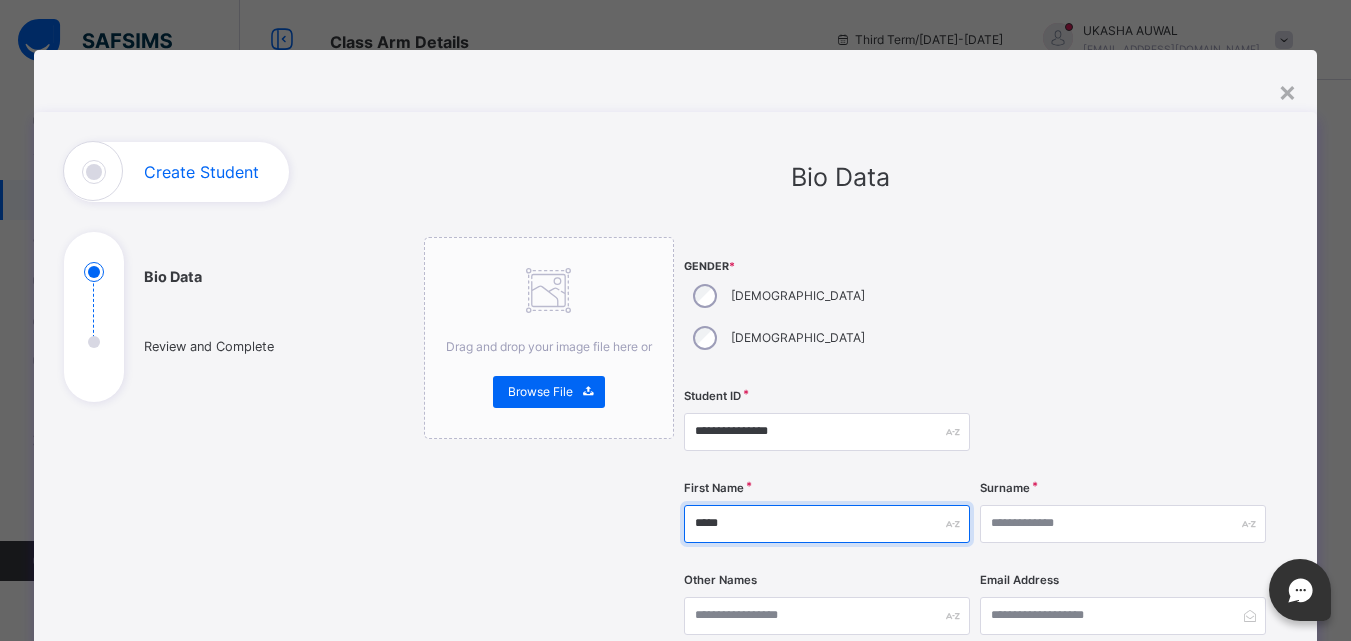 type on "******" 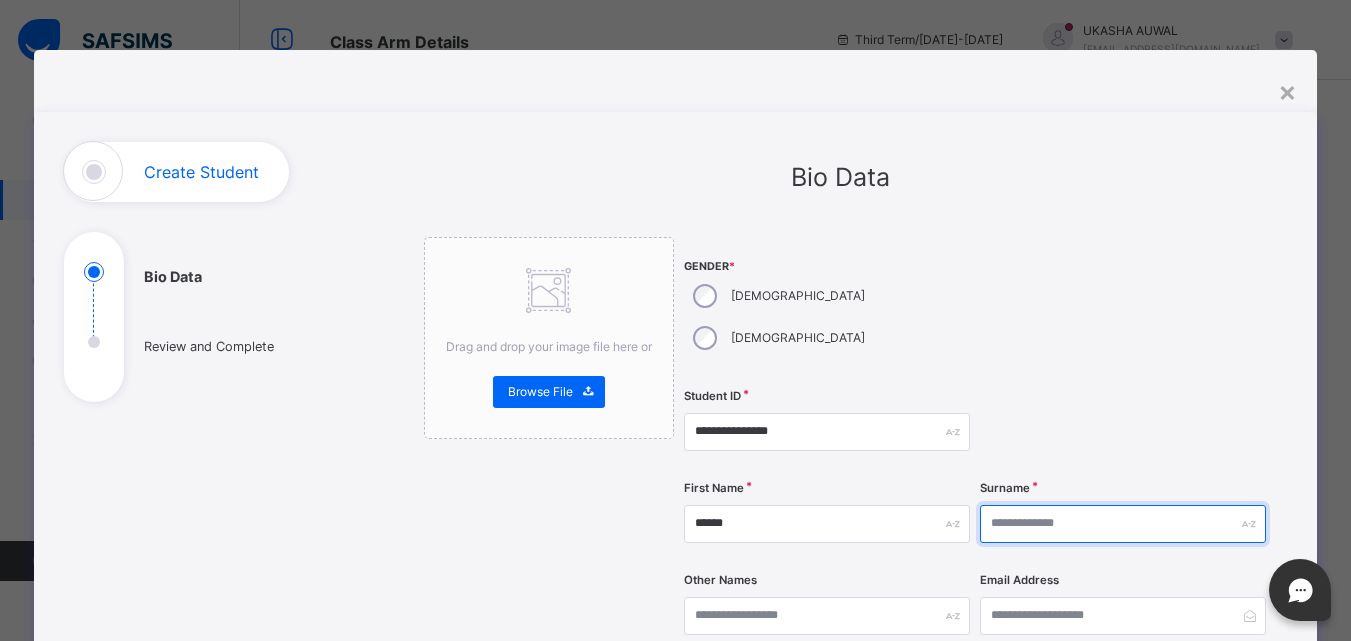 click at bounding box center (1123, 524) 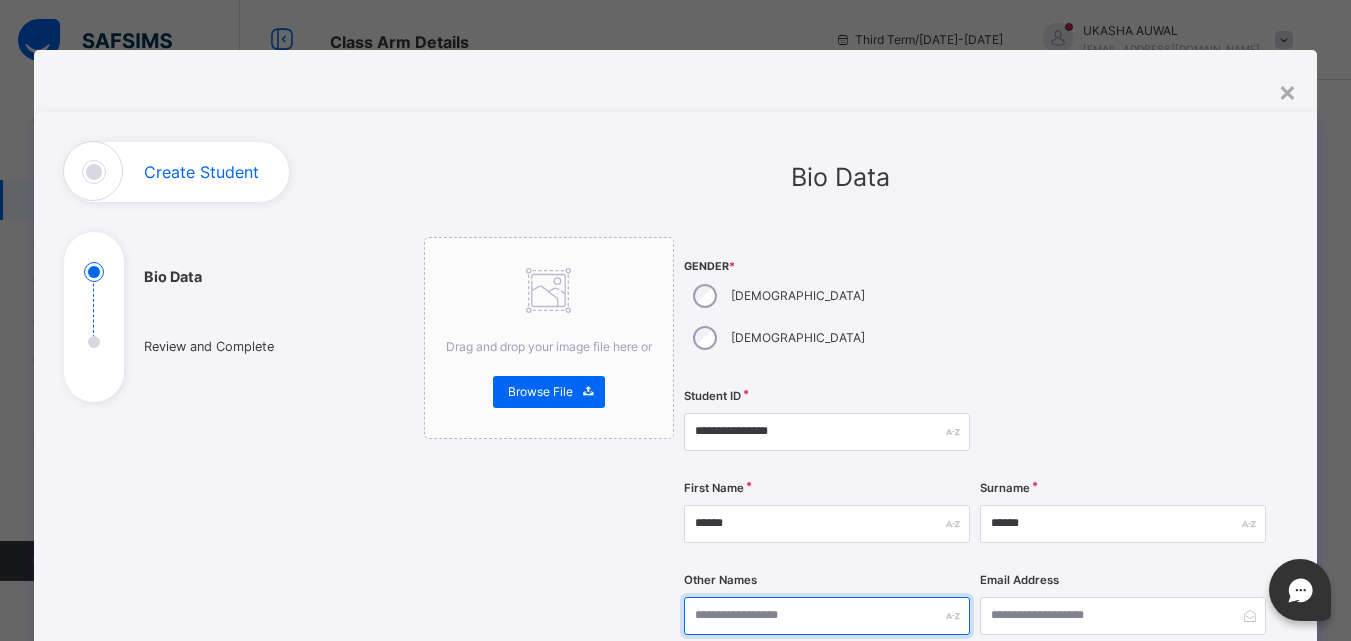 click at bounding box center [827, 616] 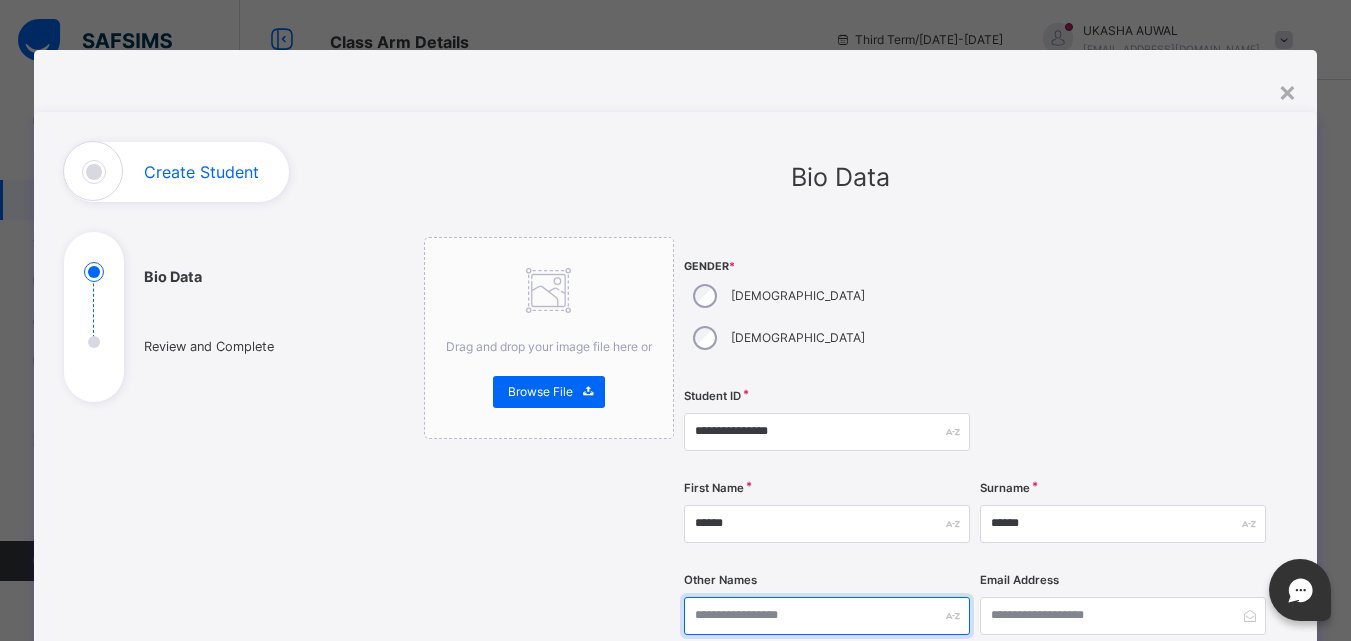 type on "******" 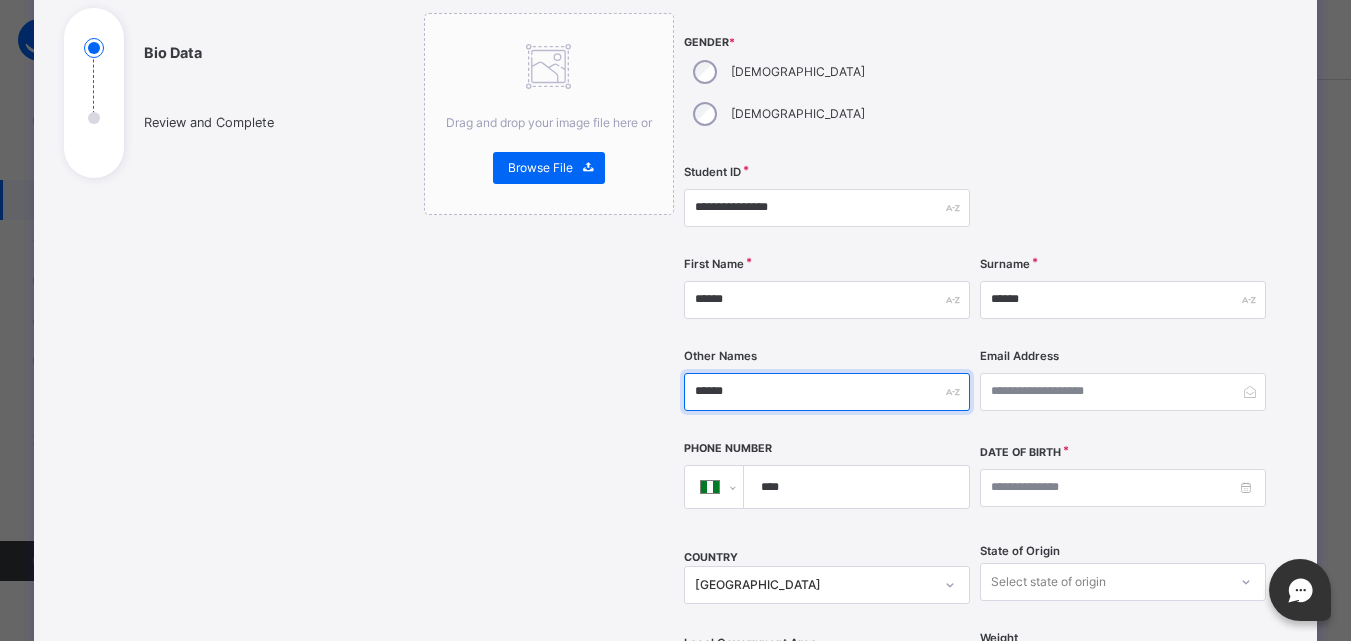 scroll, scrollTop: 242, scrollLeft: 0, axis: vertical 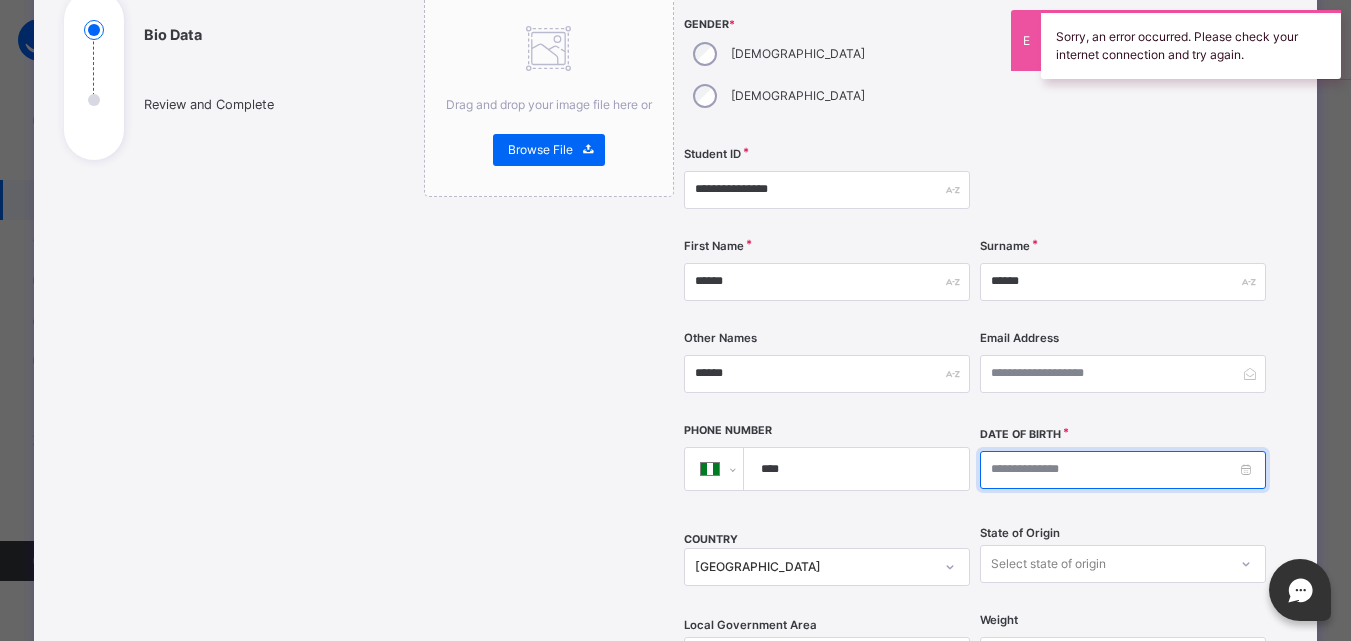 click at bounding box center [1123, 470] 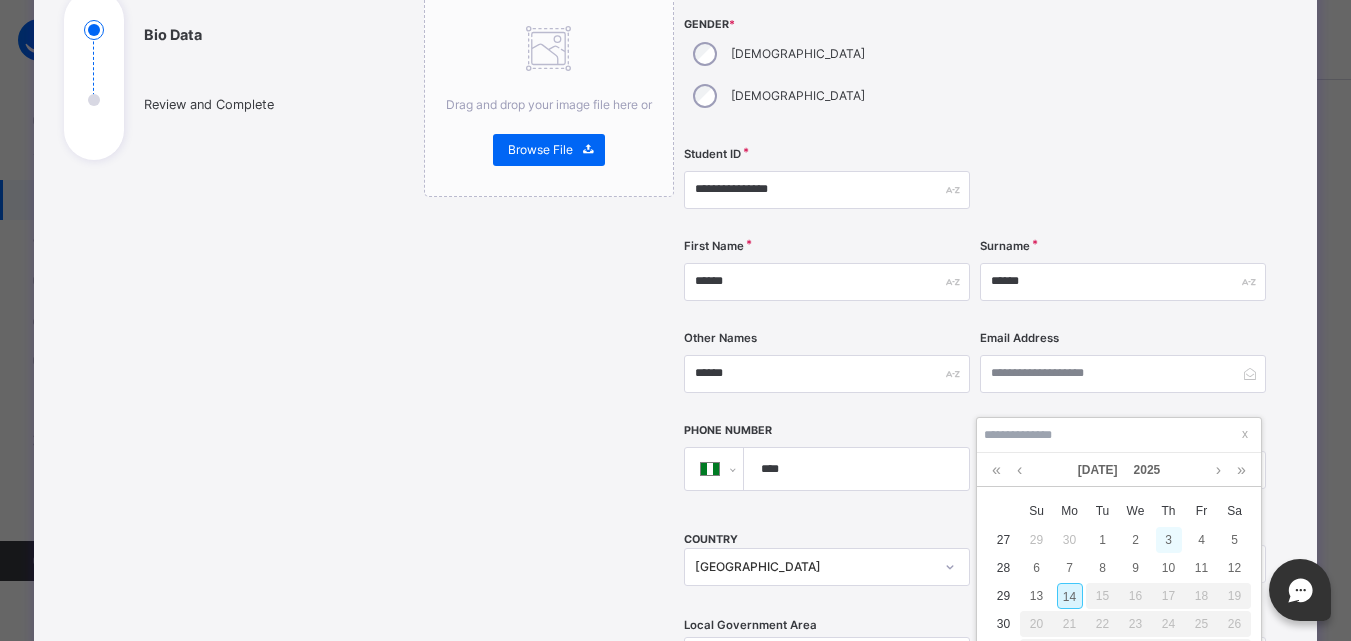 click on "3" at bounding box center [1169, 540] 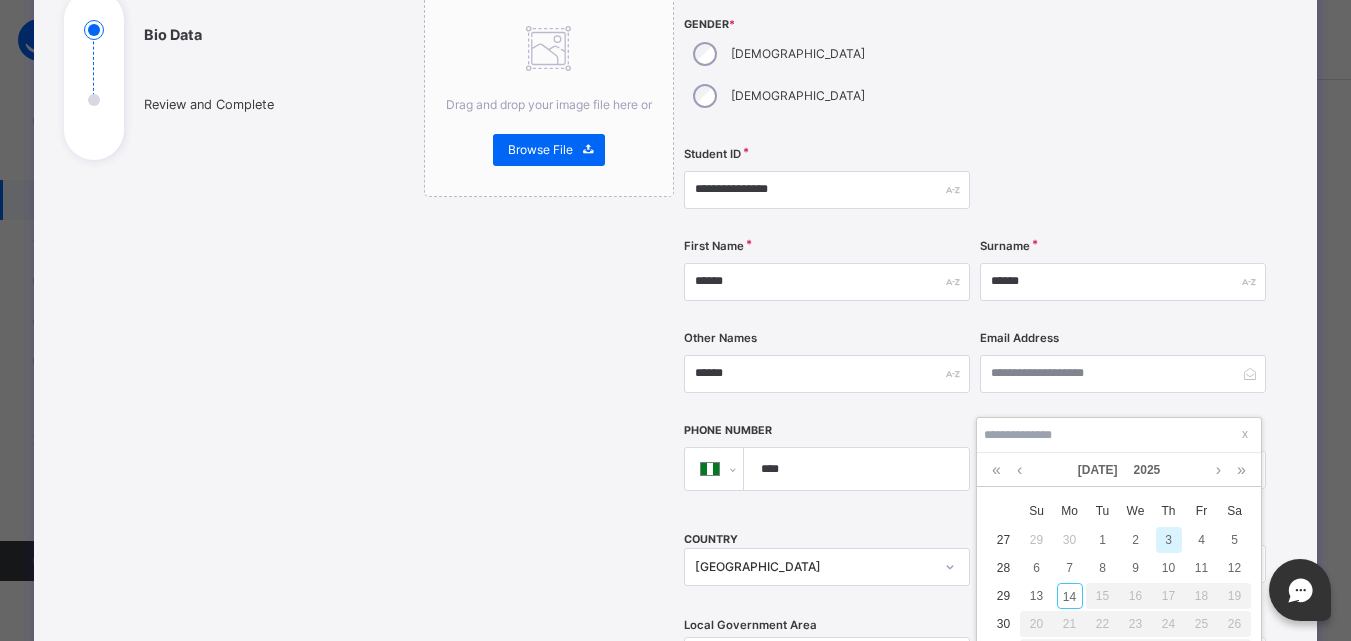 type on "**********" 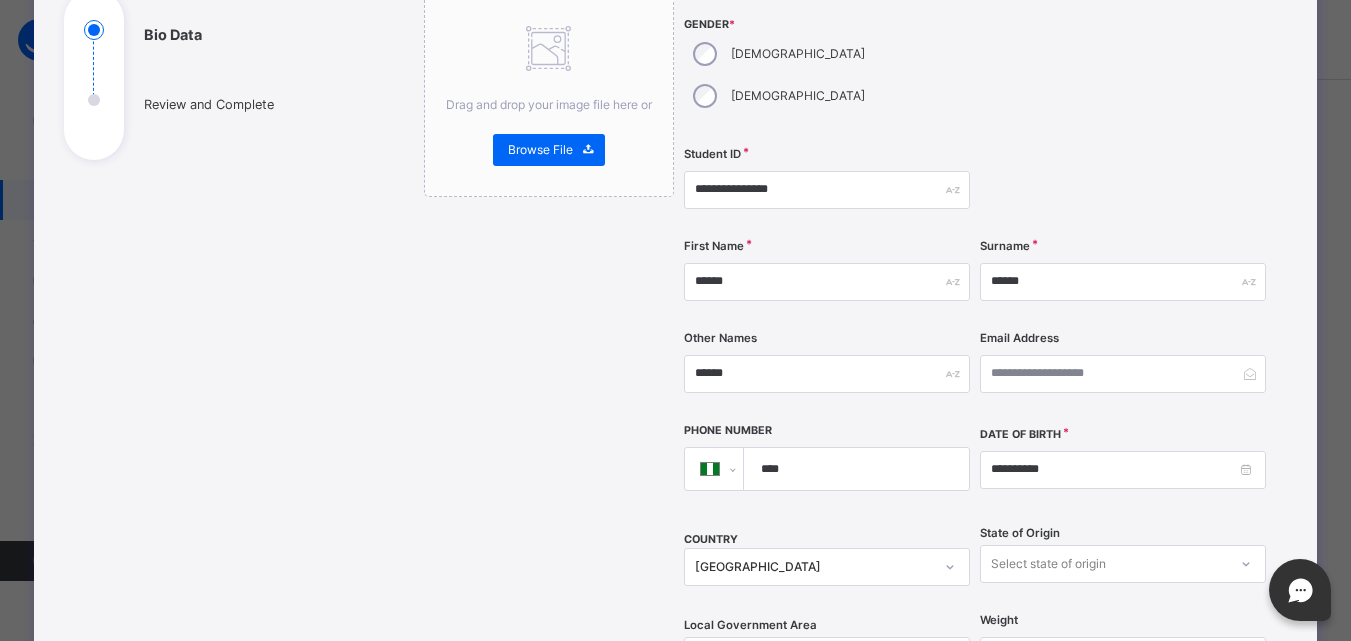 drag, startPoint x: 1338, startPoint y: 257, endPoint x: 1346, endPoint y: 326, distance: 69.46222 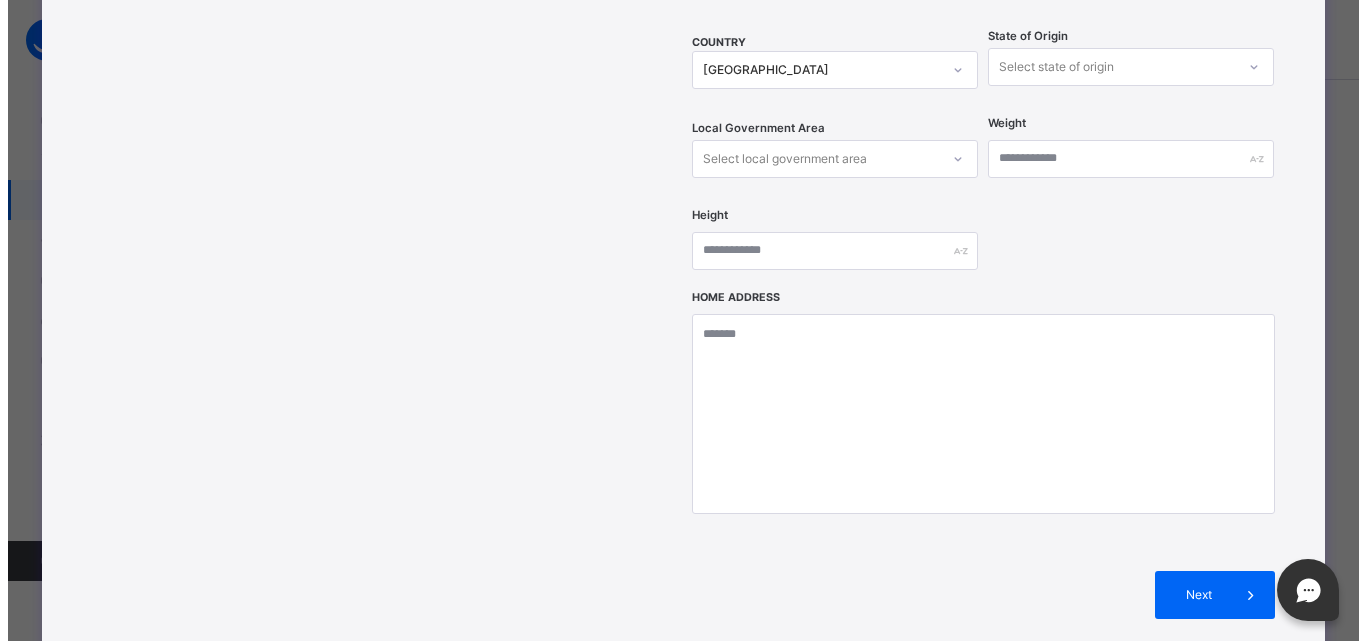 scroll, scrollTop: 868, scrollLeft: 0, axis: vertical 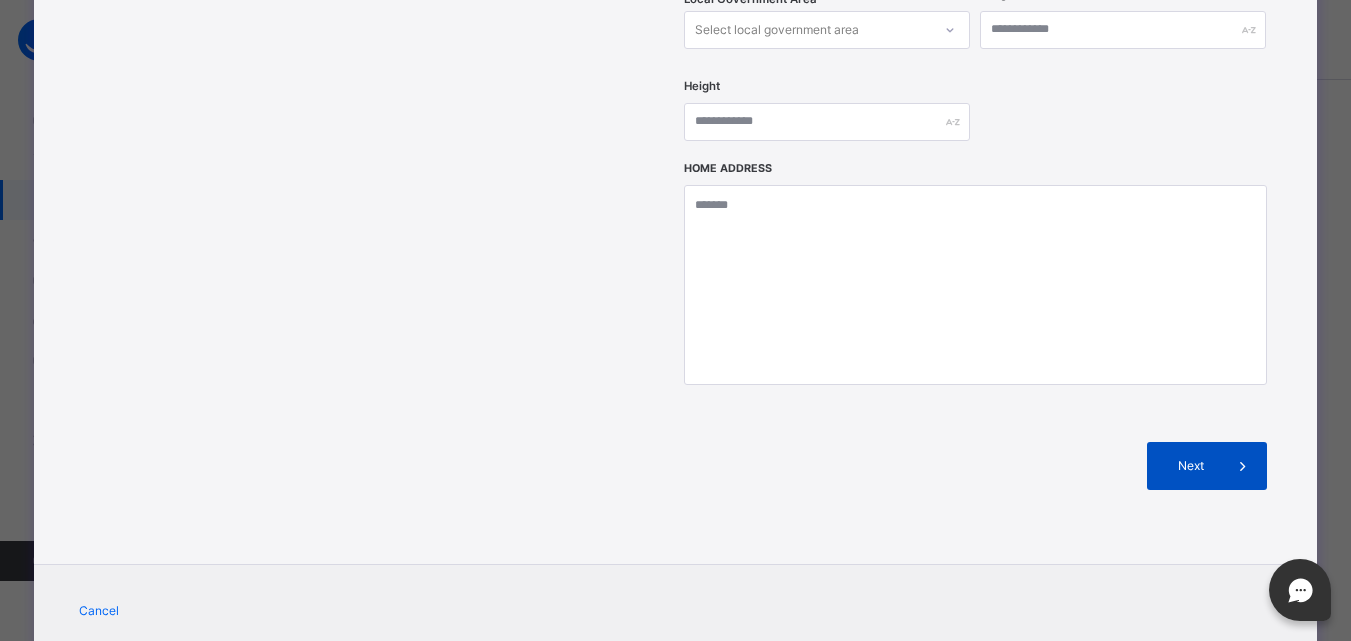 click on "Next" at bounding box center (1190, 466) 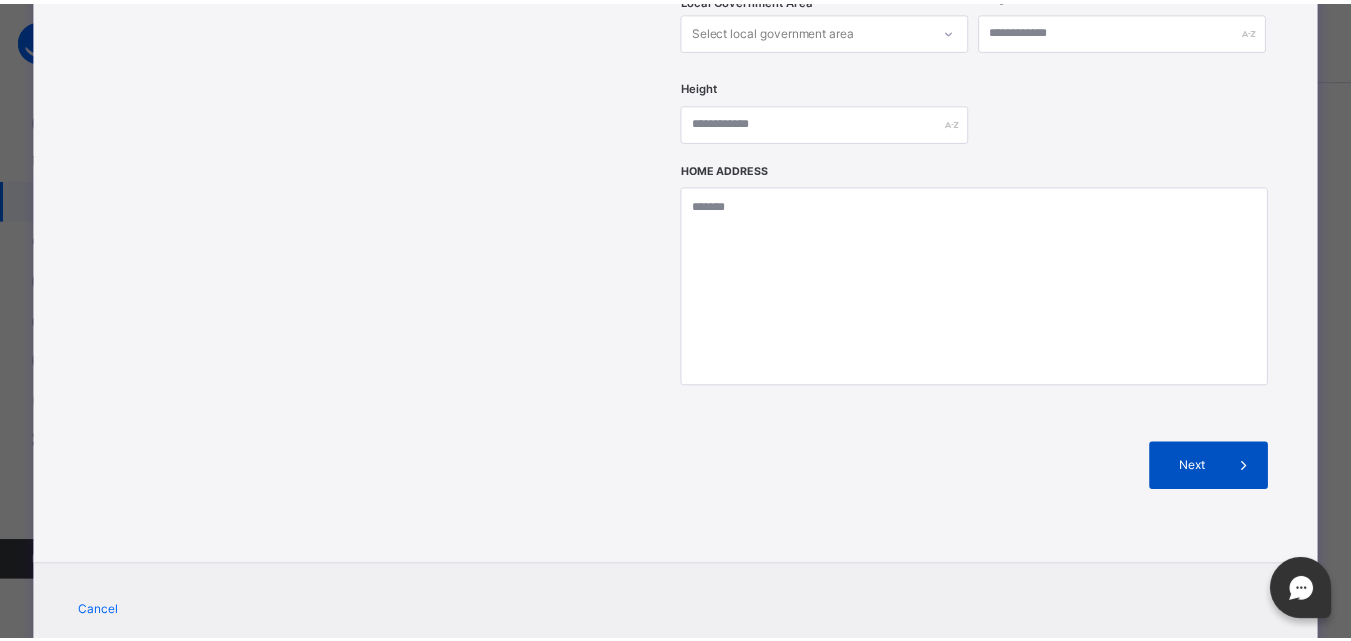 scroll, scrollTop: 438, scrollLeft: 0, axis: vertical 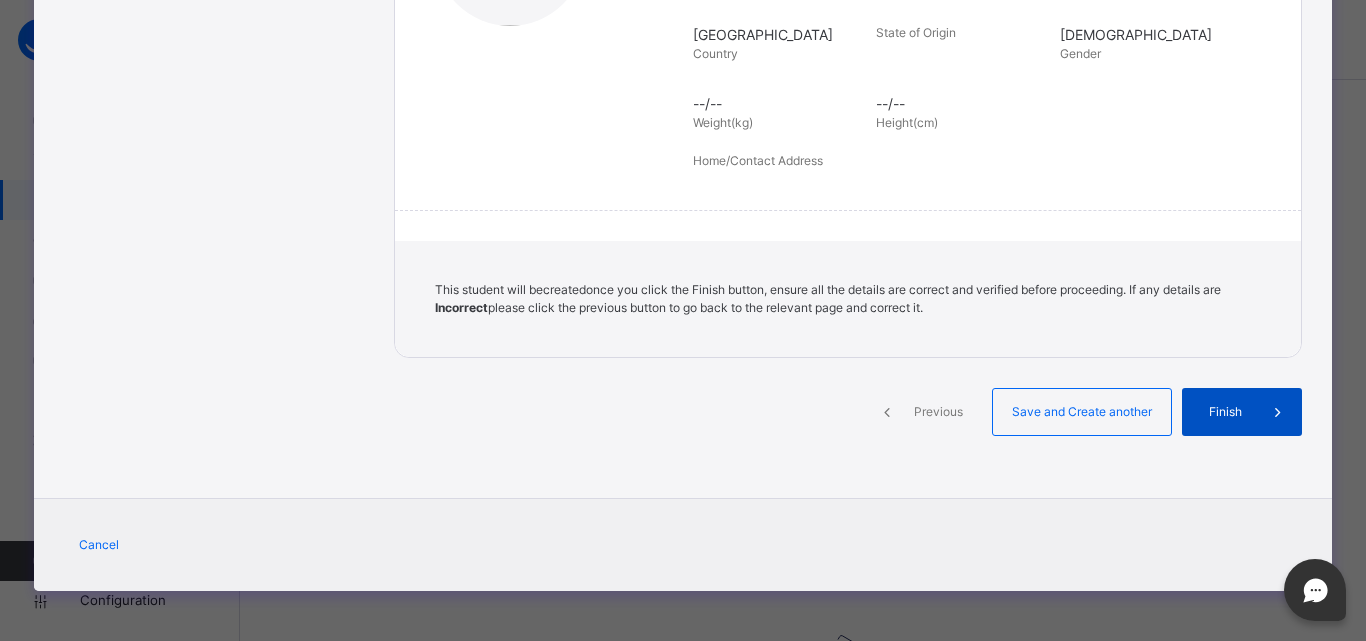 click on "Finish" at bounding box center (1242, 412) 